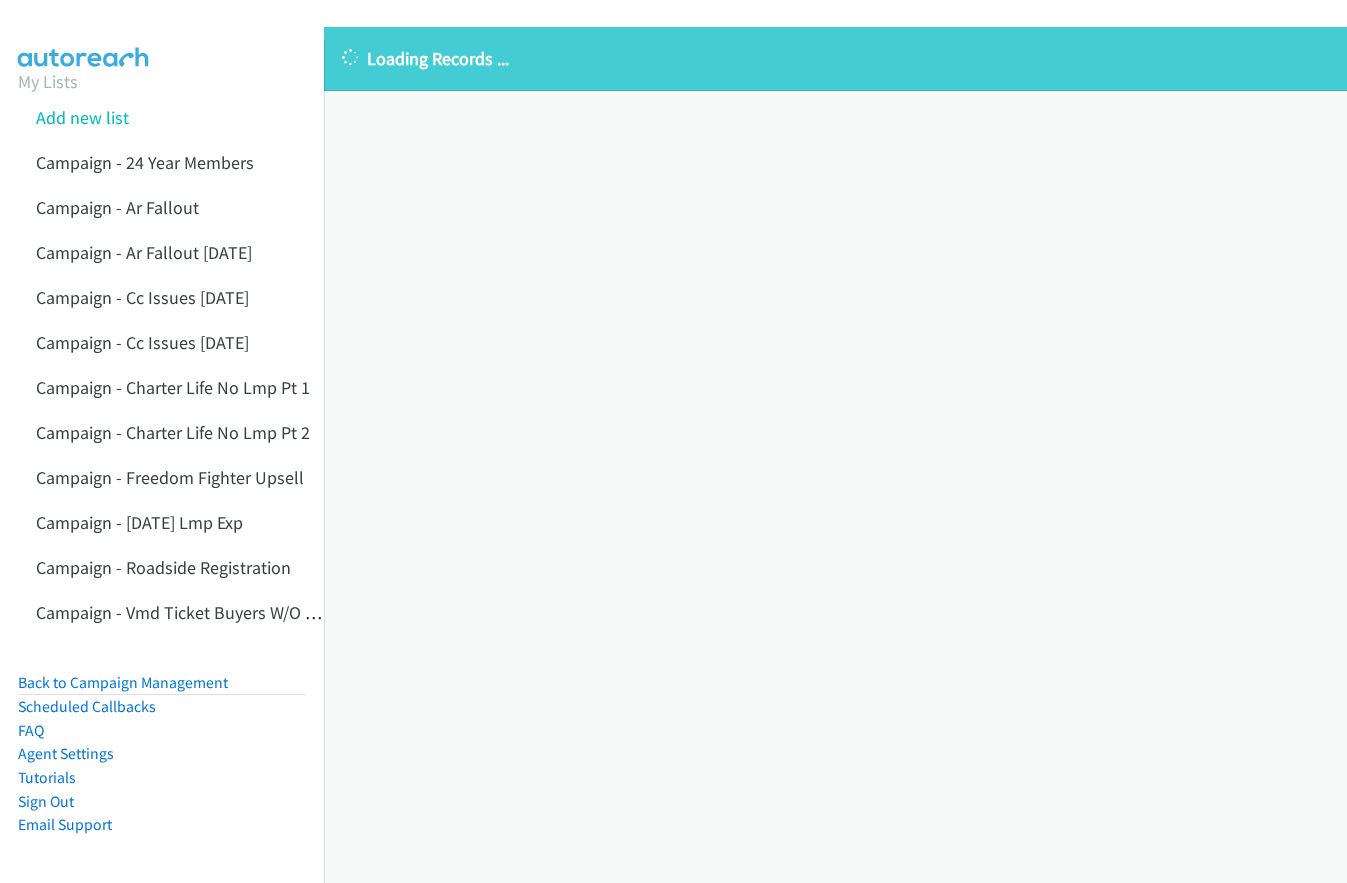 scroll, scrollTop: 0, scrollLeft: 0, axis: both 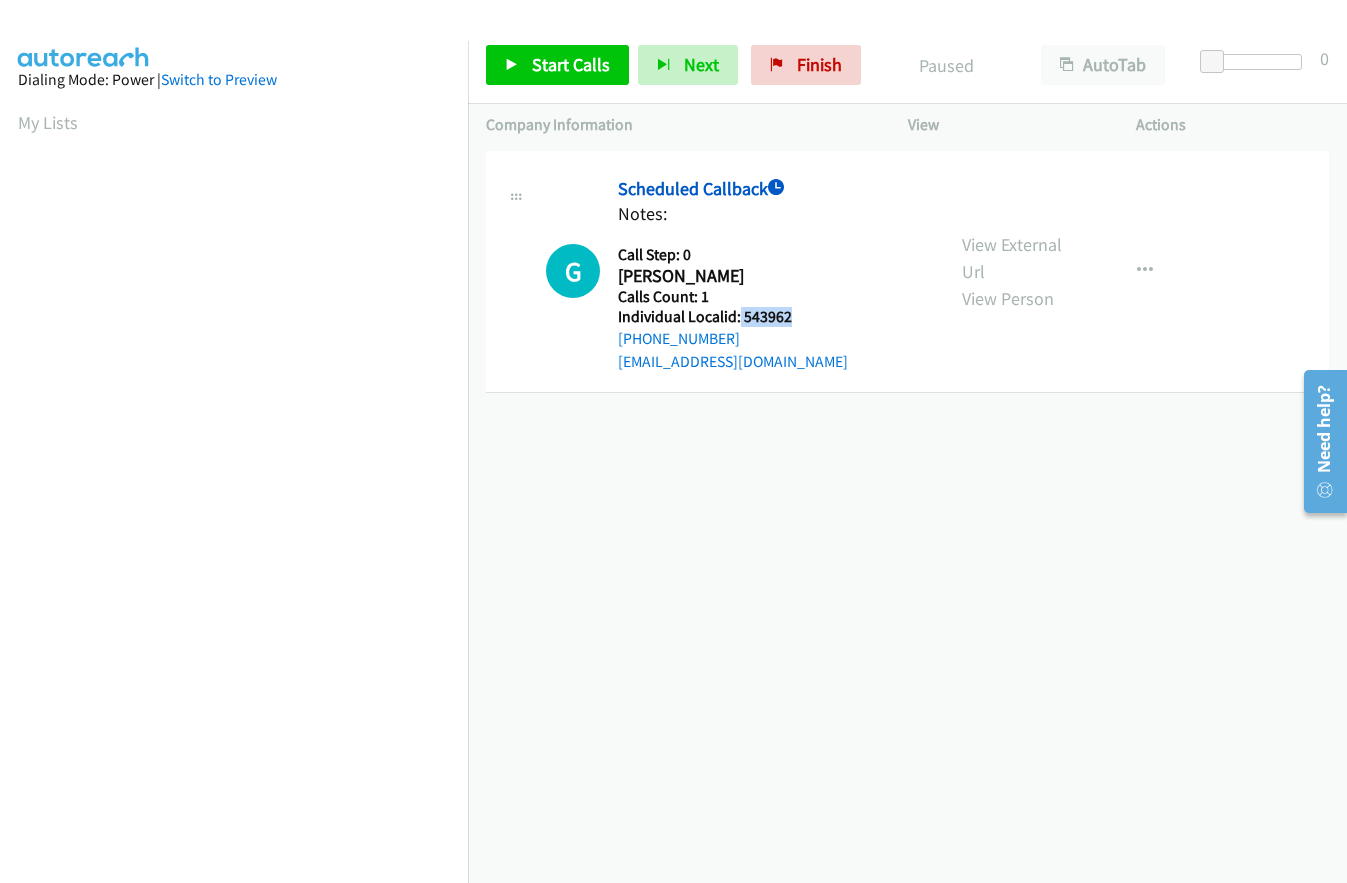 drag, startPoint x: 737, startPoint y: 313, endPoint x: 800, endPoint y: 313, distance: 63 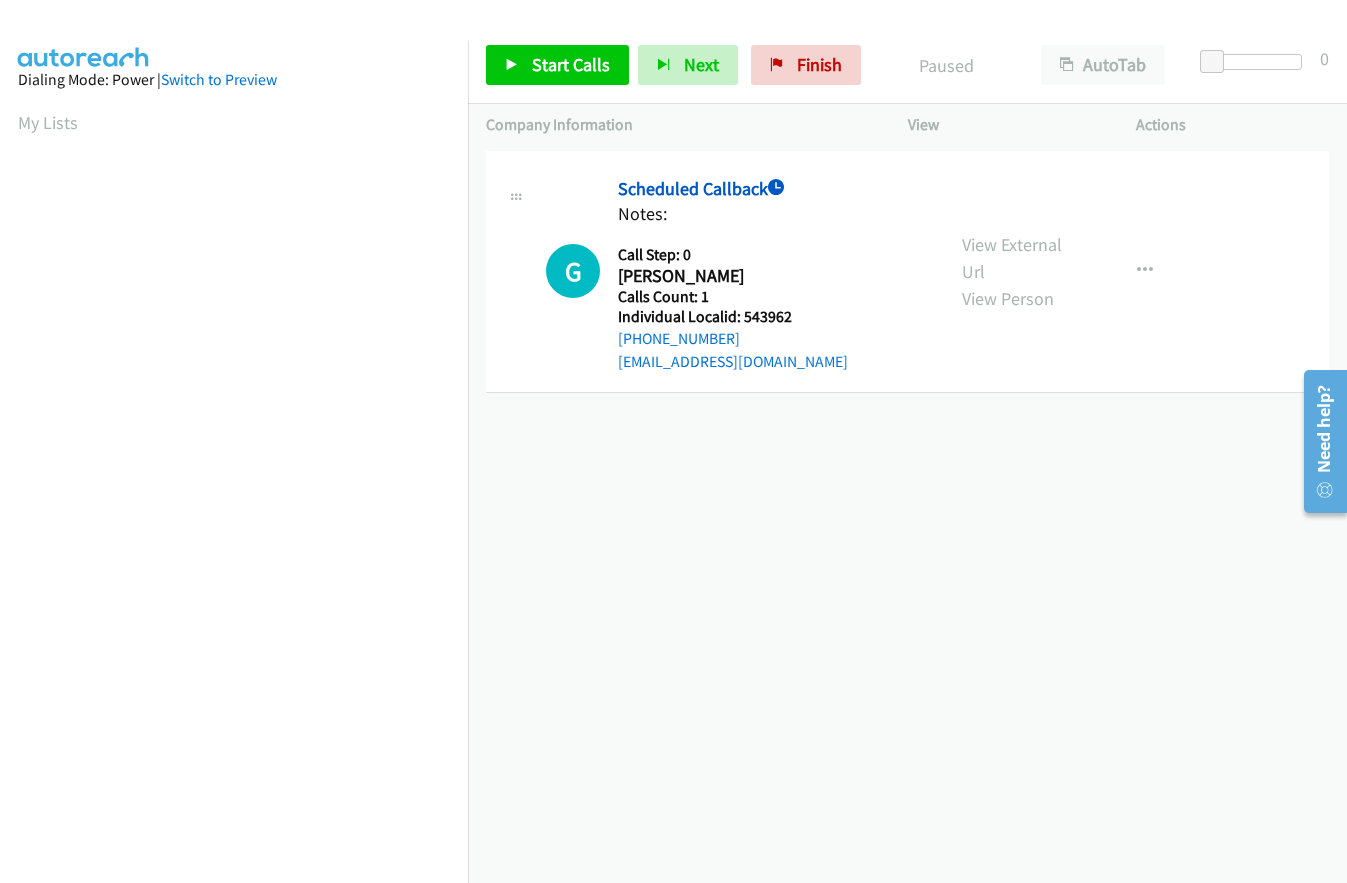 click on "Scheduled Callback" at bounding box center [733, 189] 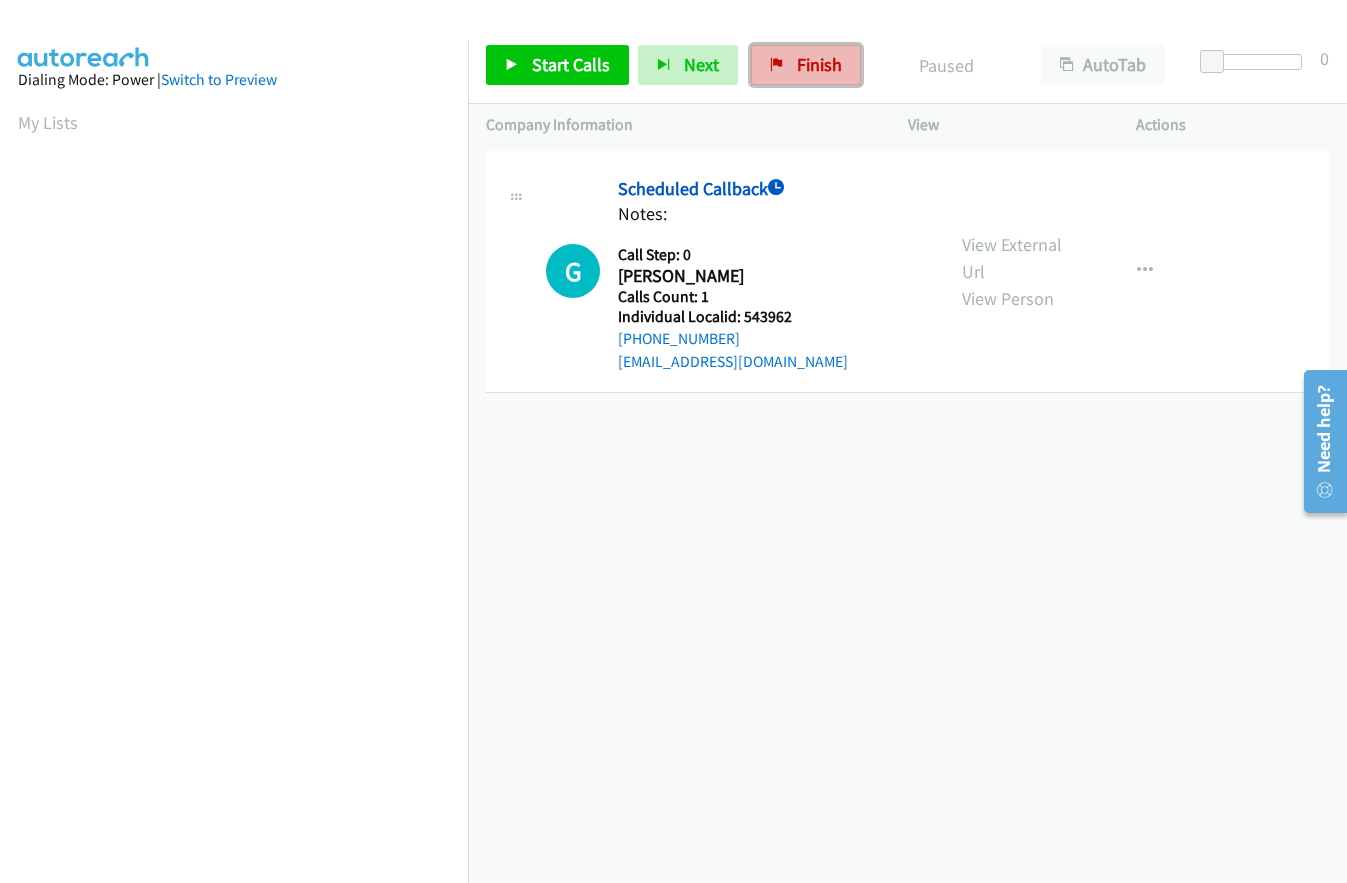 click at bounding box center (777, 66) 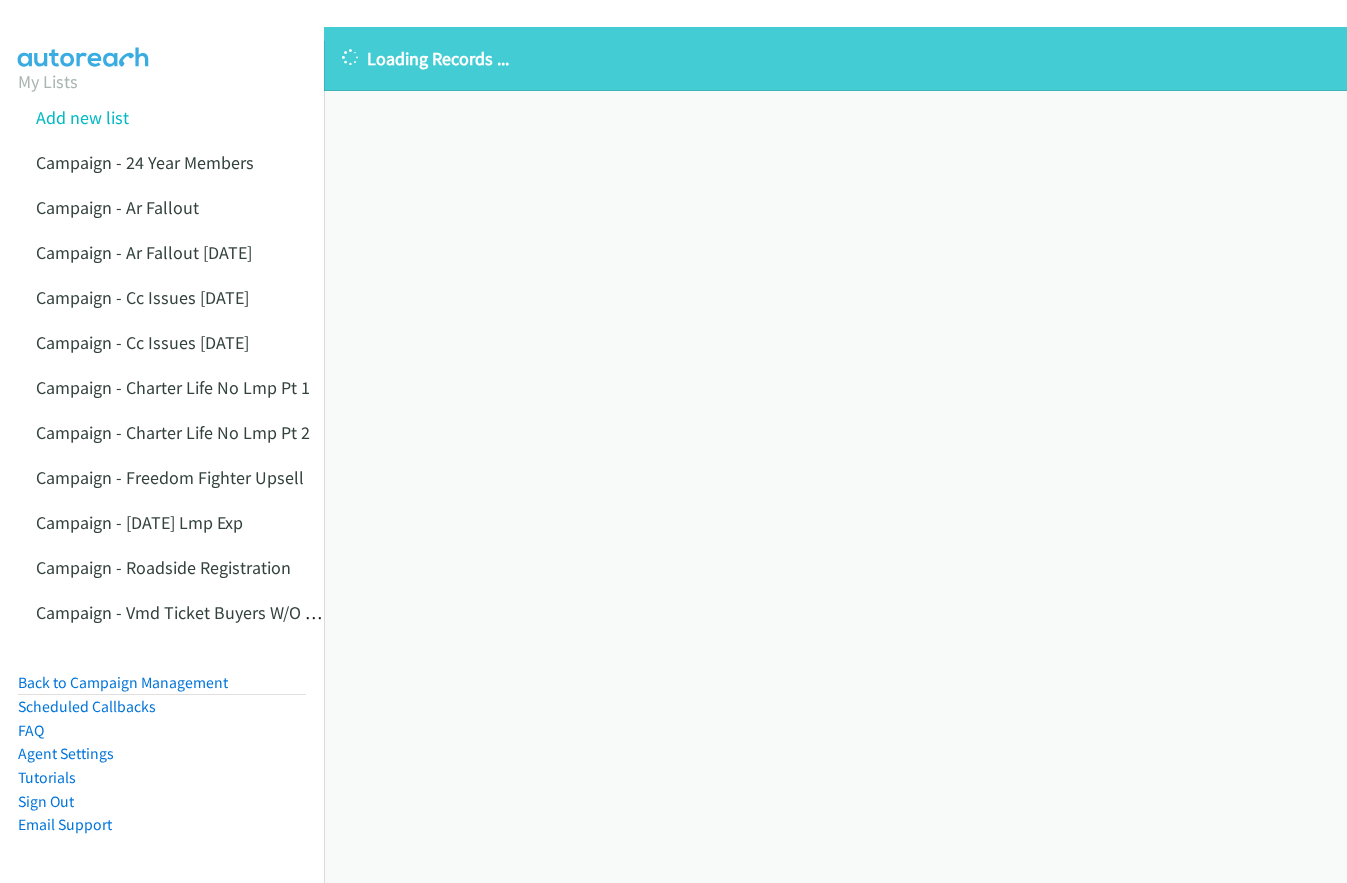 scroll, scrollTop: 0, scrollLeft: 0, axis: both 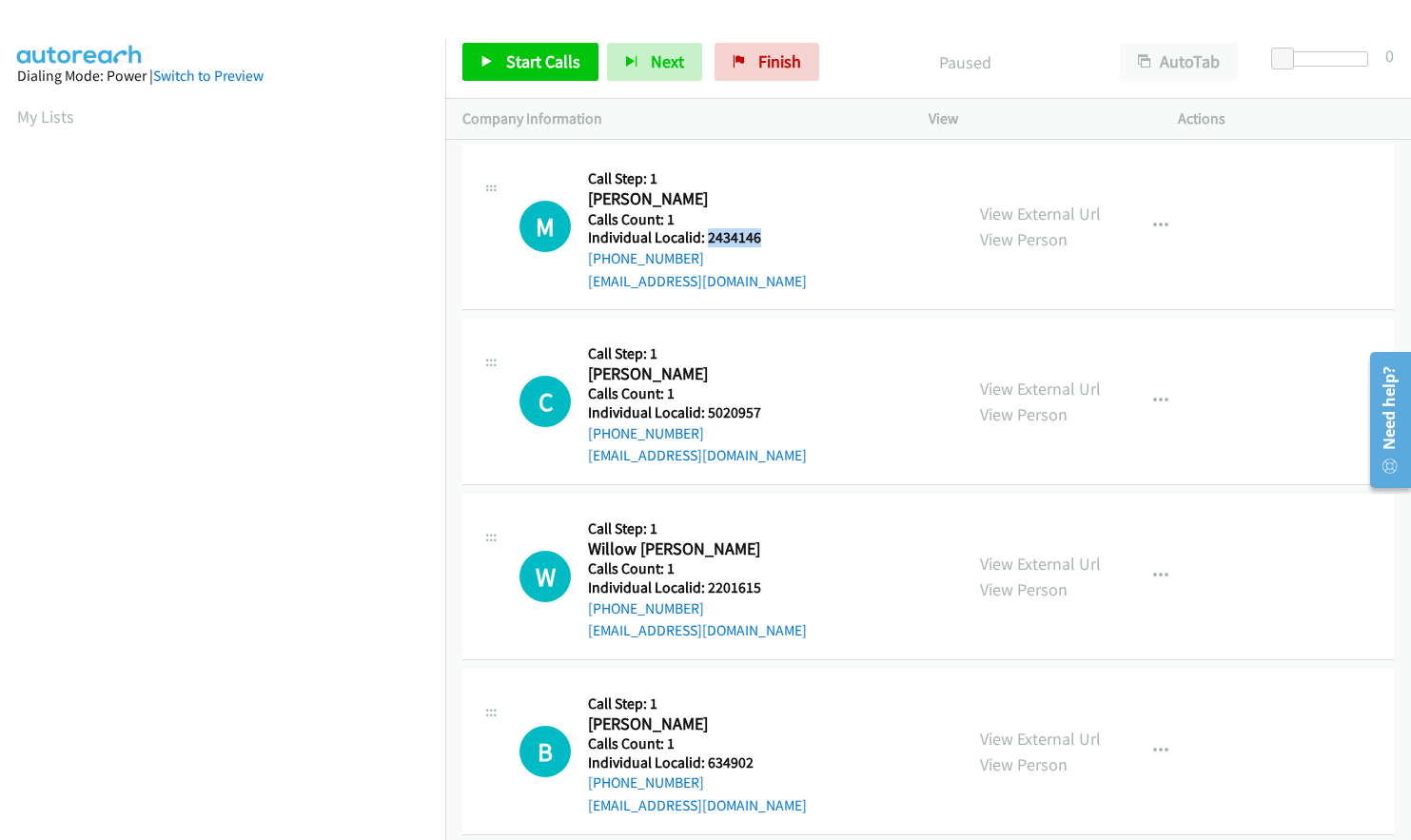 drag, startPoint x: 704, startPoint y: 239, endPoint x: 758, endPoint y: 234, distance: 54.23099 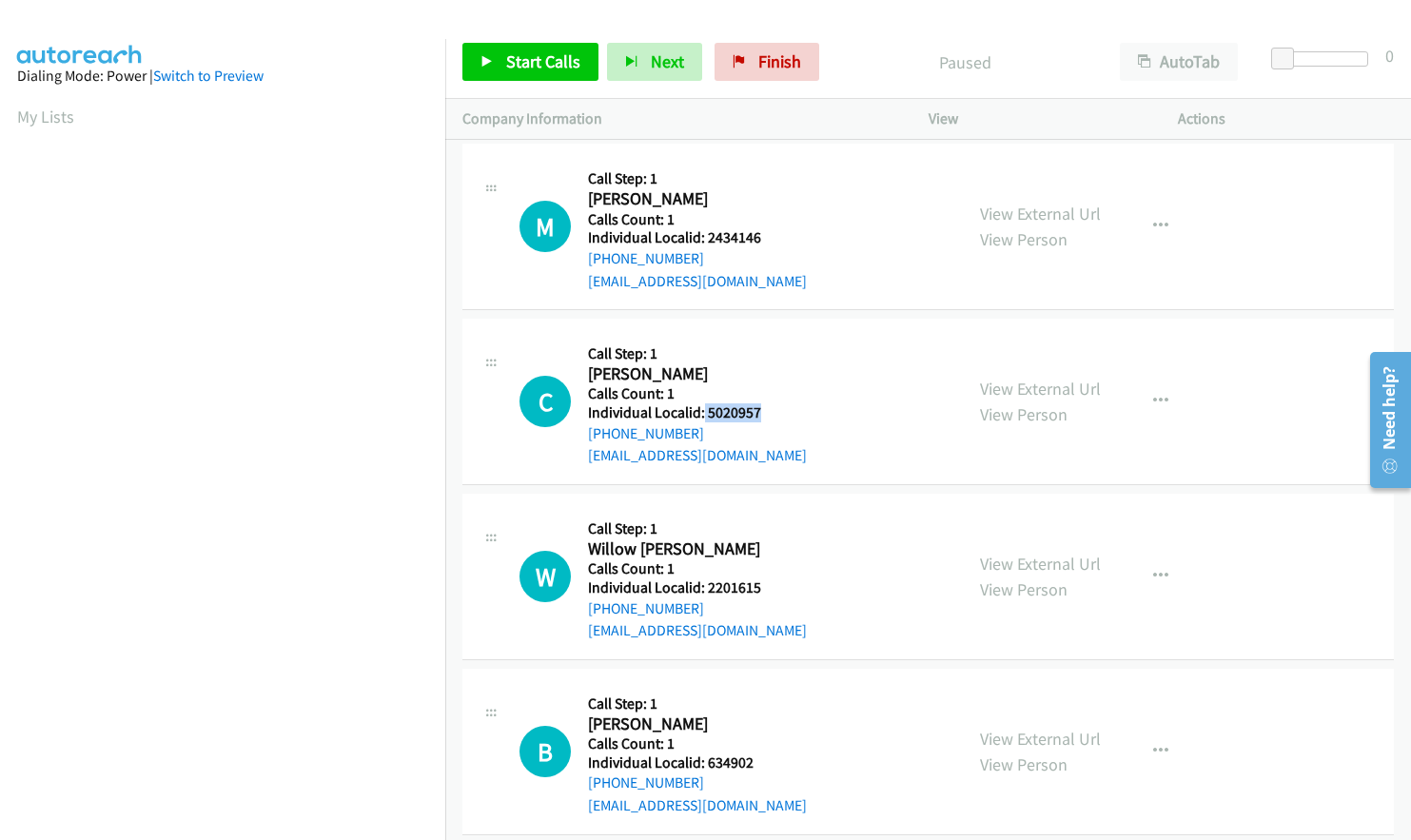 drag, startPoint x: 714, startPoint y: 409, endPoint x: 758, endPoint y: 410, distance: 44.011362 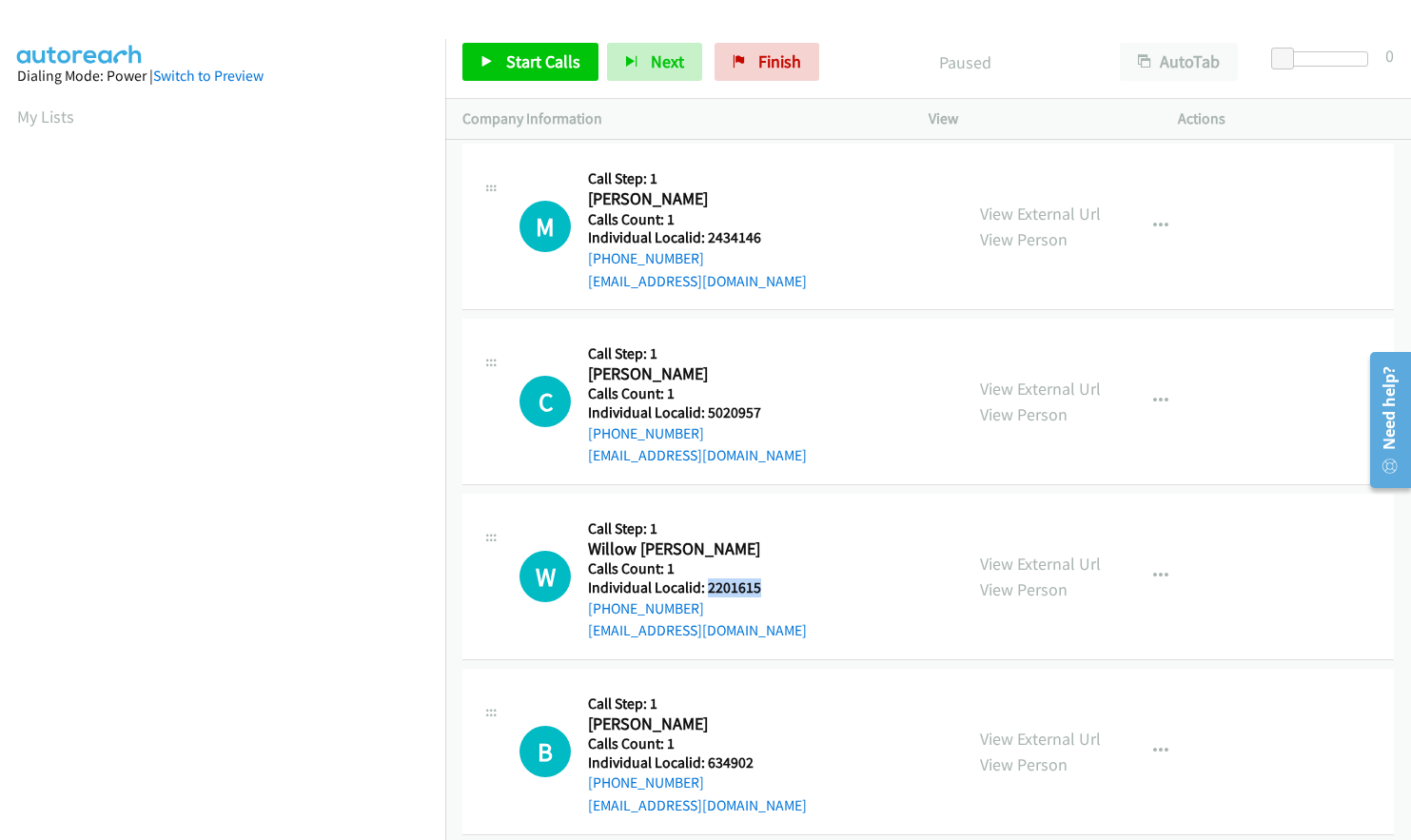 drag, startPoint x: 706, startPoint y: 588, endPoint x: 768, endPoint y: 587, distance: 62.00806 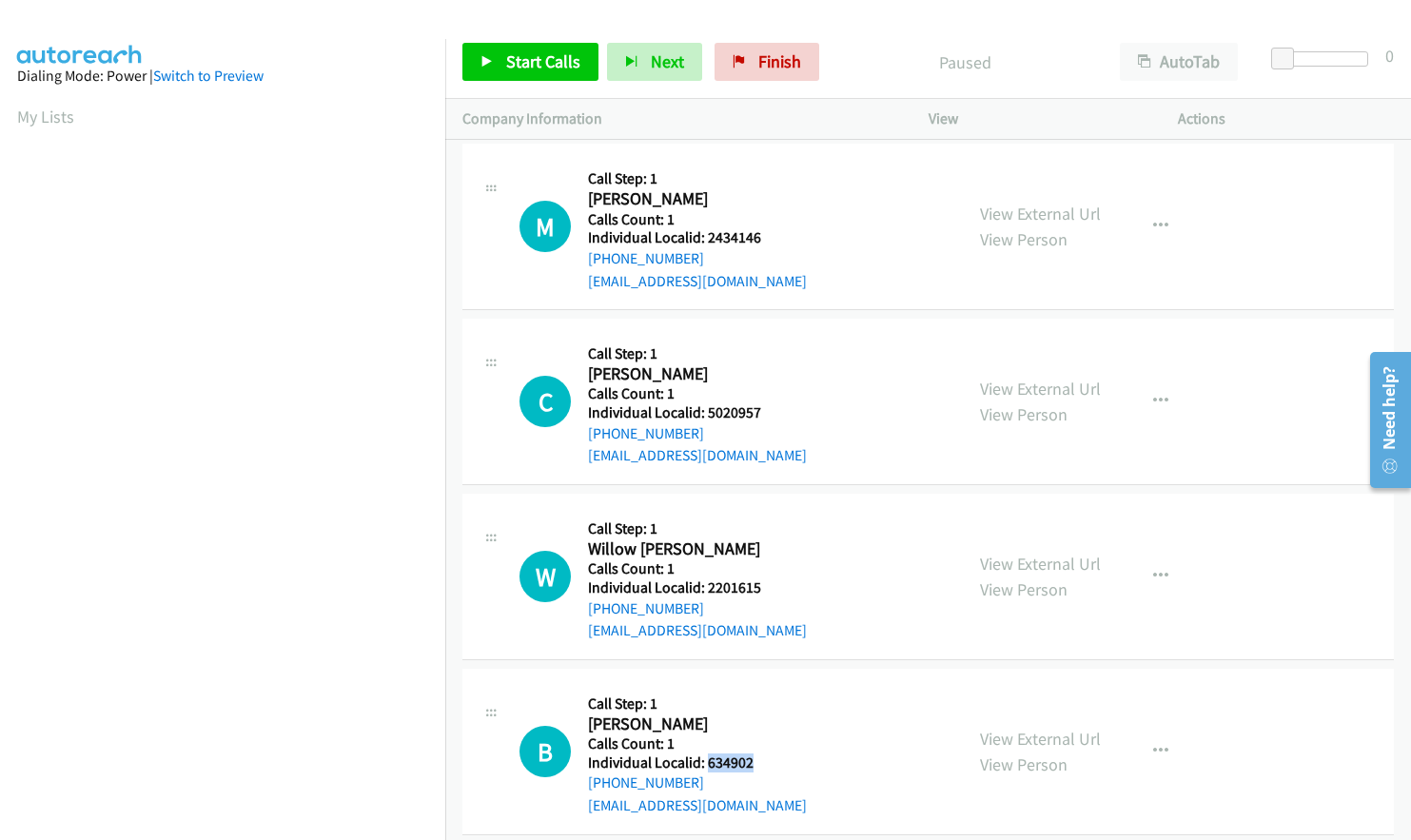 drag, startPoint x: 708, startPoint y: 760, endPoint x: 761, endPoint y: 762, distance: 53.0377 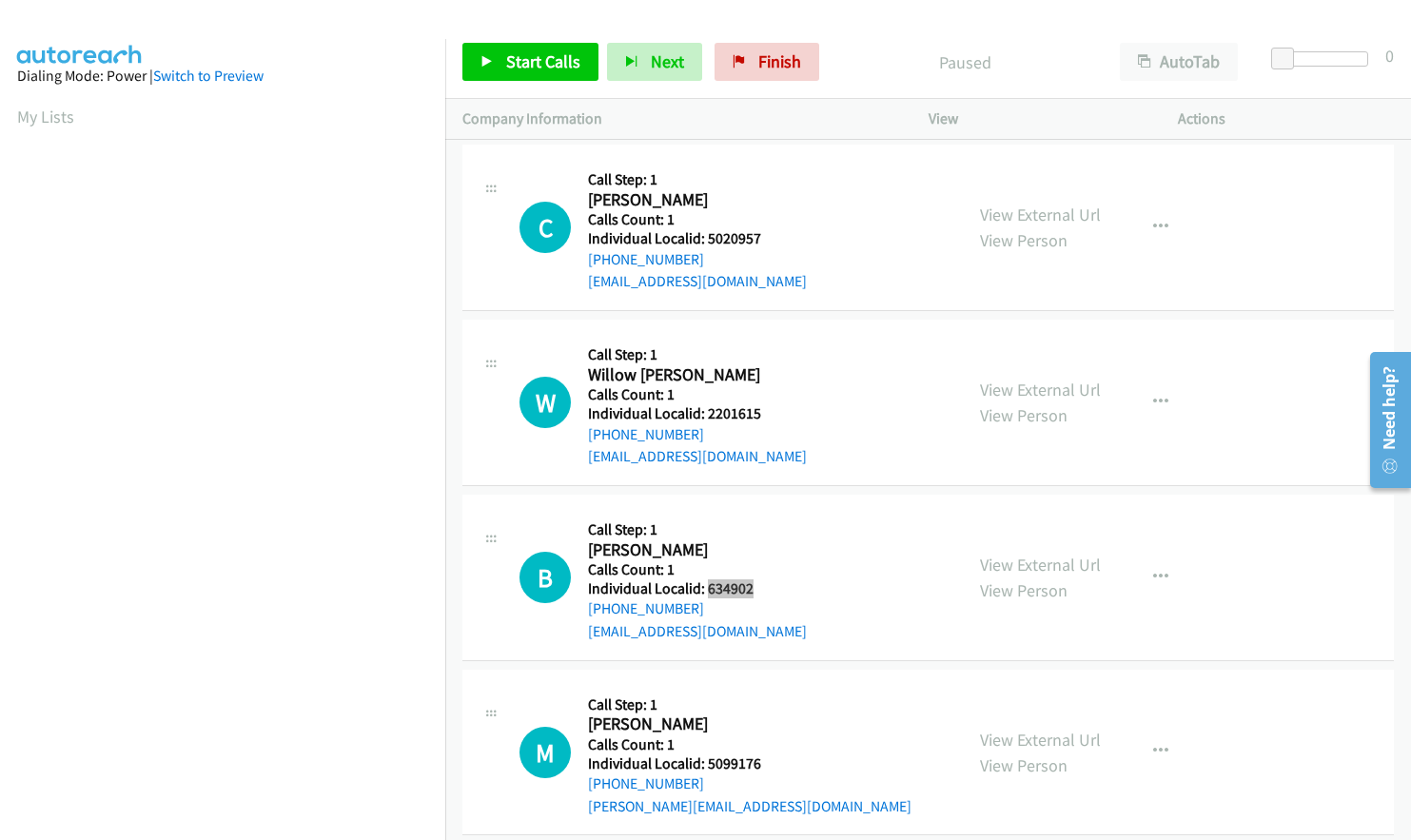 scroll, scrollTop: 214, scrollLeft: 0, axis: vertical 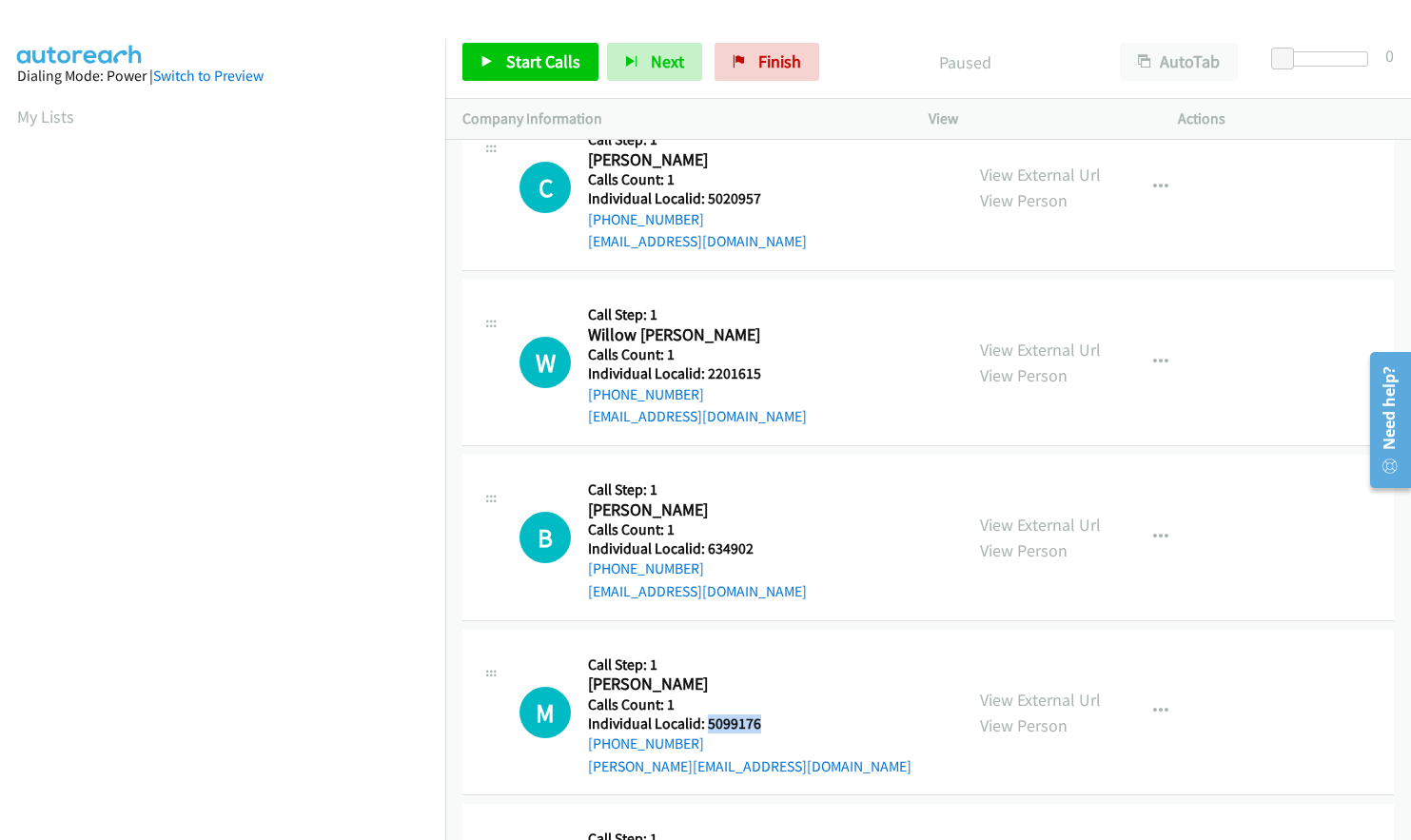 drag, startPoint x: 705, startPoint y: 727, endPoint x: 761, endPoint y: 726, distance: 56.008928 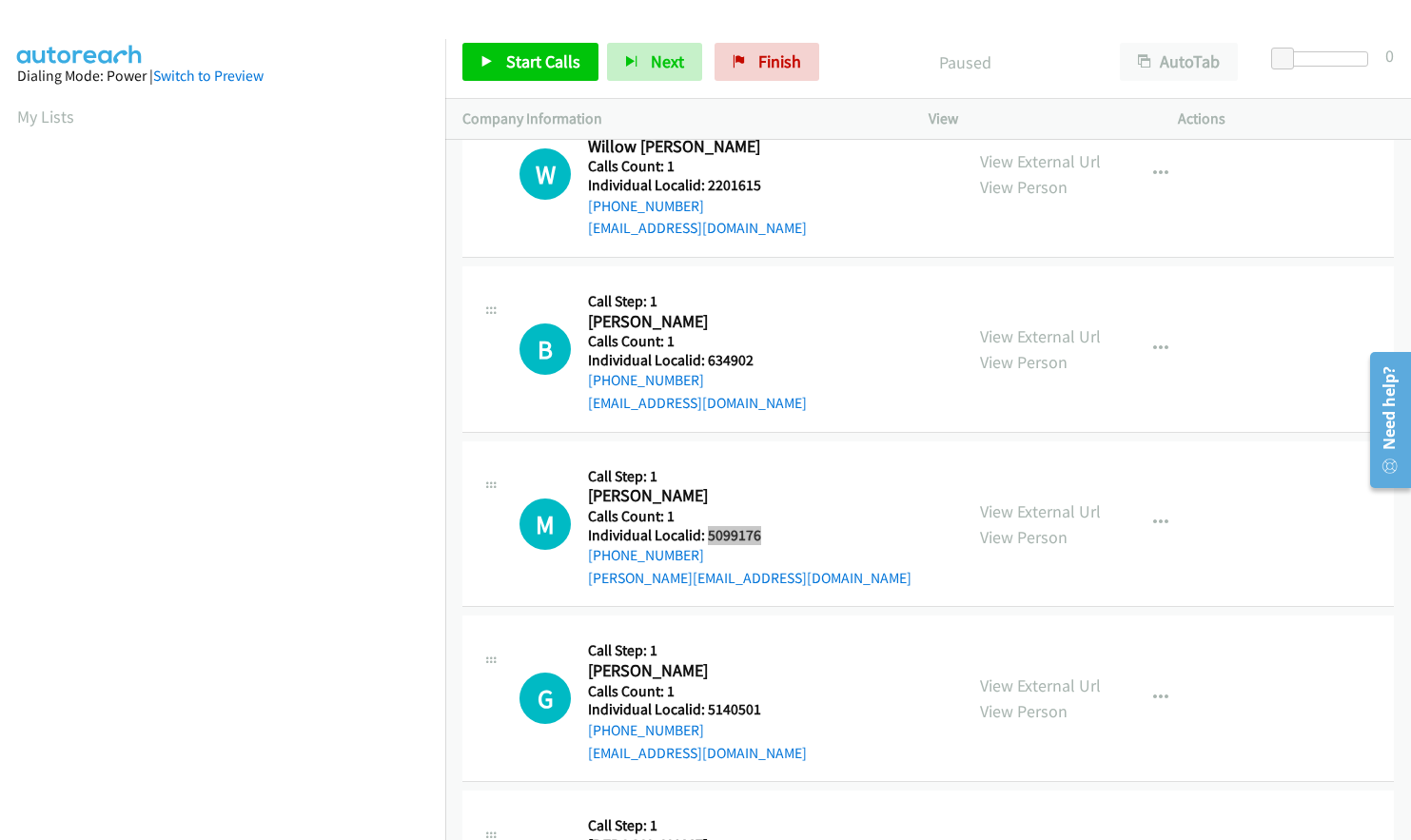 scroll, scrollTop: 404, scrollLeft: 0, axis: vertical 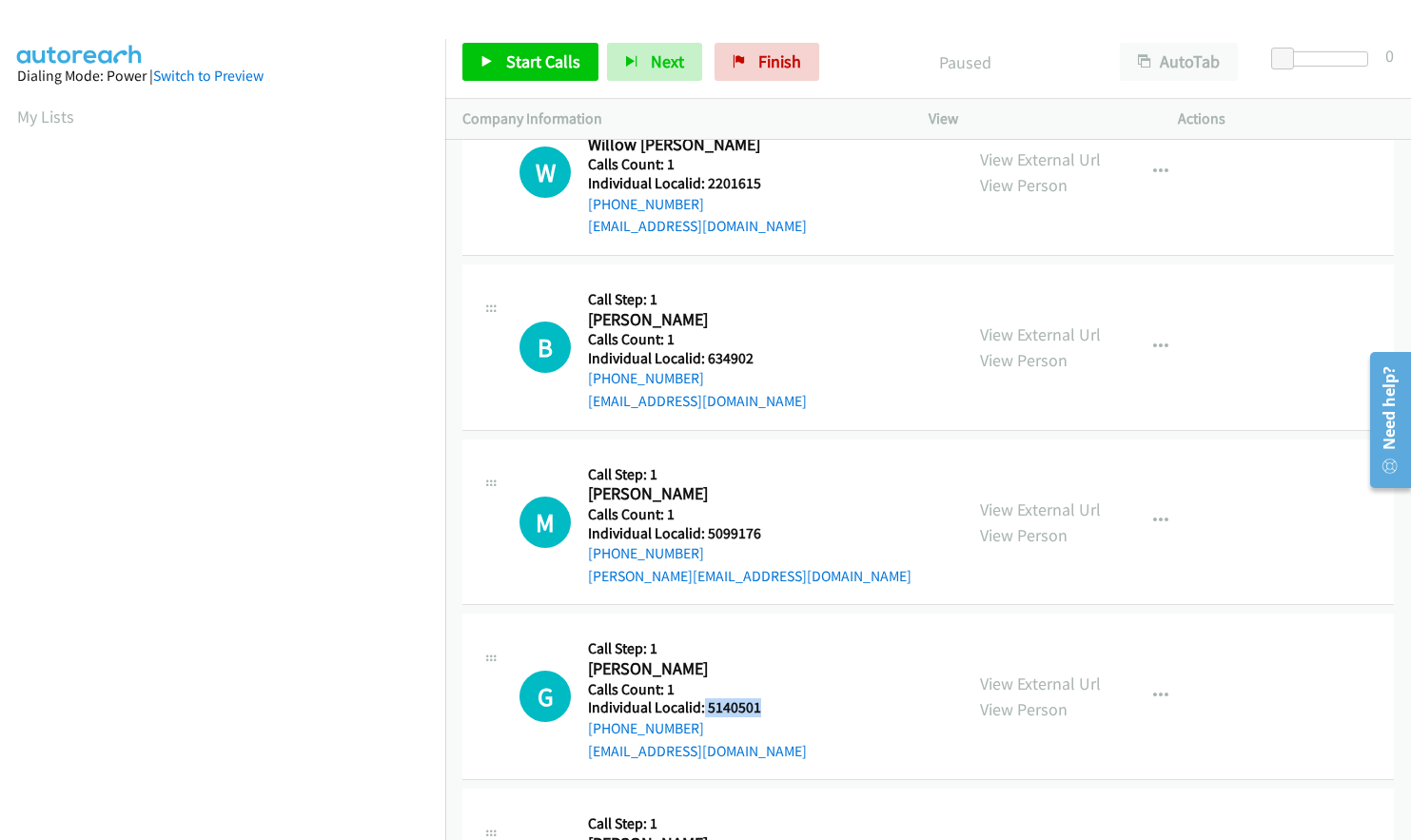 drag, startPoint x: 703, startPoint y: 707, endPoint x: 766, endPoint y: 708, distance: 63.007936 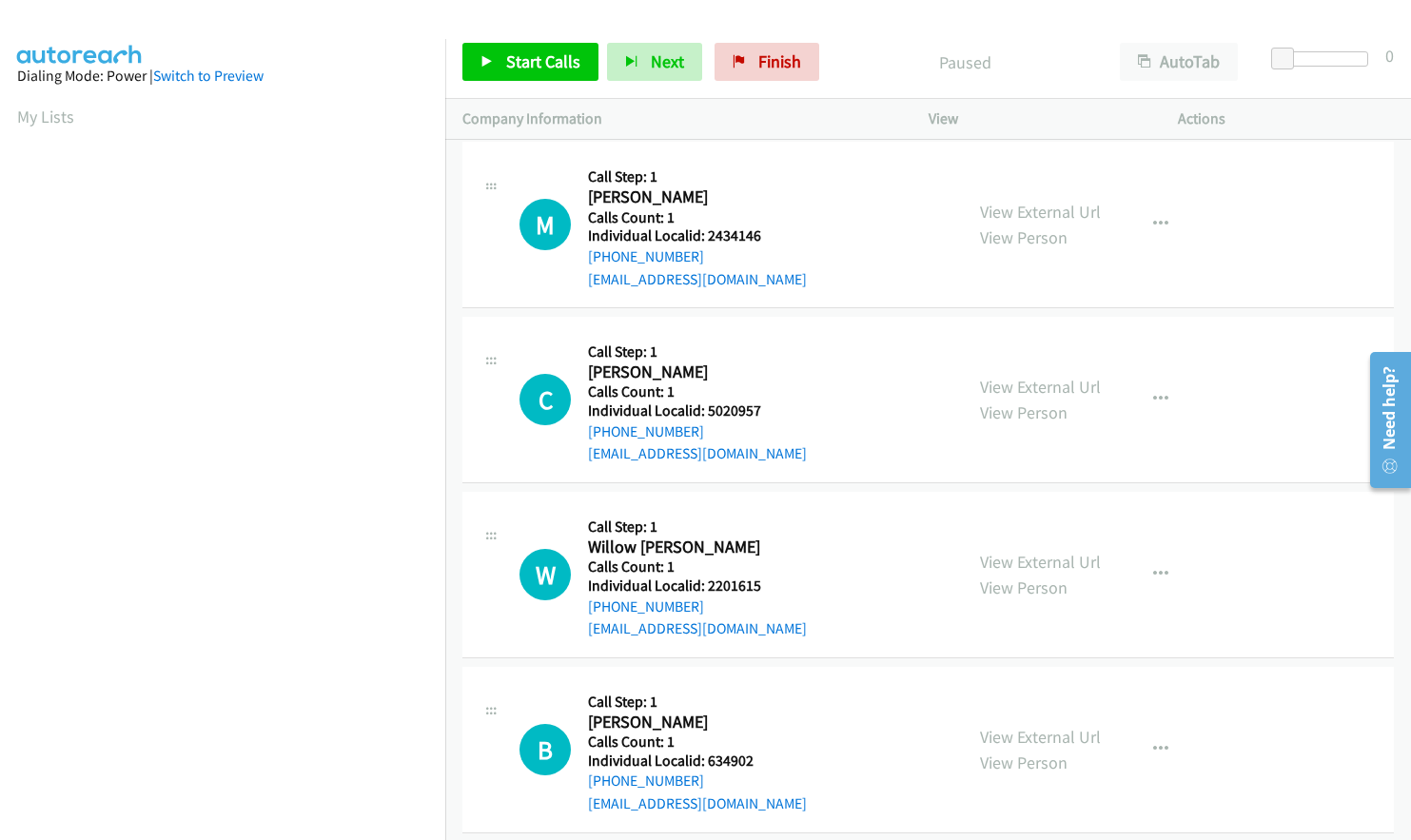 scroll, scrollTop: 0, scrollLeft: 0, axis: both 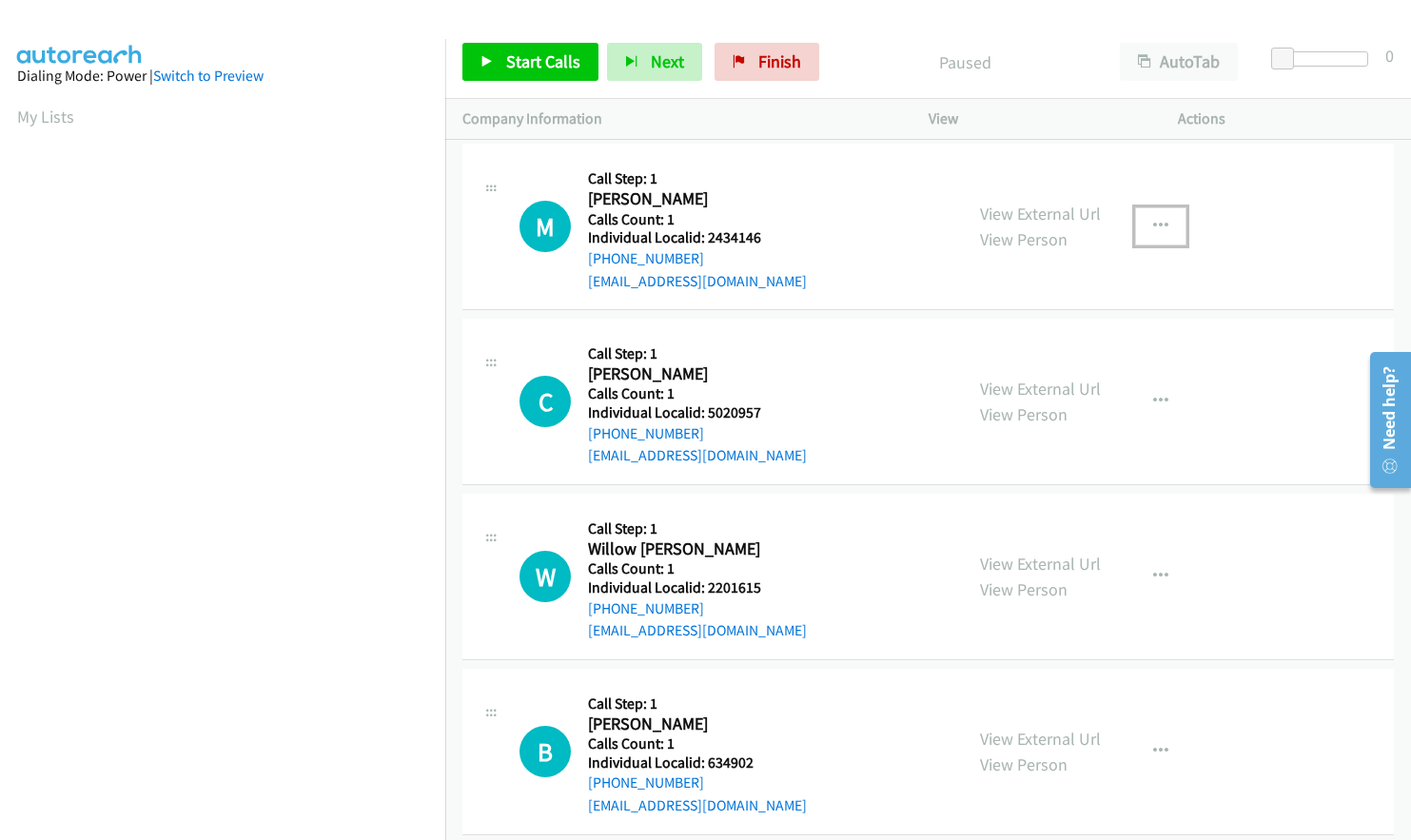 click at bounding box center (1161, 226) 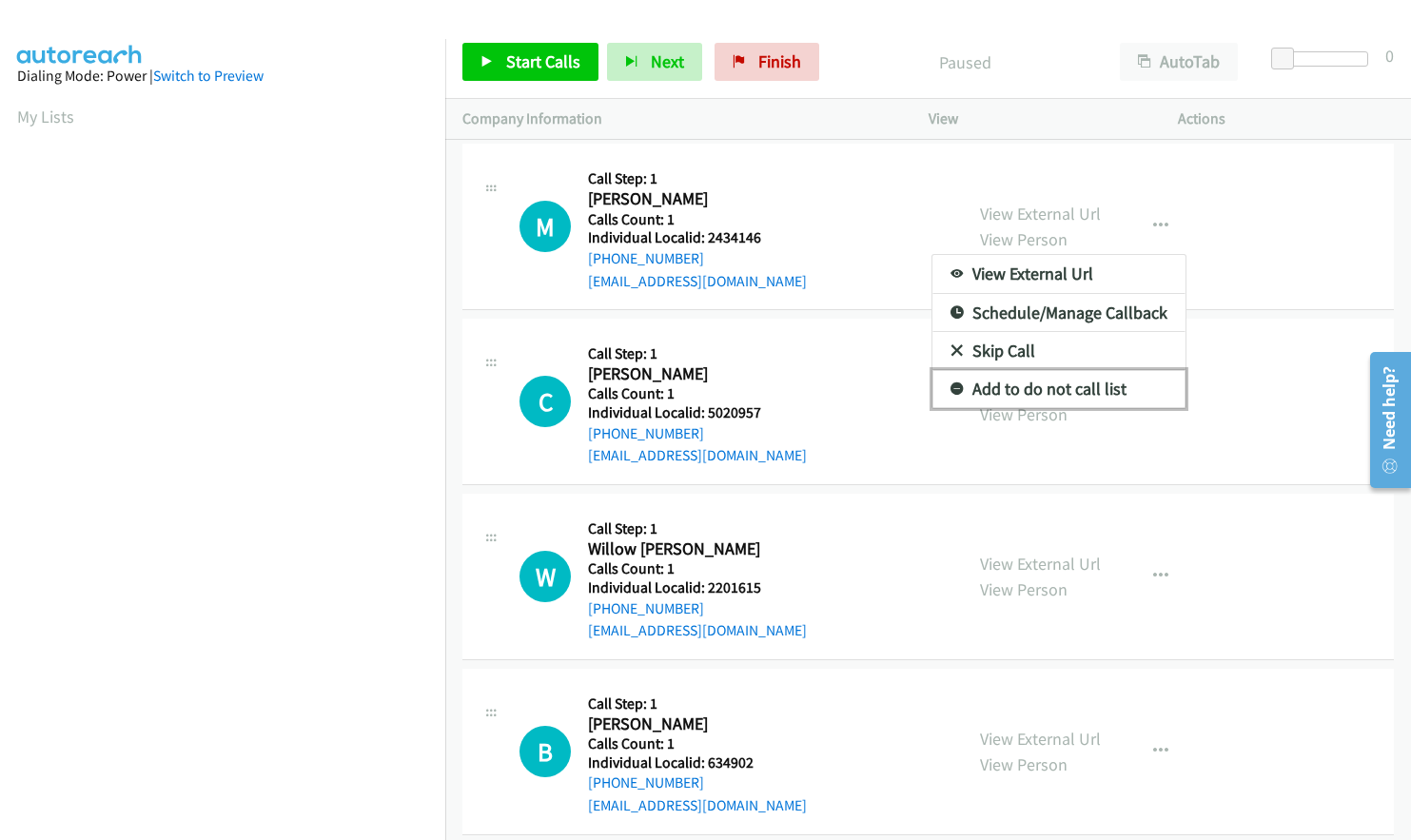 click at bounding box center (957, 390) 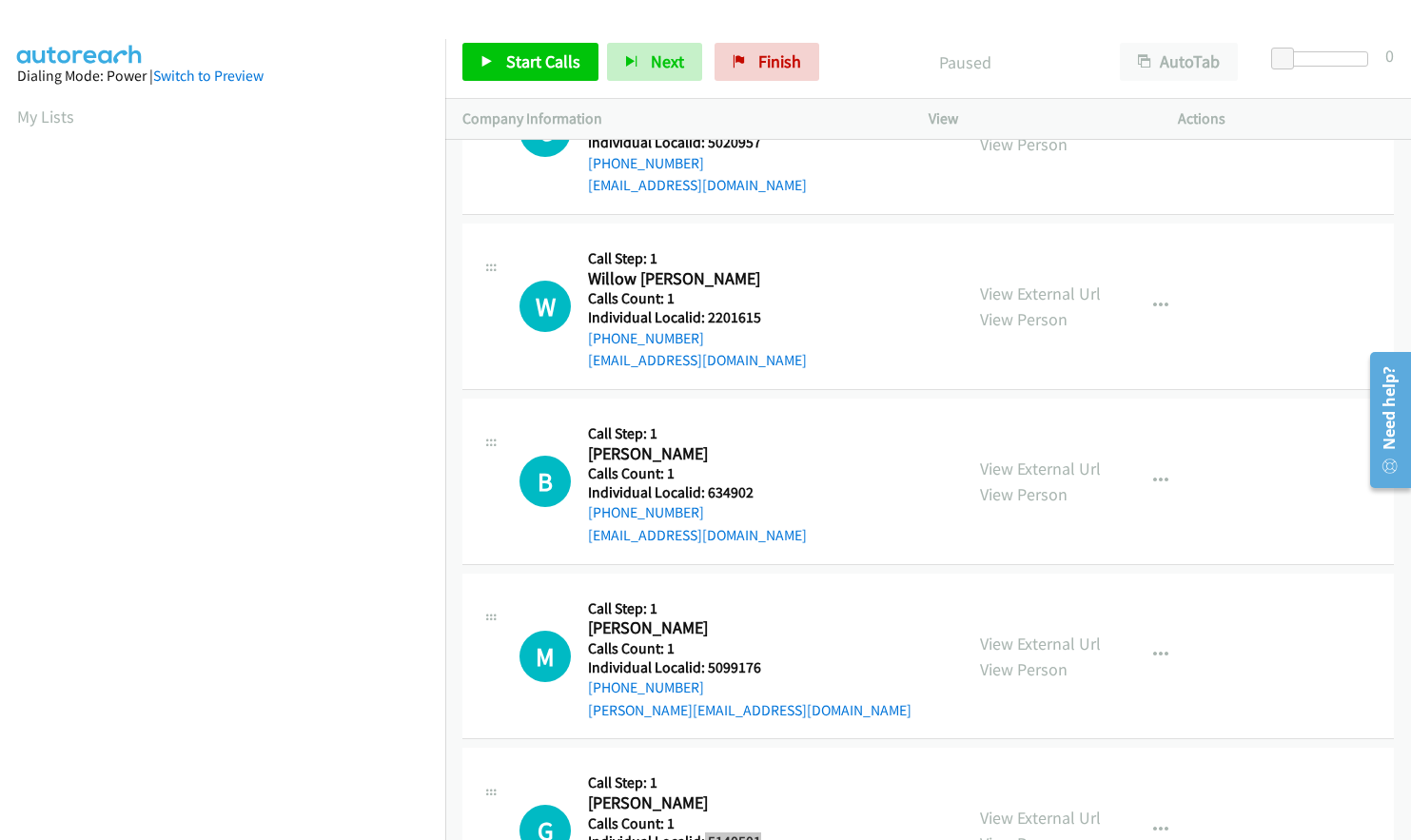 scroll, scrollTop: 285, scrollLeft: 0, axis: vertical 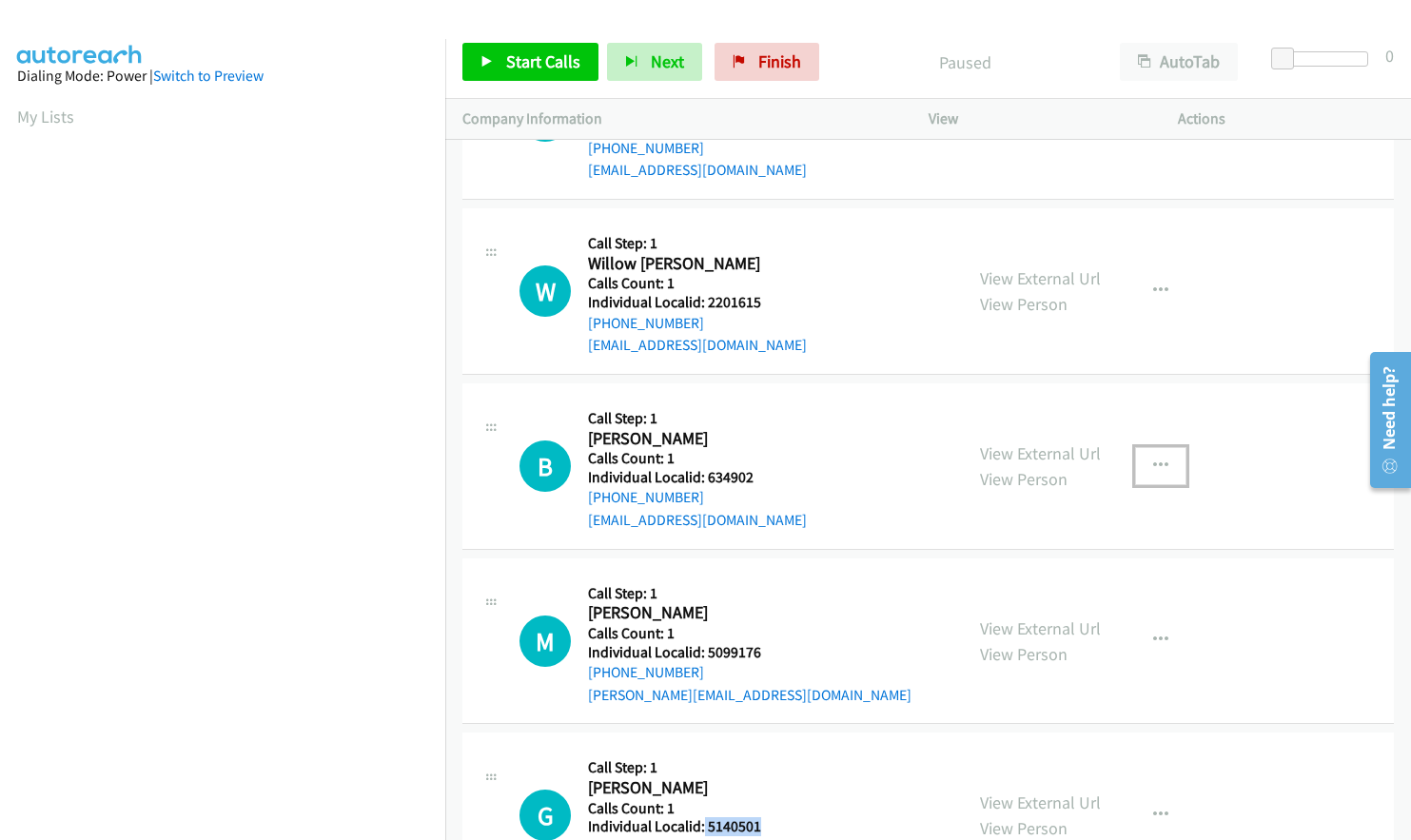 click at bounding box center (1161, 466) 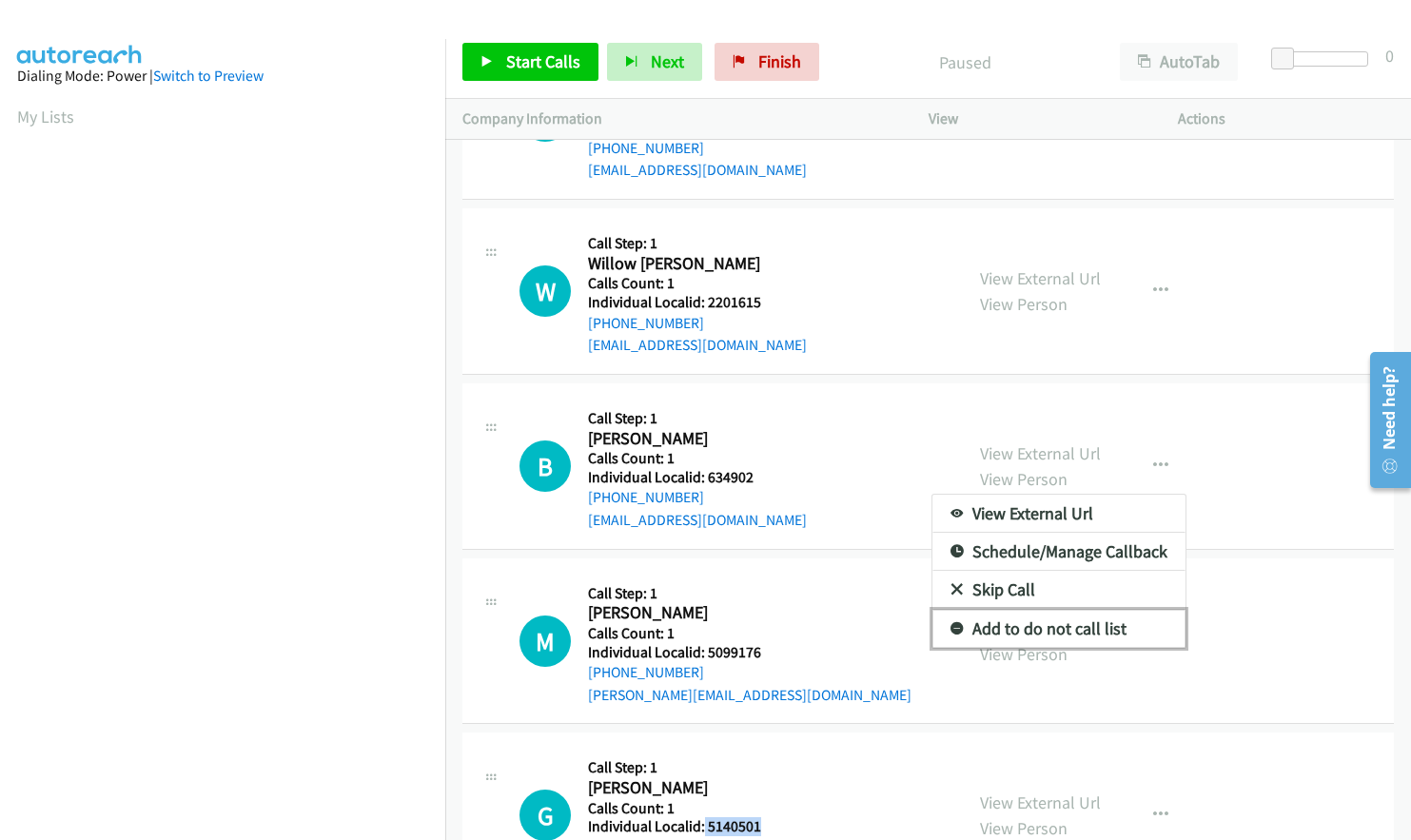 click at bounding box center [957, 630] 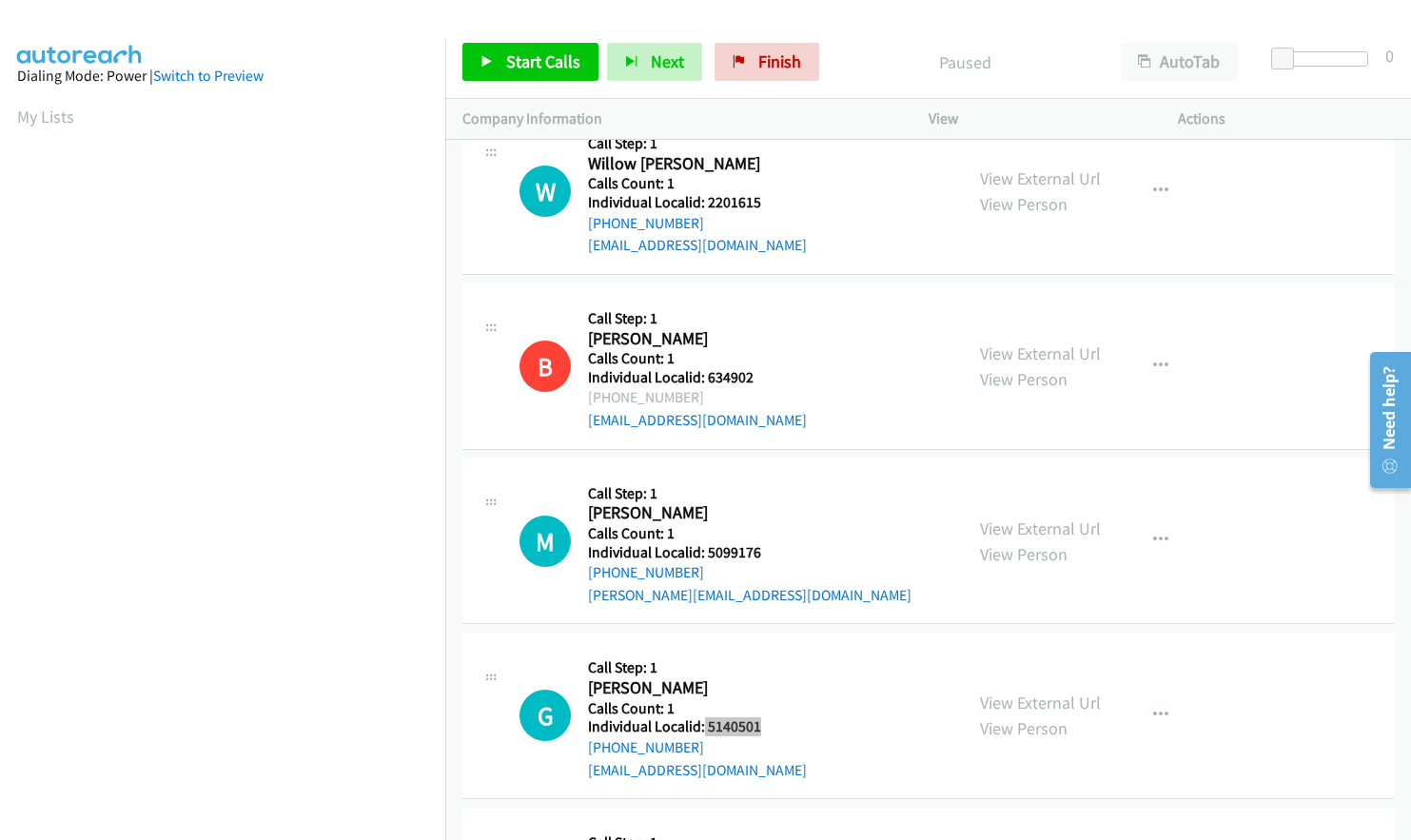 scroll, scrollTop: 404, scrollLeft: 0, axis: vertical 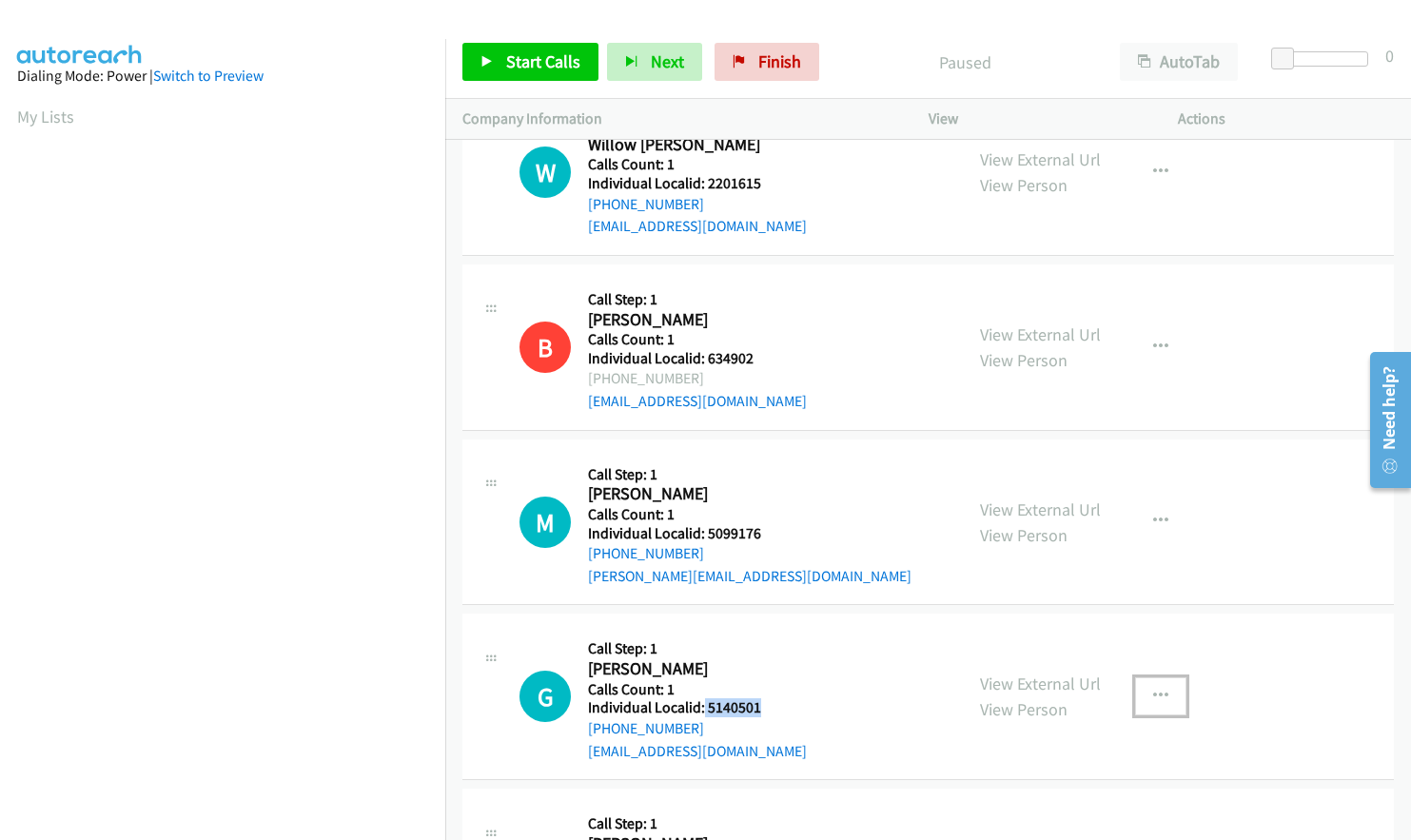 click at bounding box center (1161, 696) 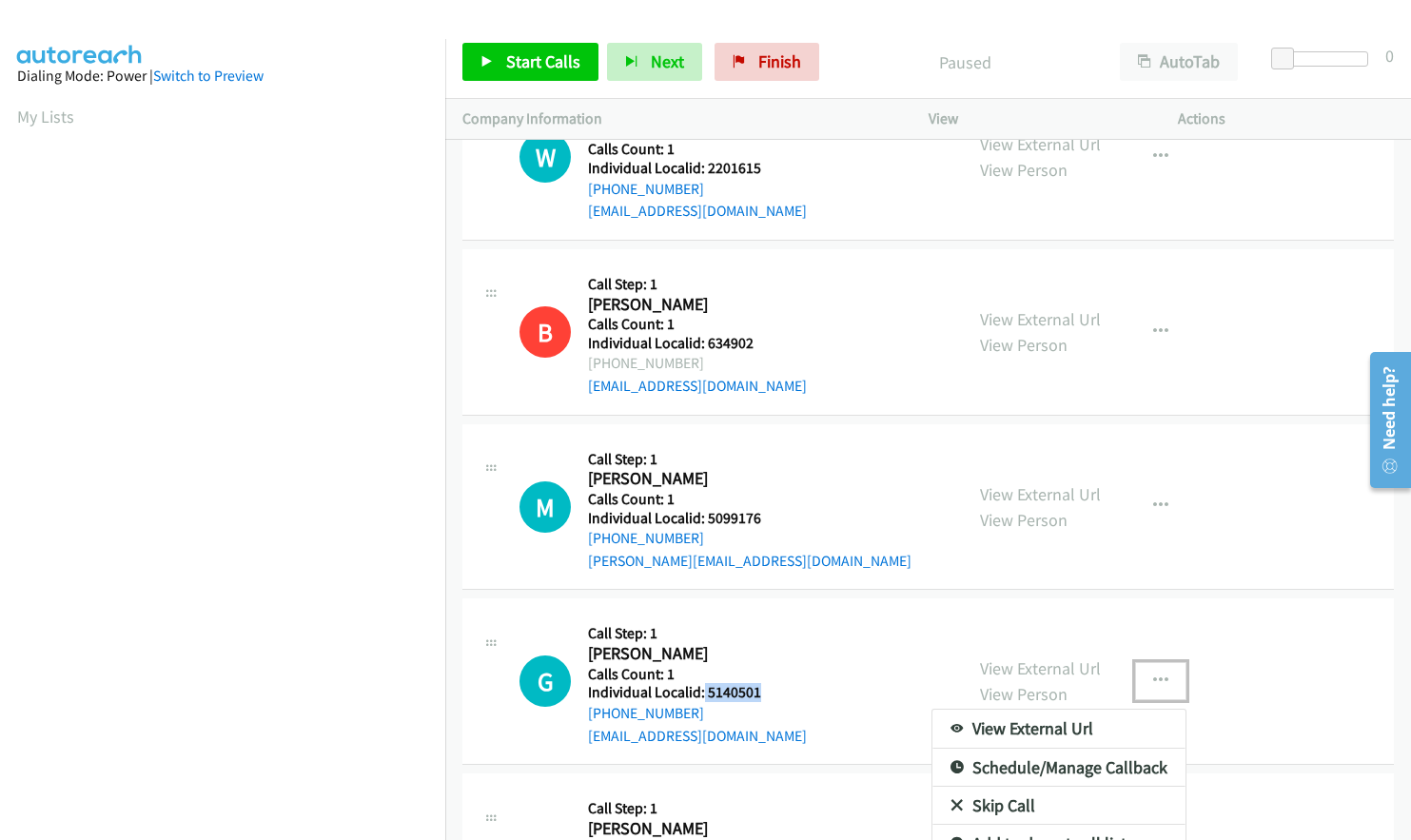 scroll, scrollTop: 474, scrollLeft: 0, axis: vertical 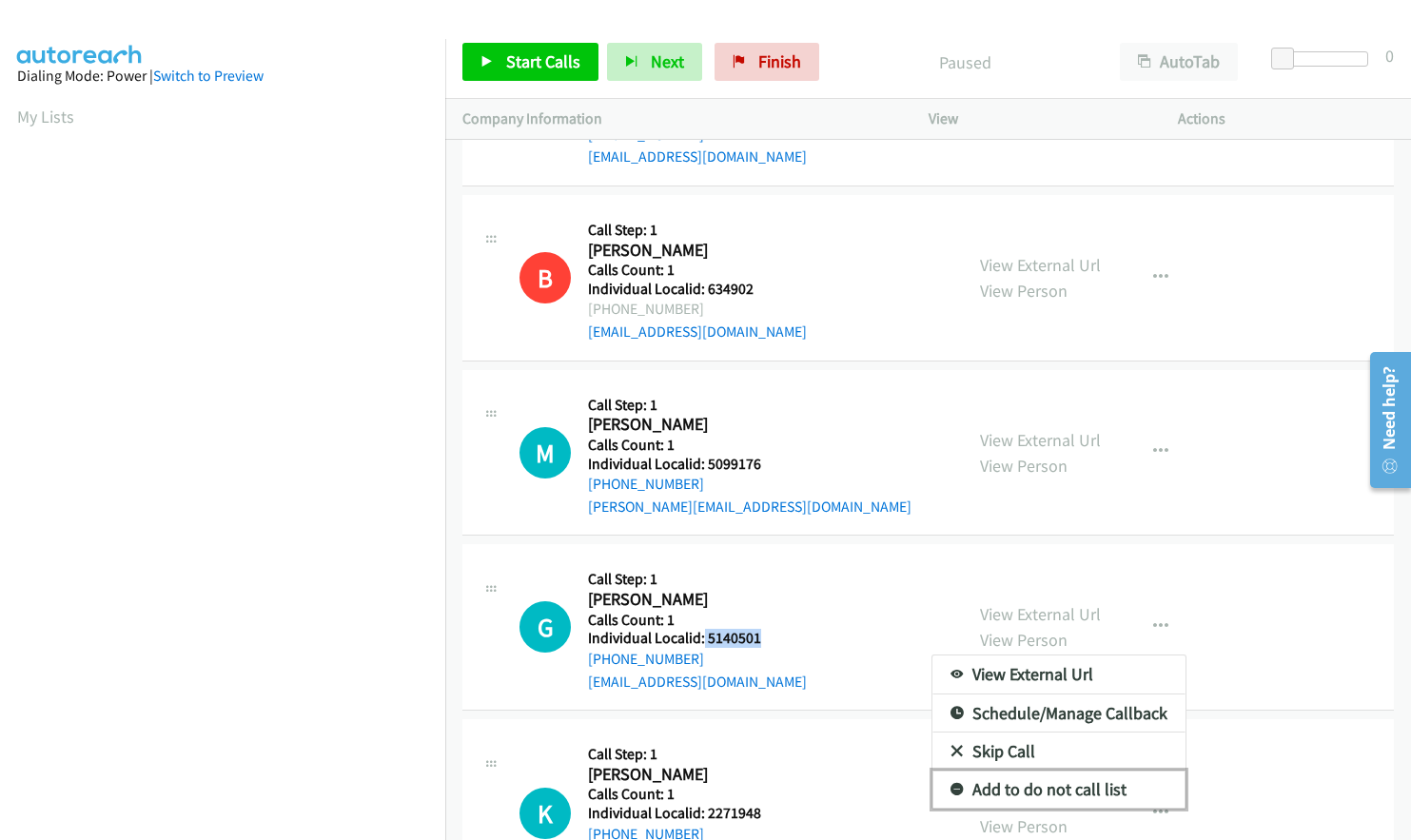 click at bounding box center [957, 791] 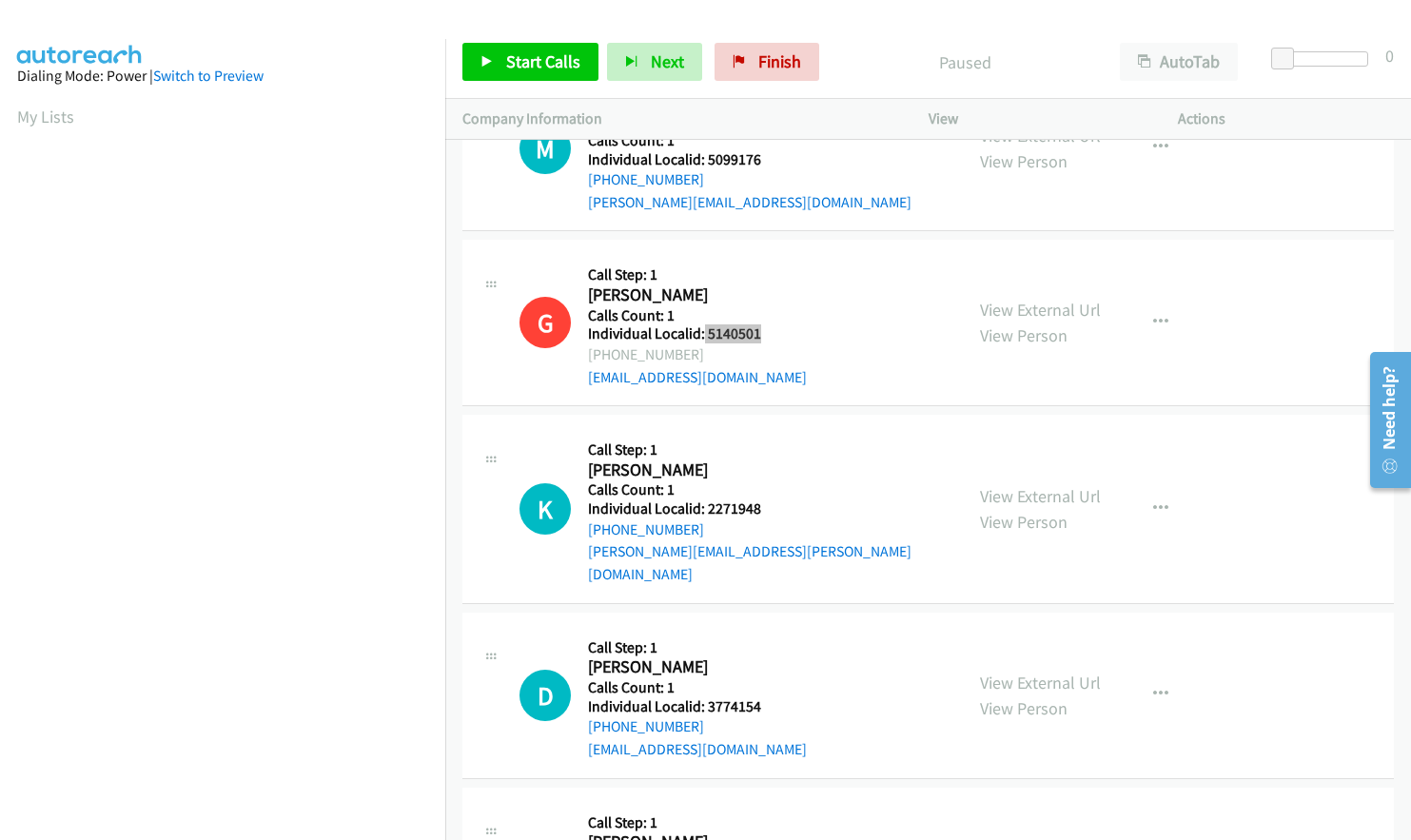 scroll, scrollTop: 783, scrollLeft: 0, axis: vertical 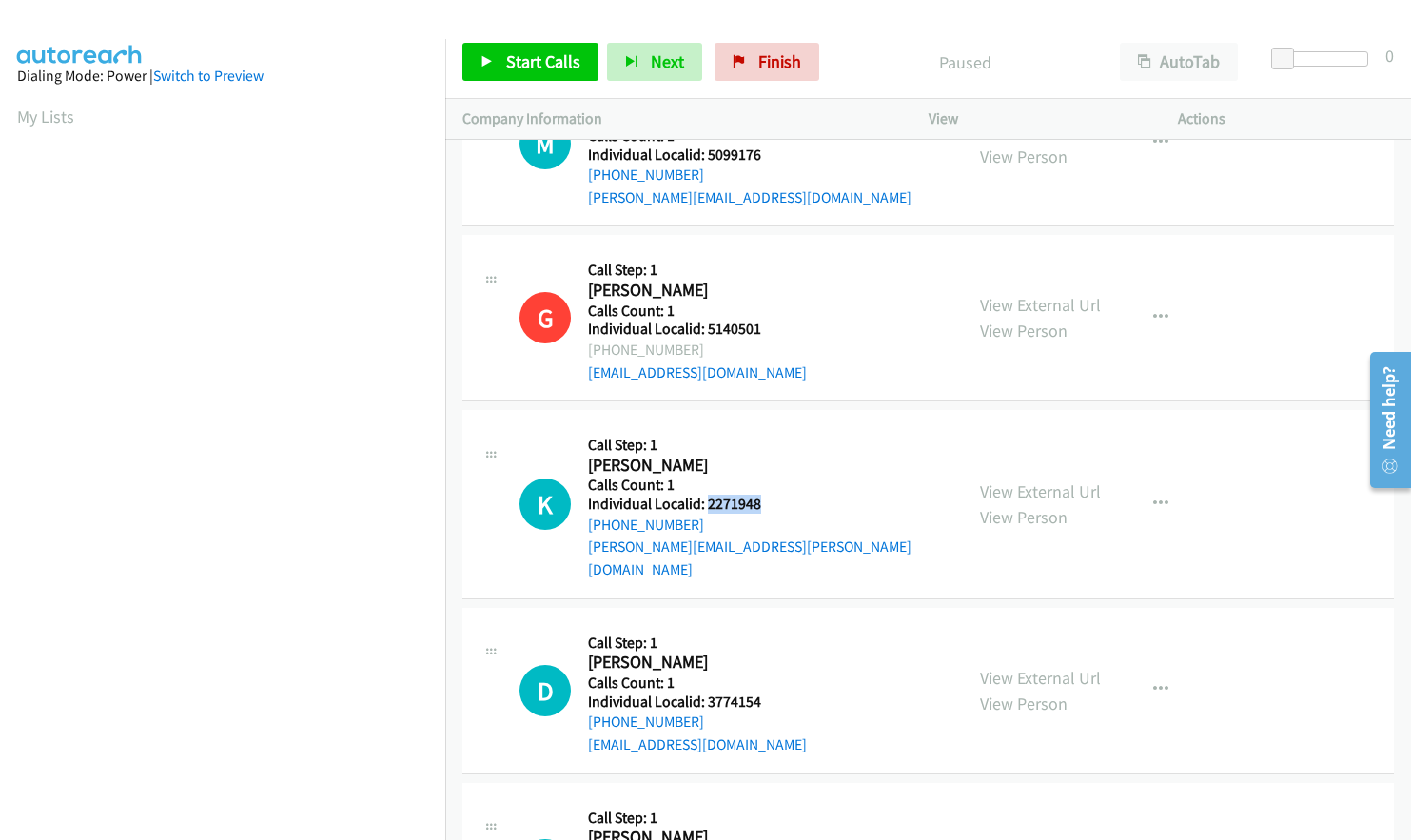 drag, startPoint x: 714, startPoint y: 499, endPoint x: 762, endPoint y: 500, distance: 48.010416 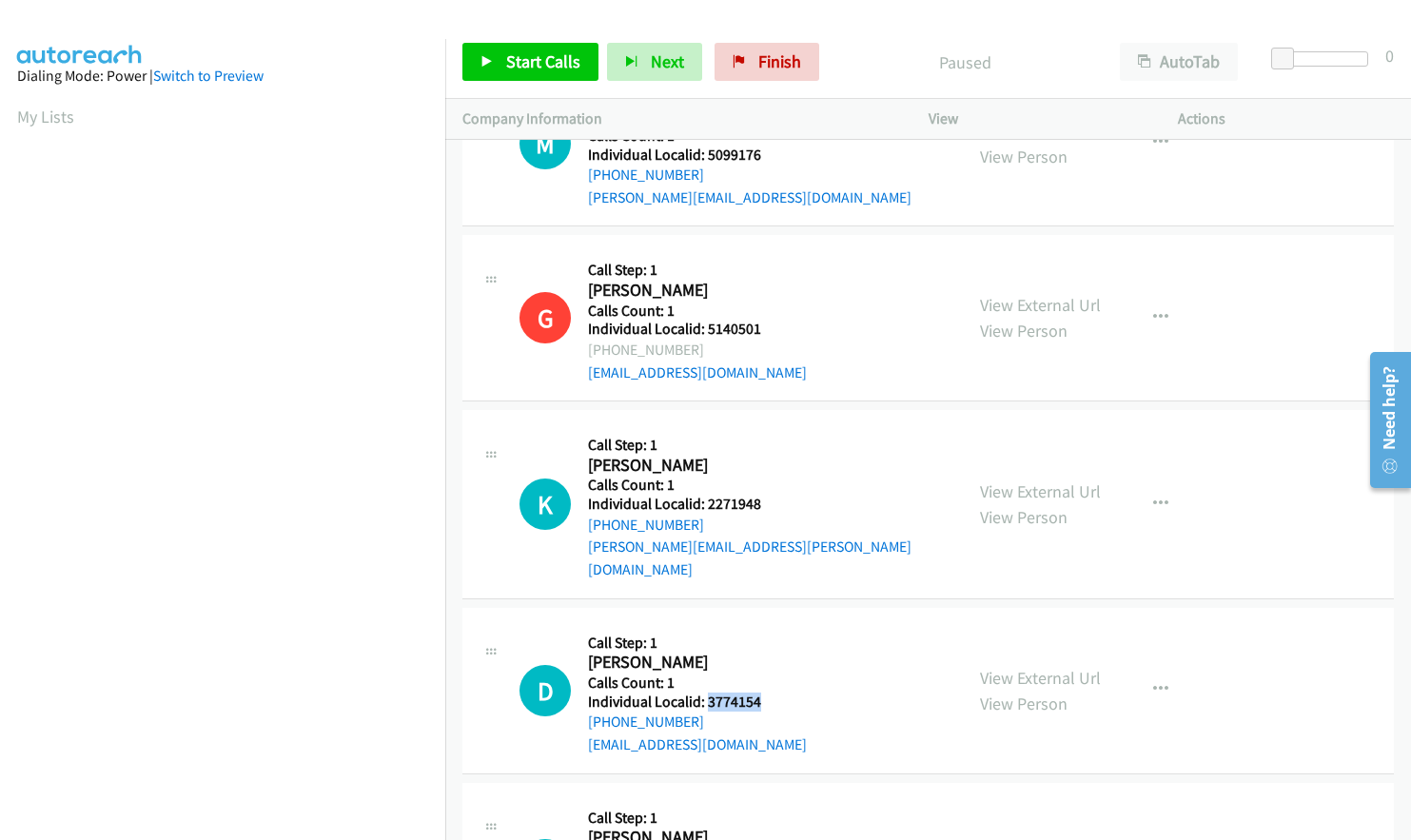drag, startPoint x: 704, startPoint y: 678, endPoint x: 765, endPoint y: 677, distance: 61.0082 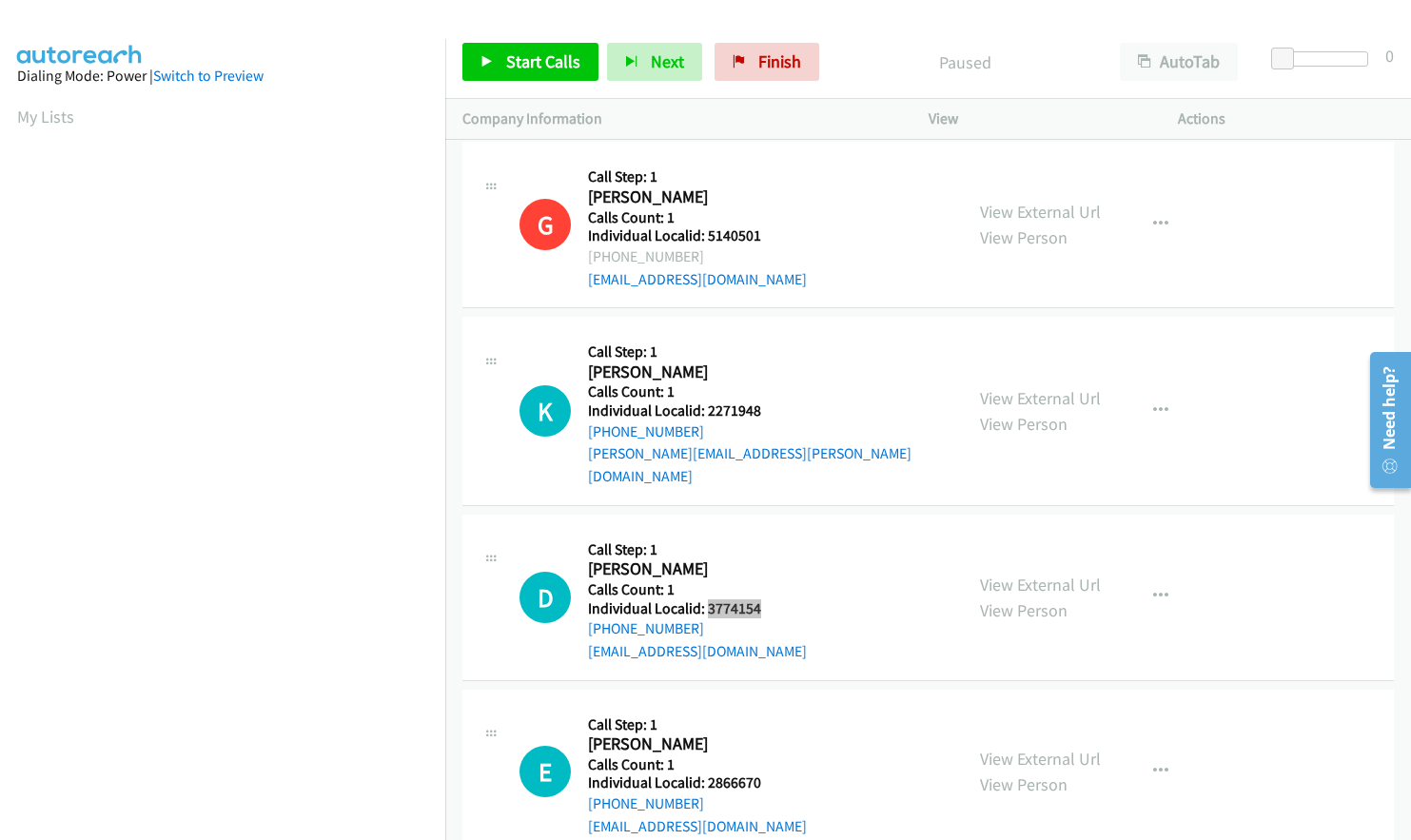 scroll, scrollTop: 878, scrollLeft: 0, axis: vertical 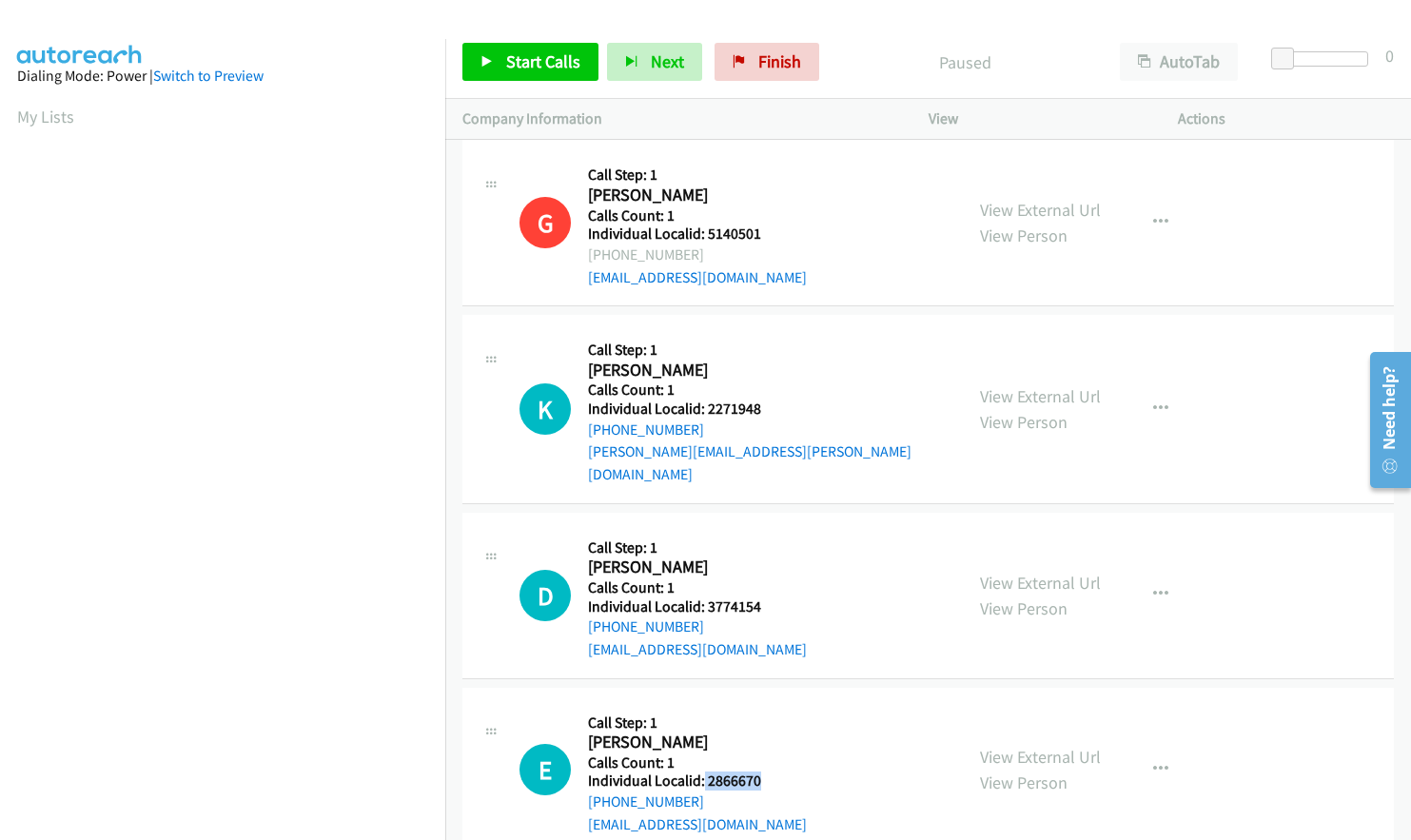 drag, startPoint x: 703, startPoint y: 753, endPoint x: 762, endPoint y: 752, distance: 59.00847 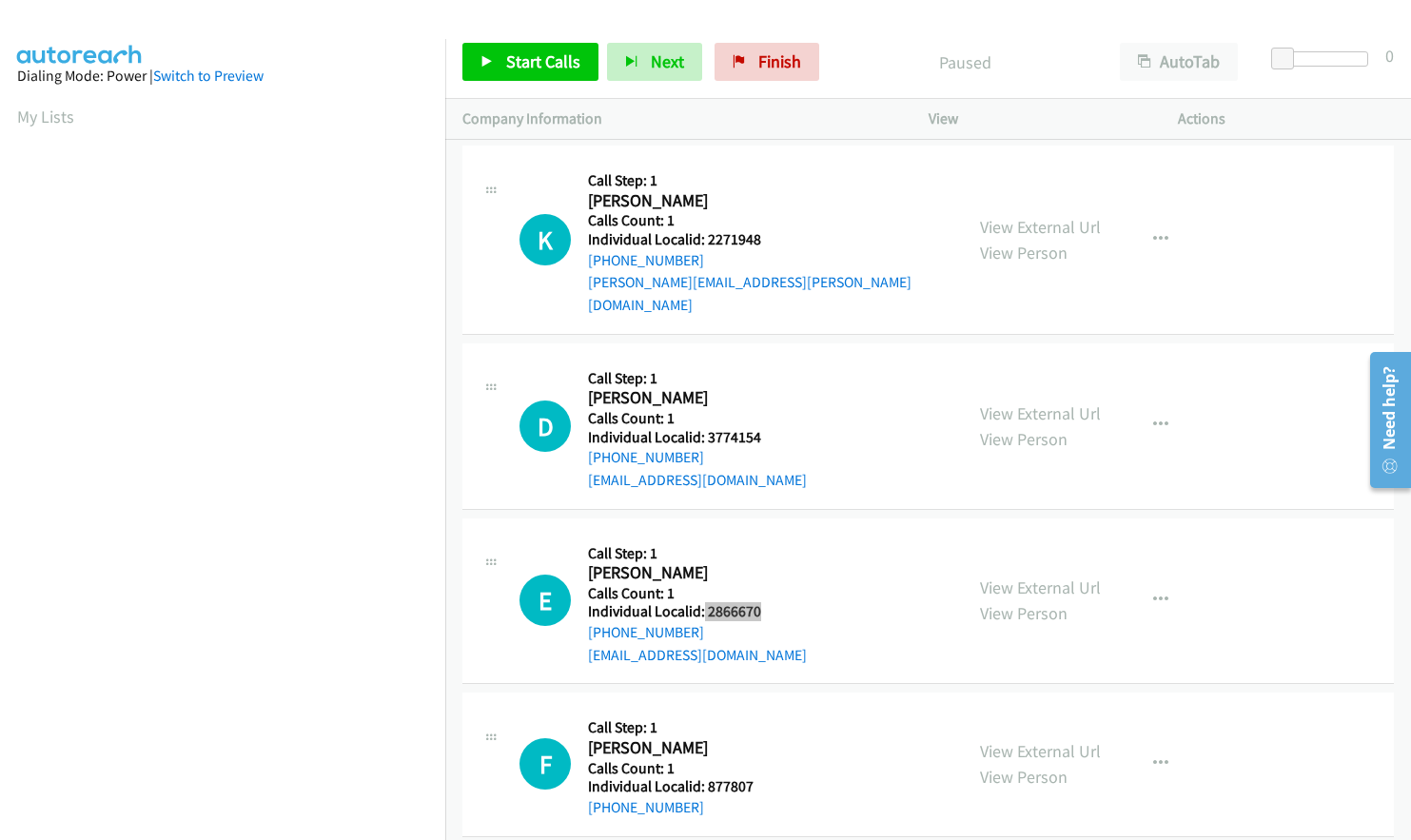 scroll, scrollTop: 1045, scrollLeft: 0, axis: vertical 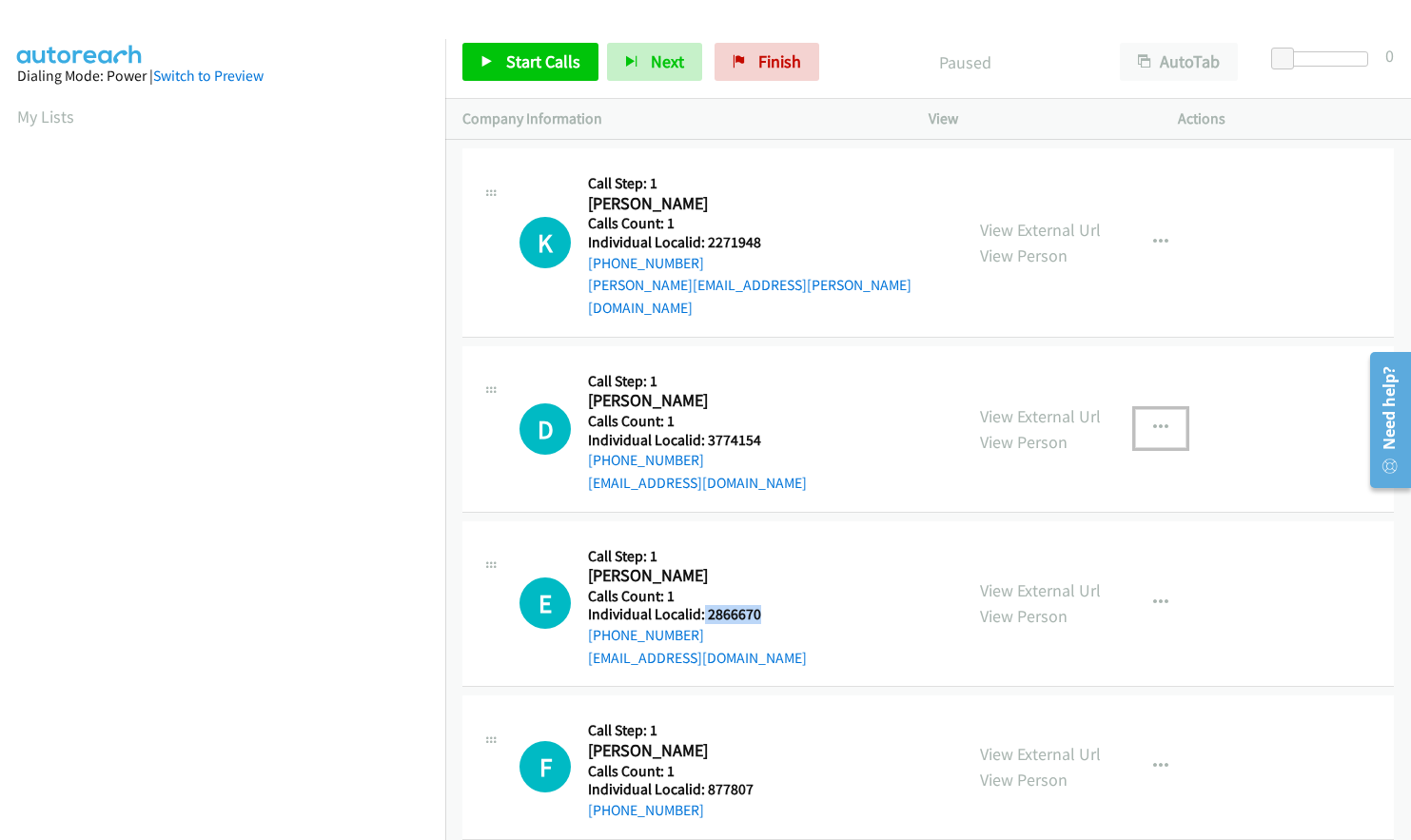 click at bounding box center [1161, 428] 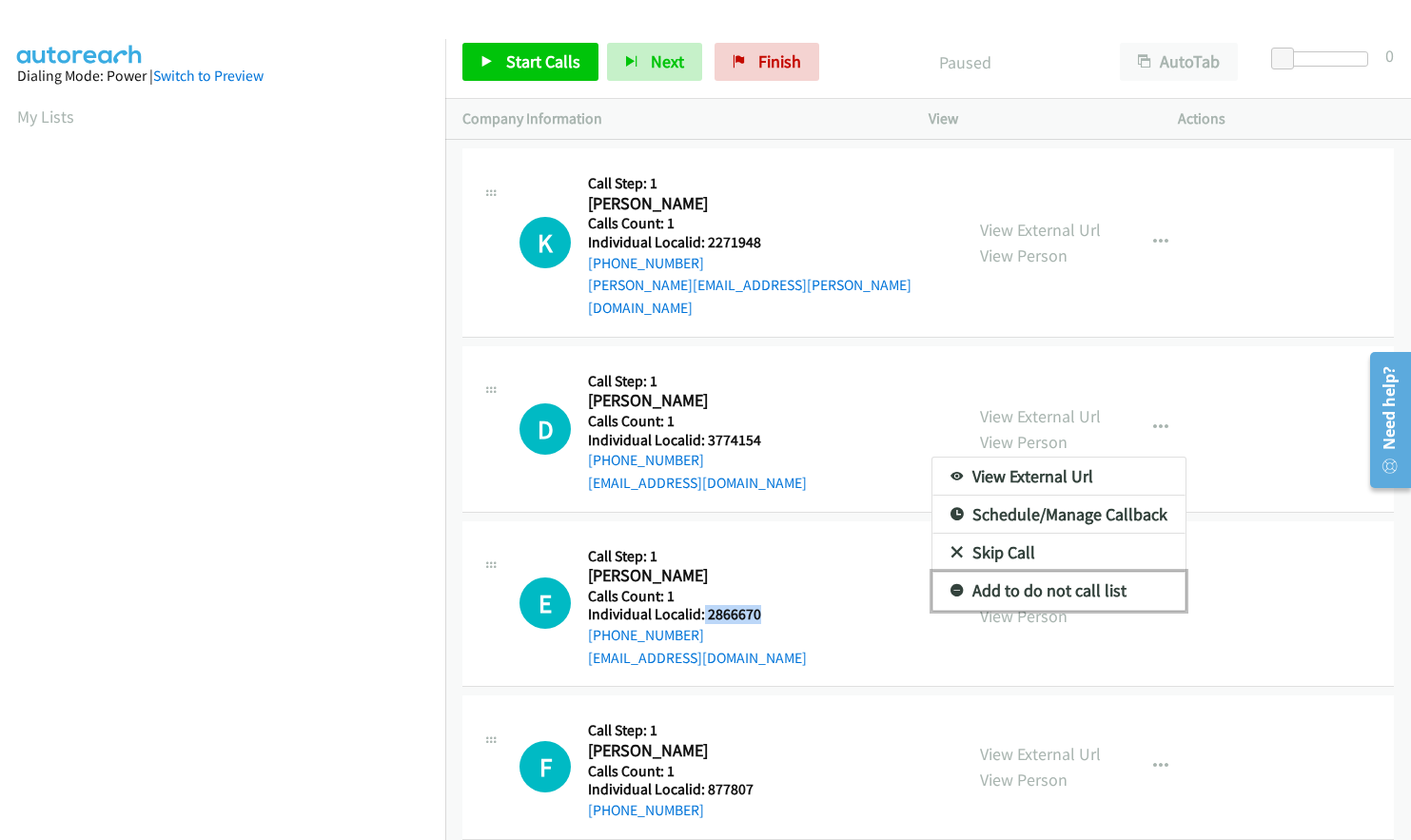click at bounding box center [957, 592] 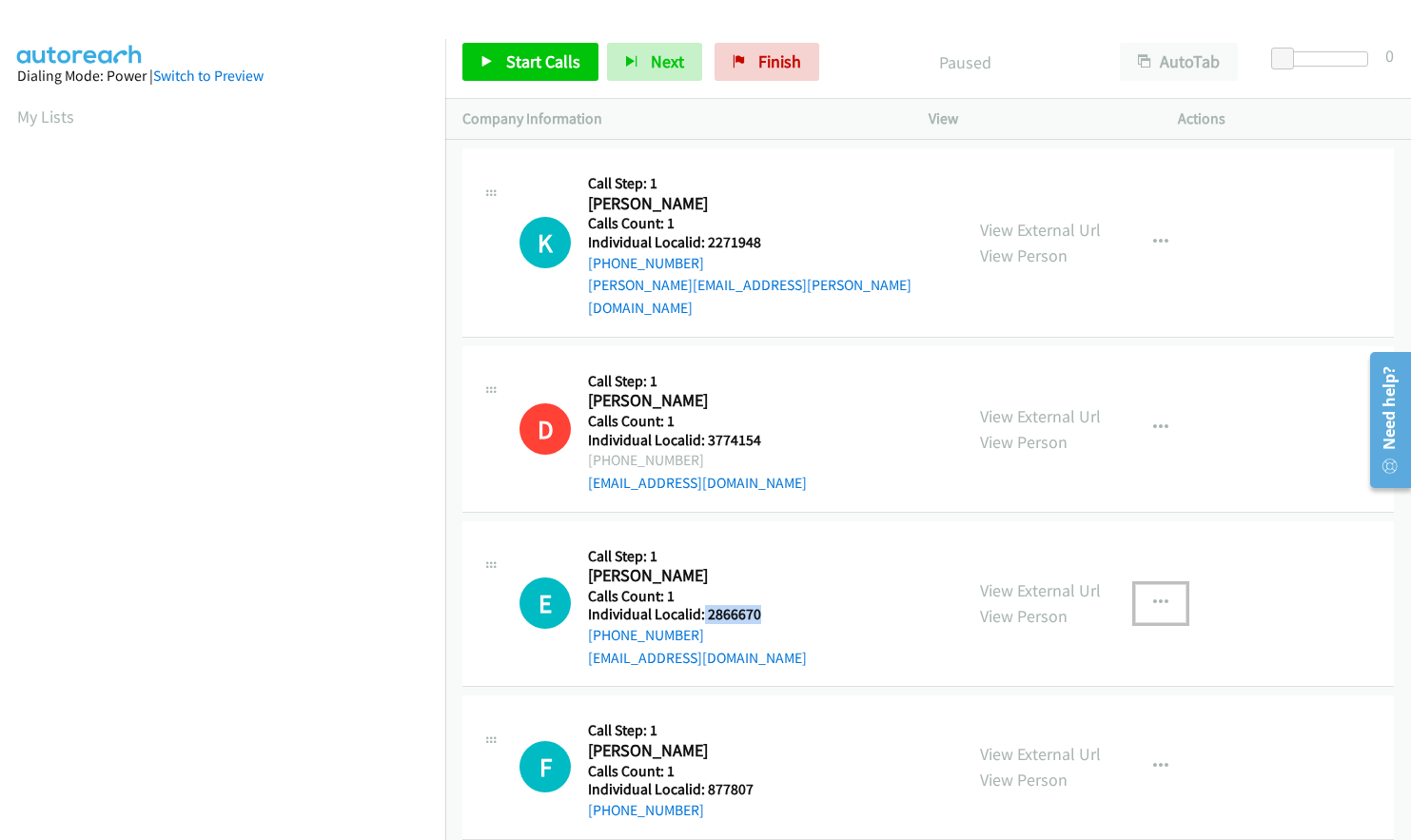 click at bounding box center [1161, 603] 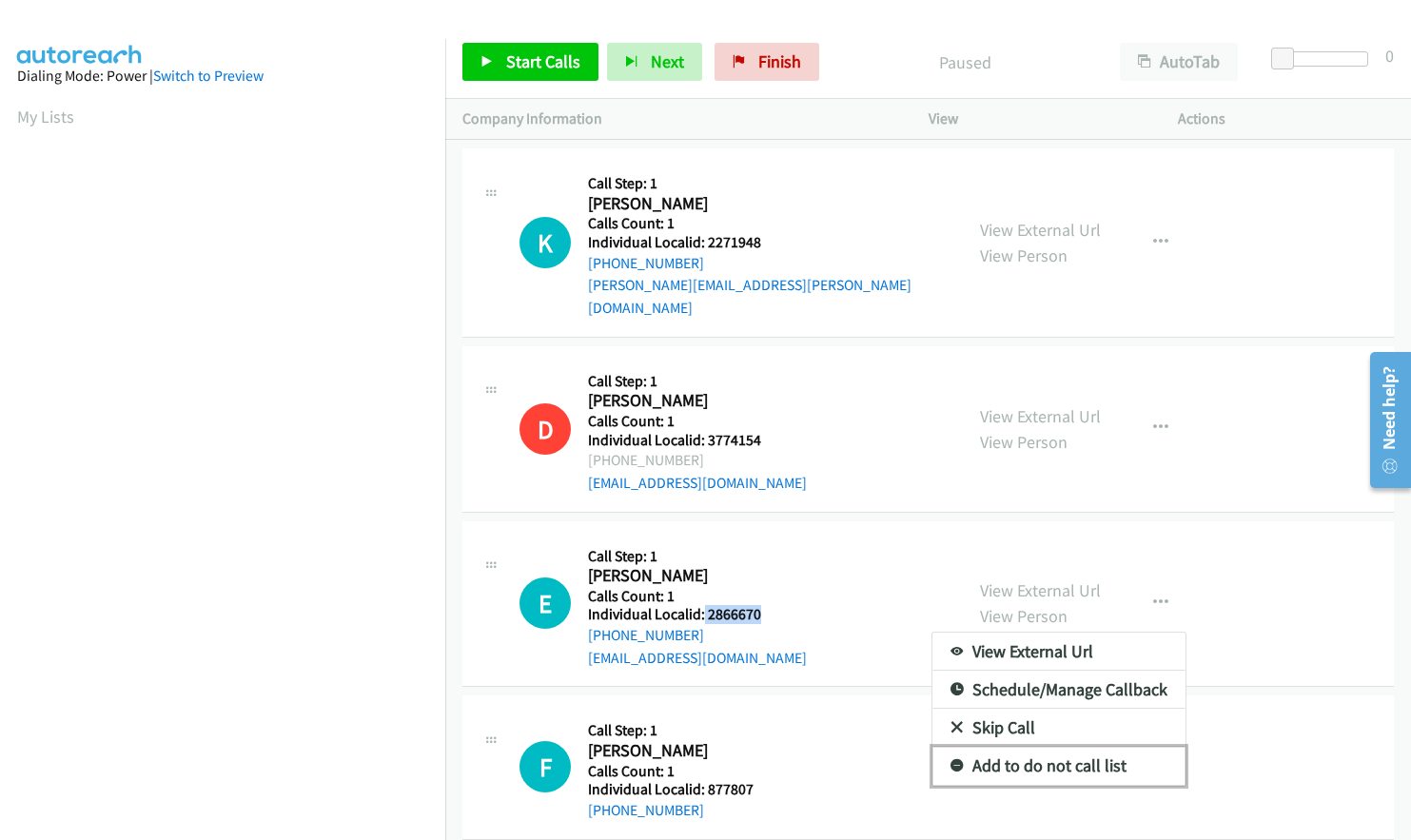 click at bounding box center (957, 767) 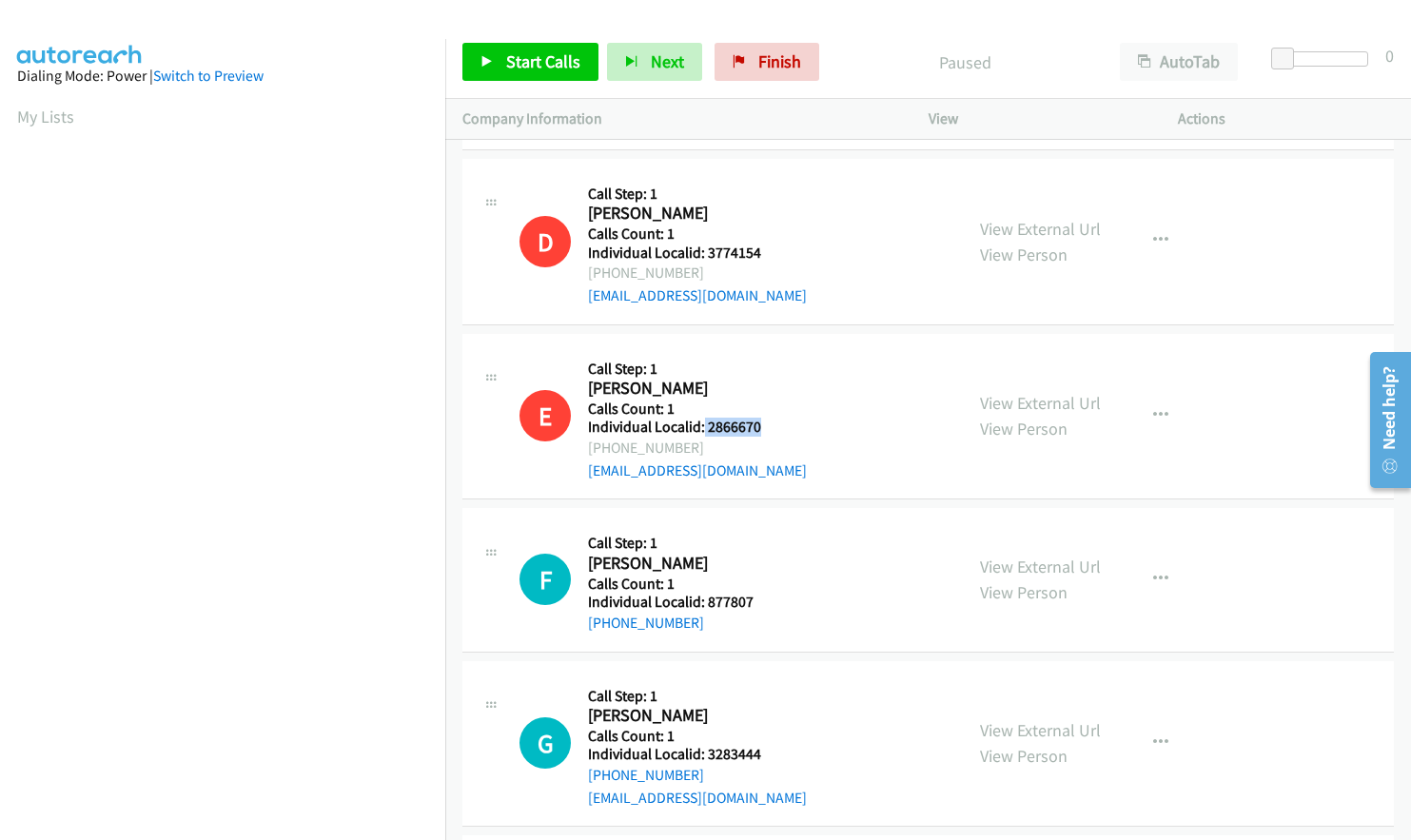 scroll, scrollTop: 1235, scrollLeft: 0, axis: vertical 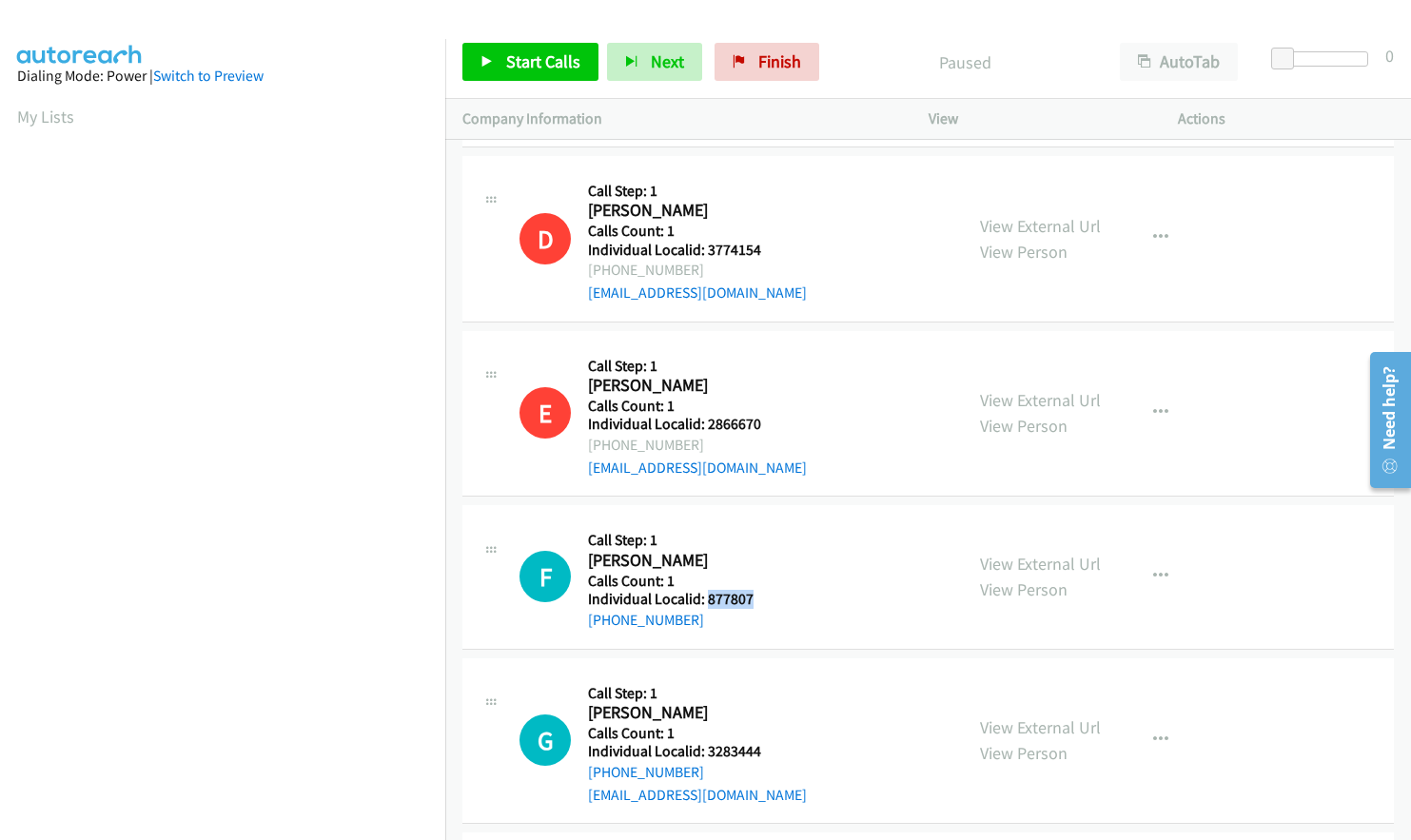 drag, startPoint x: 706, startPoint y: 578, endPoint x: 760, endPoint y: 576, distance: 54.037024 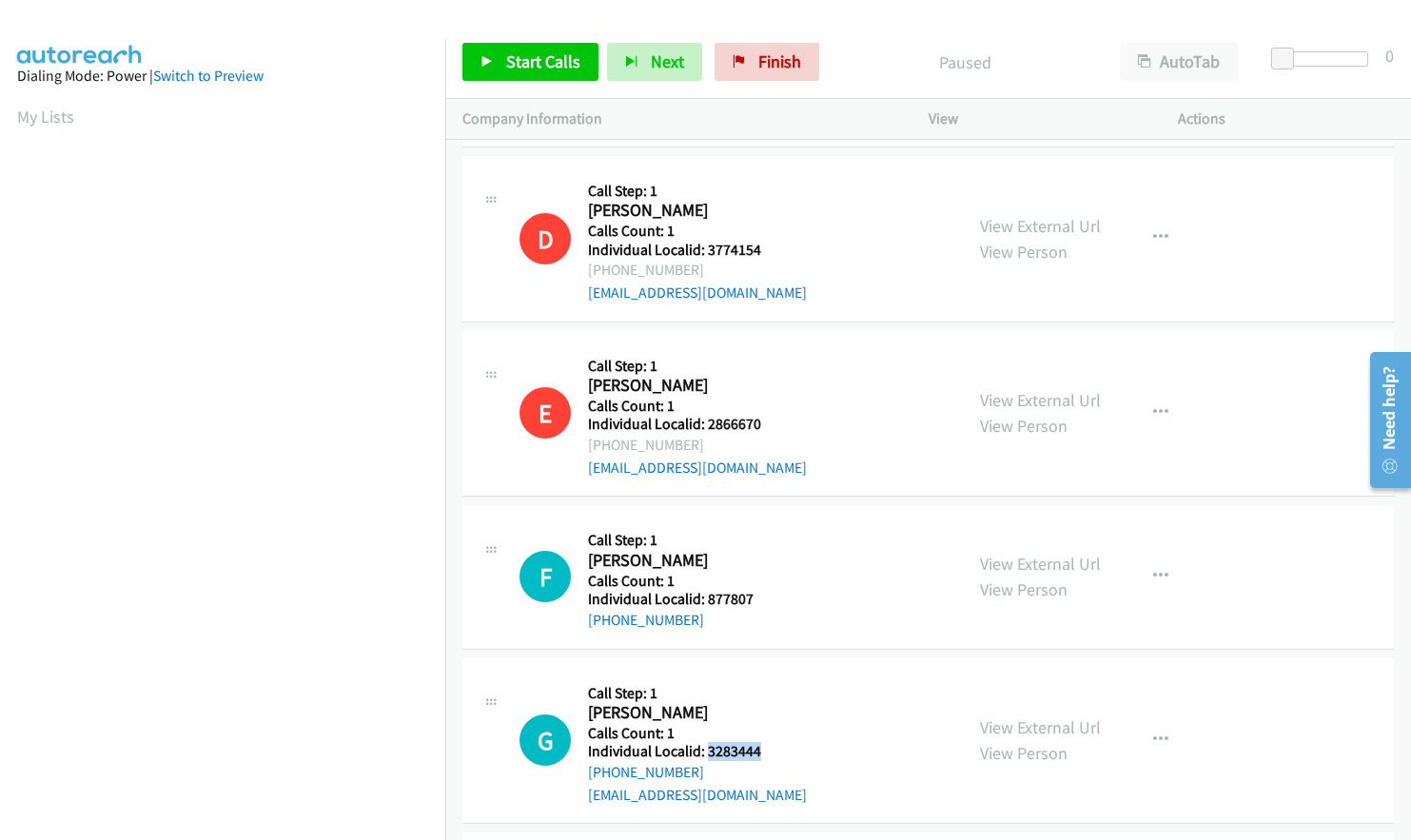 drag, startPoint x: 704, startPoint y: 734, endPoint x: 769, endPoint y: 728, distance: 65.276336 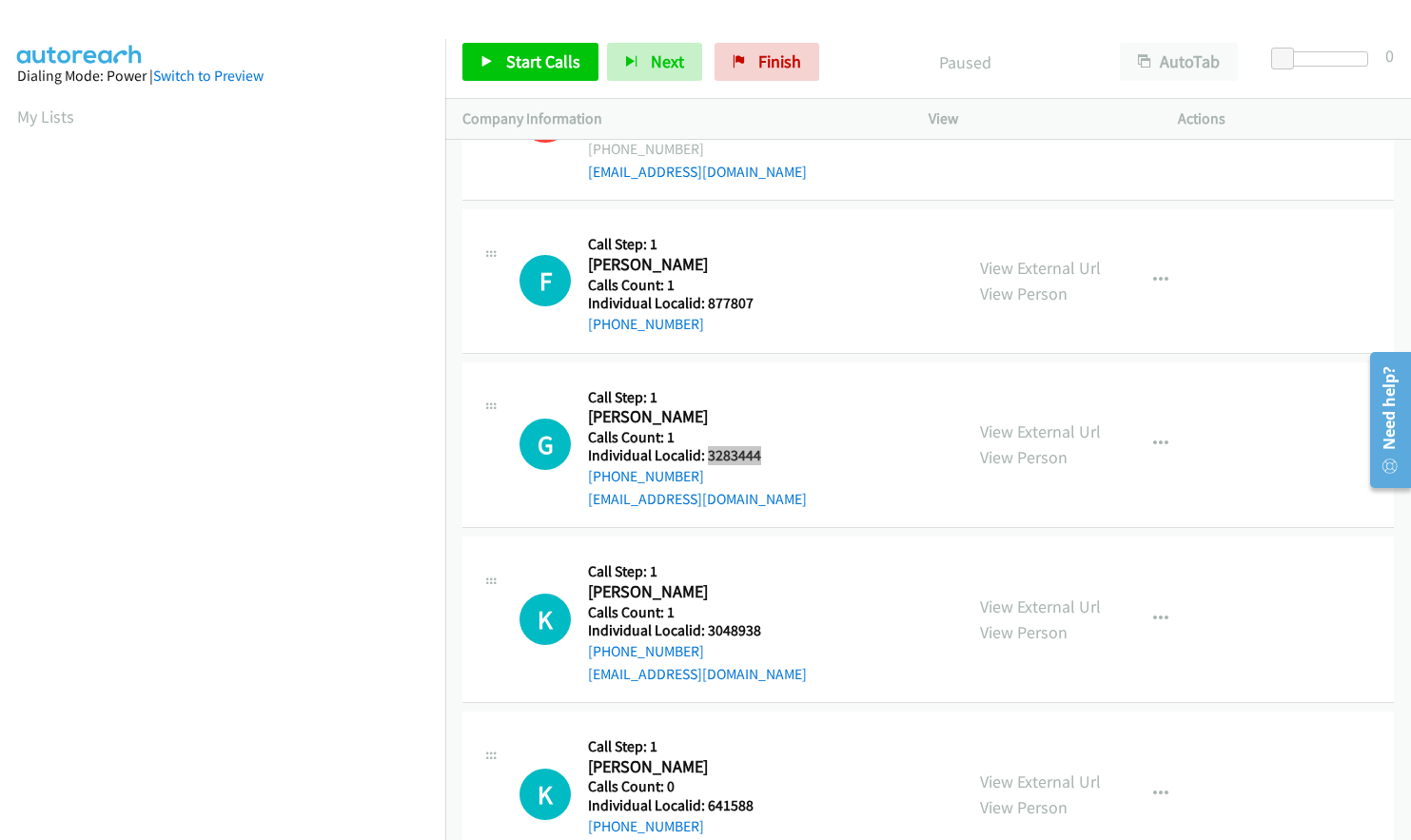 scroll, scrollTop: 1615, scrollLeft: 0, axis: vertical 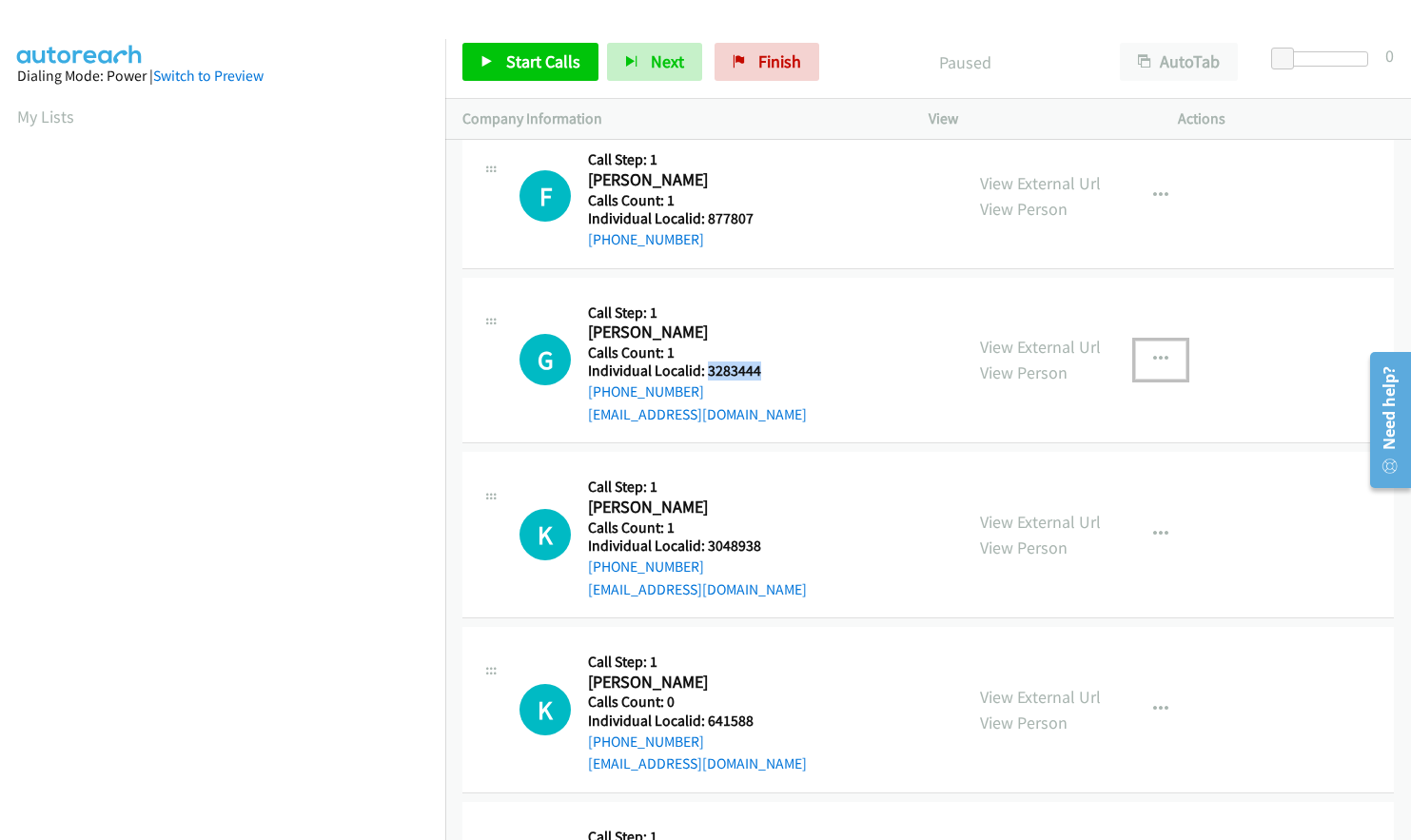 click at bounding box center (1161, 360) 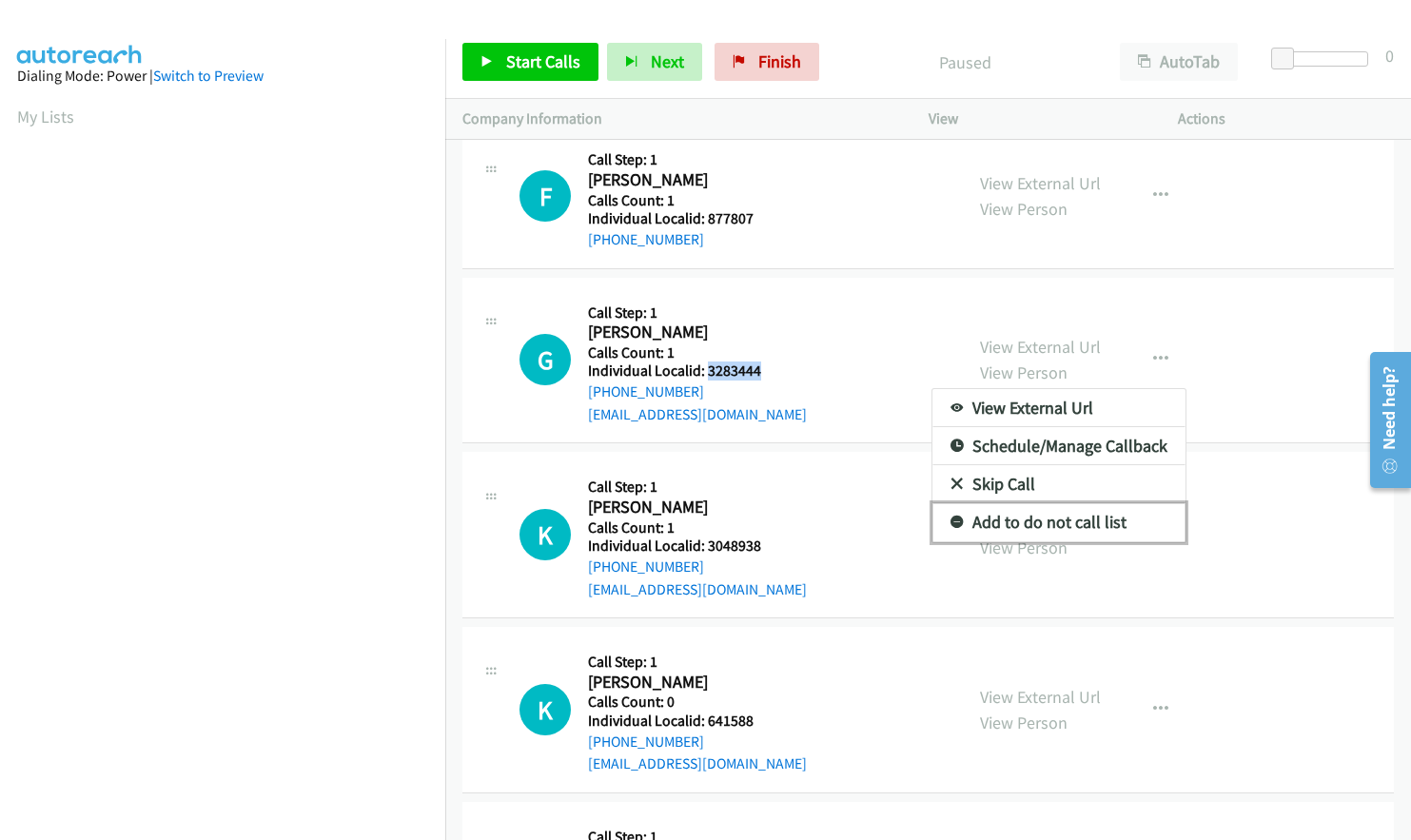 click on "Add to do not call list" at bounding box center [1059, 522] 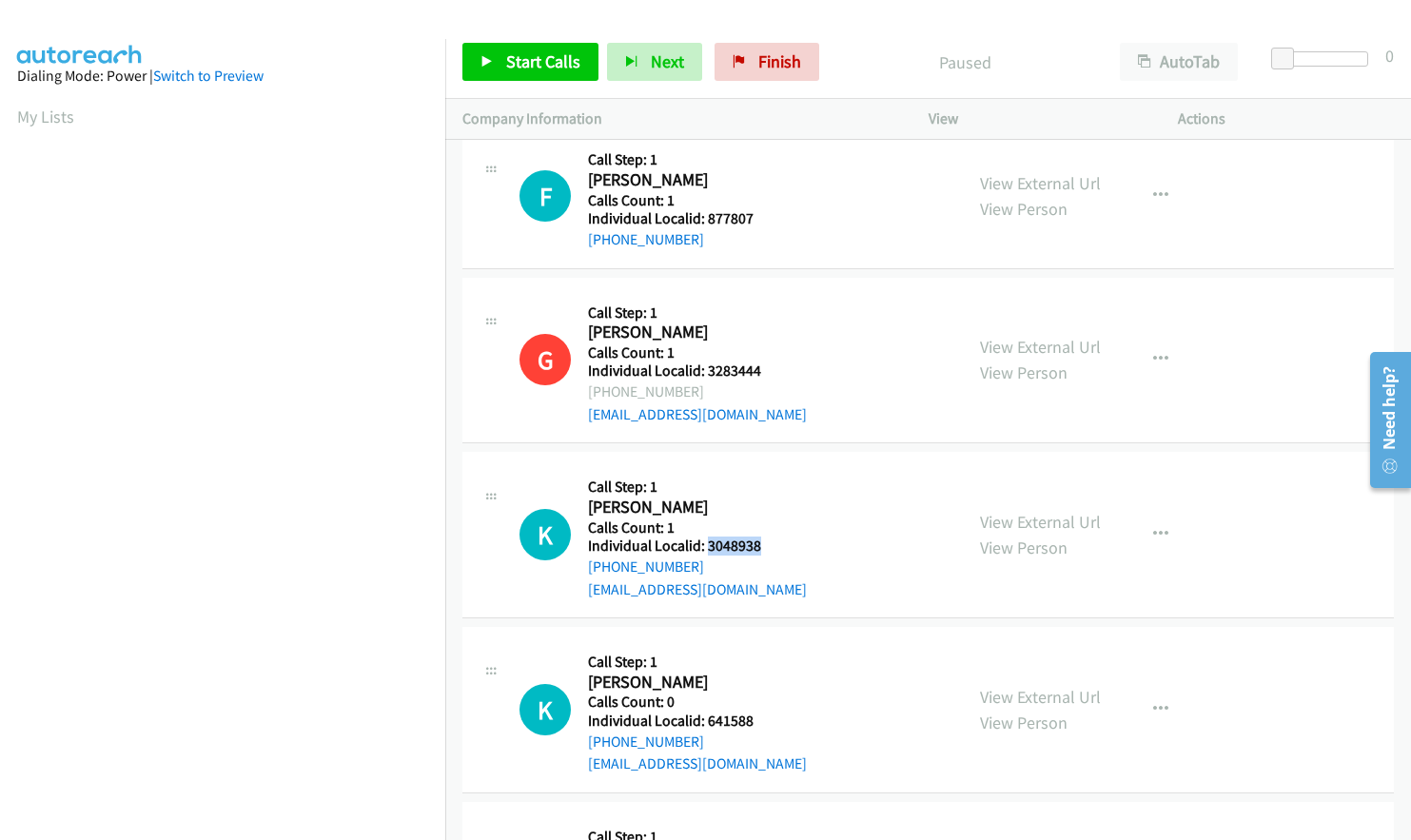 drag, startPoint x: 731, startPoint y: 523, endPoint x: 771, endPoint y: 518, distance: 40.311289 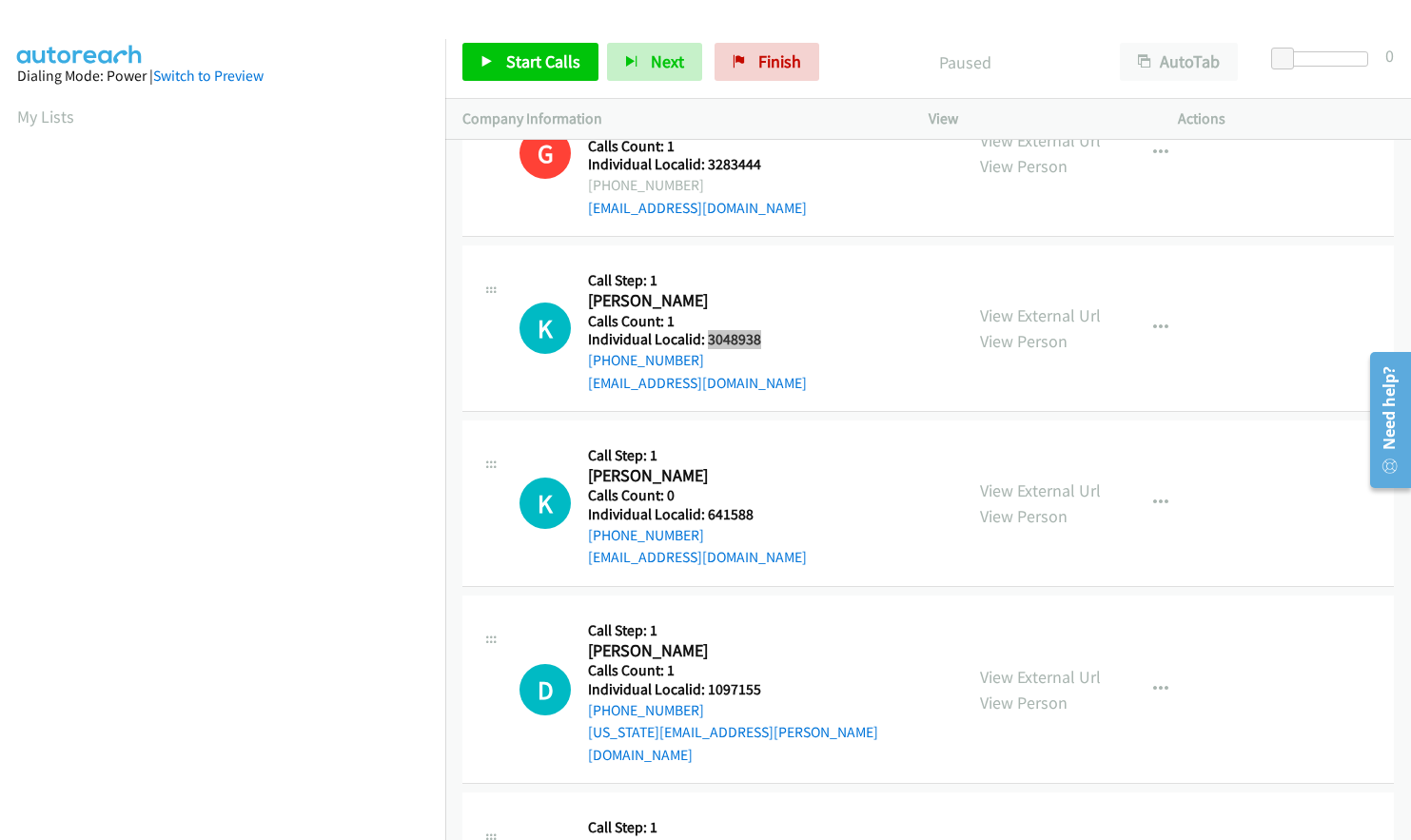 scroll, scrollTop: 1853, scrollLeft: 0, axis: vertical 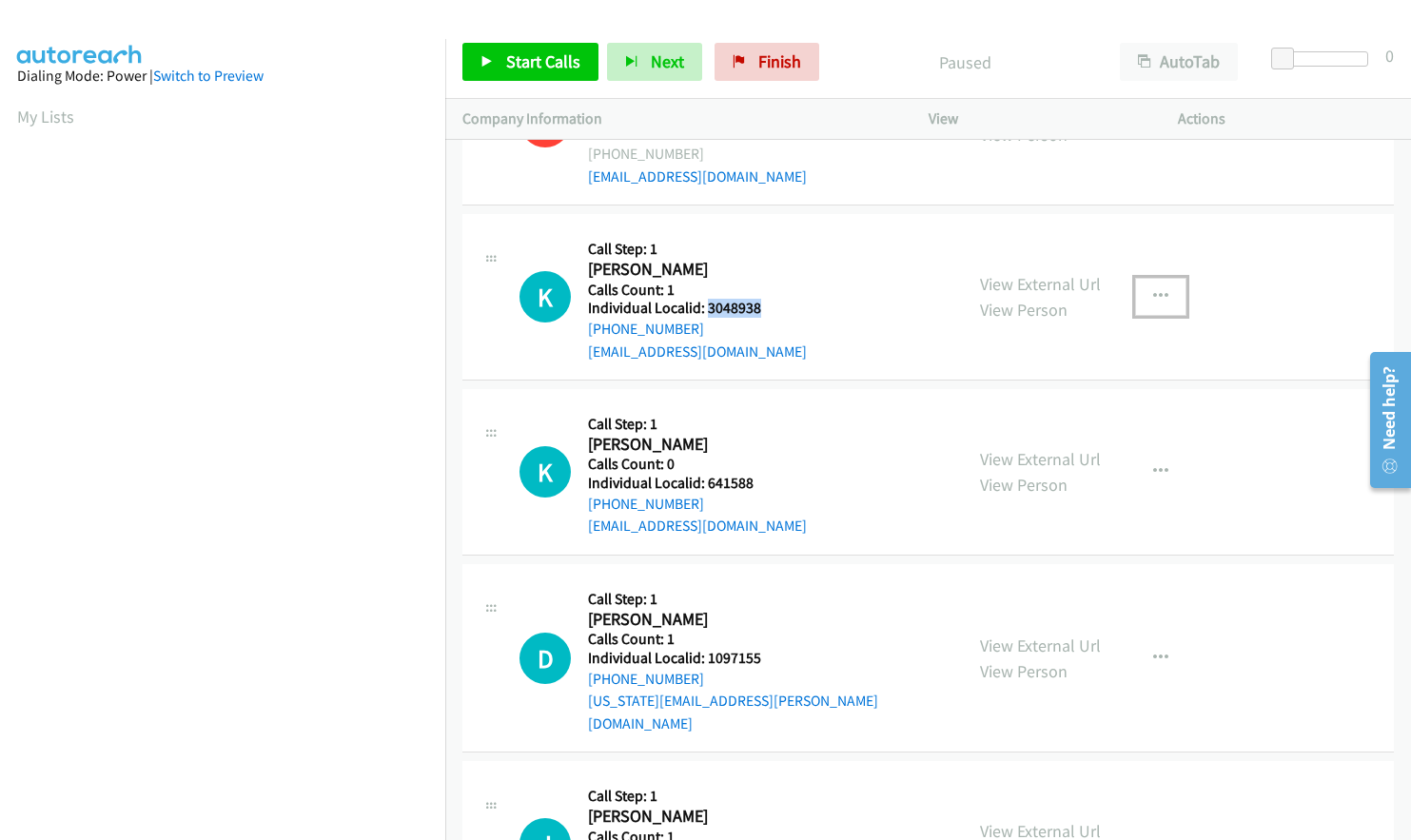 click at bounding box center (1161, 297) 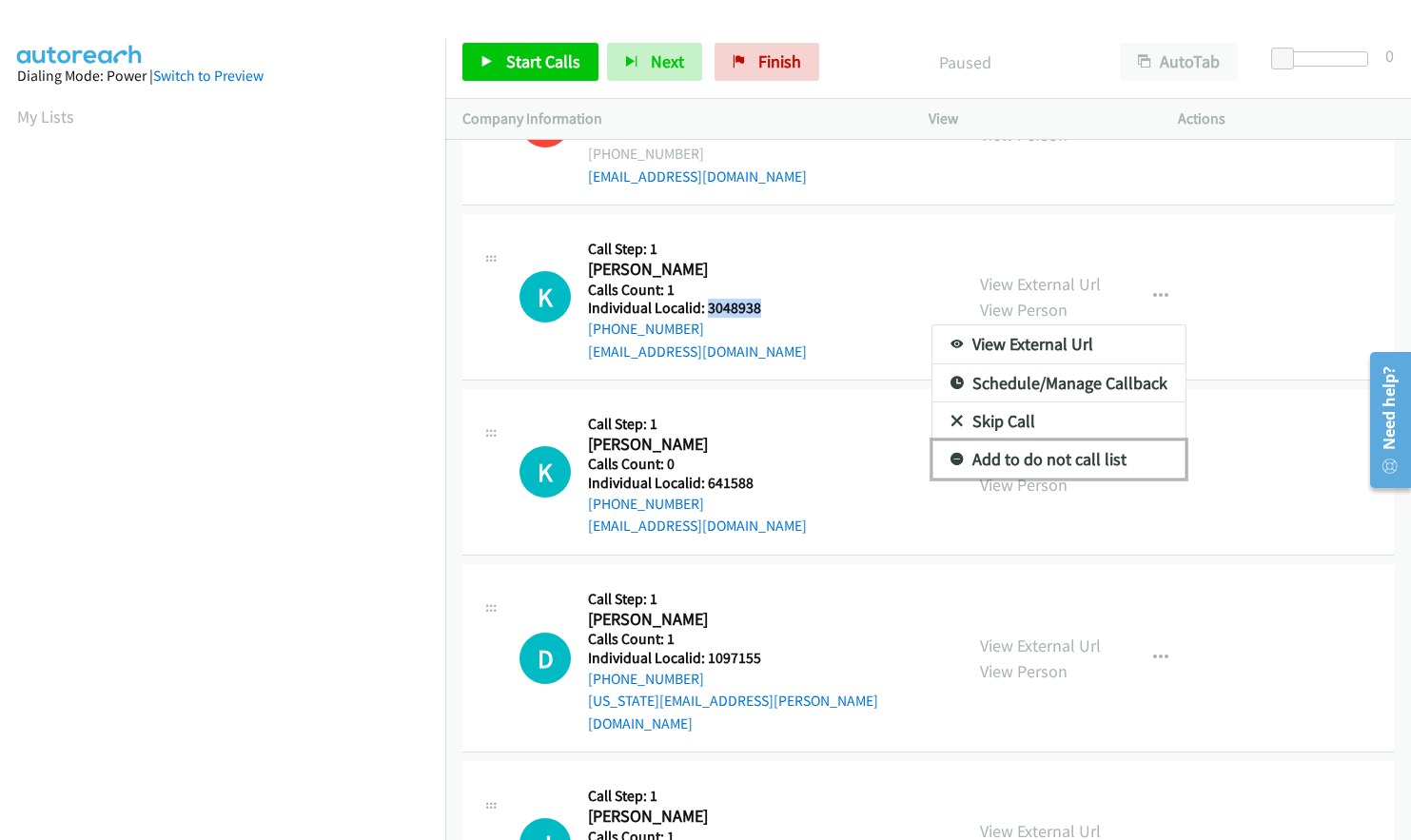 click at bounding box center [957, 460] 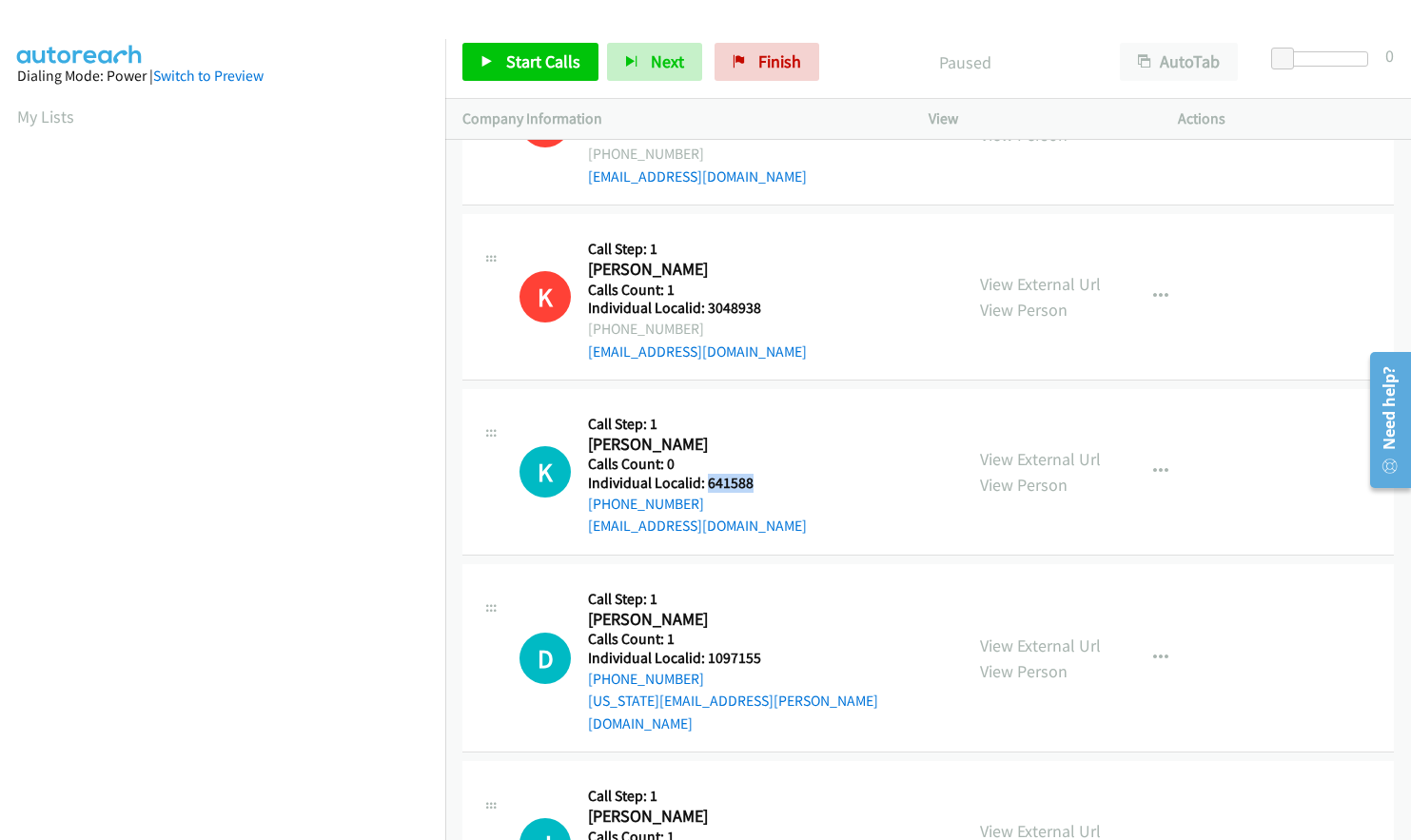 drag, startPoint x: 704, startPoint y: 458, endPoint x: 751, endPoint y: 455, distance: 47.09565 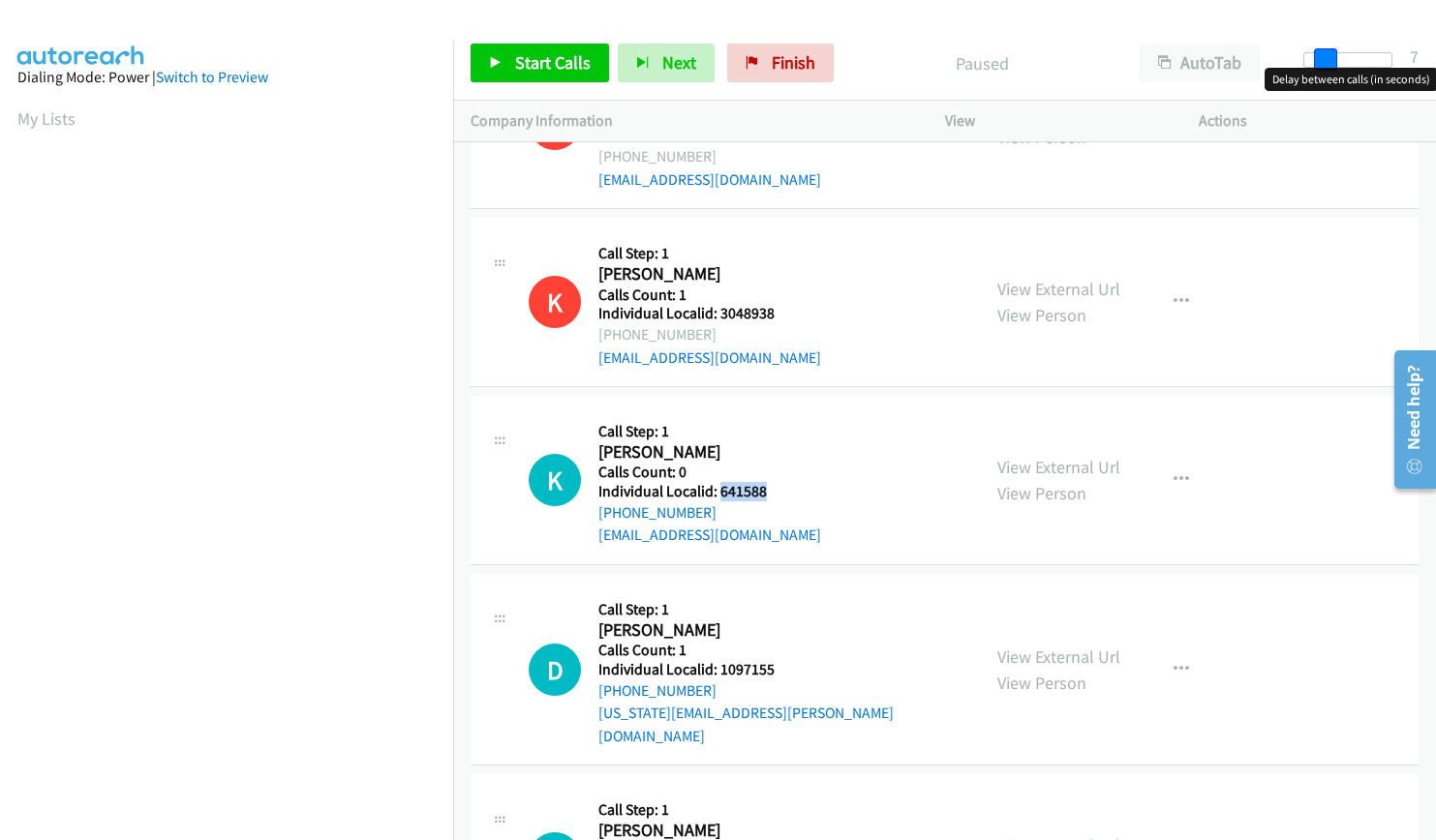 drag, startPoint x: 1310, startPoint y: 54, endPoint x: 1330, endPoint y: 52, distance: 20.099751 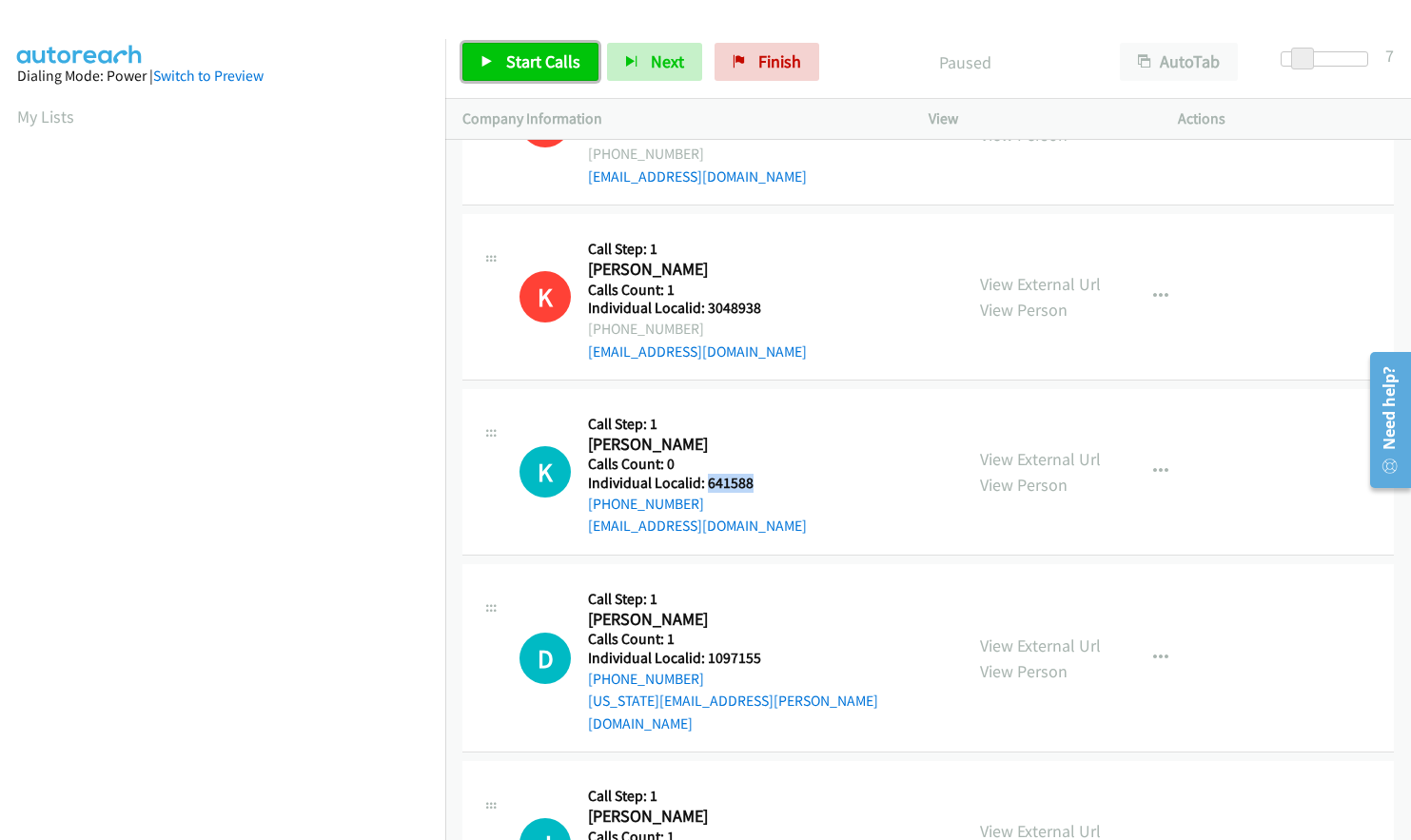 click on "Start Calls" at bounding box center (543, 61) 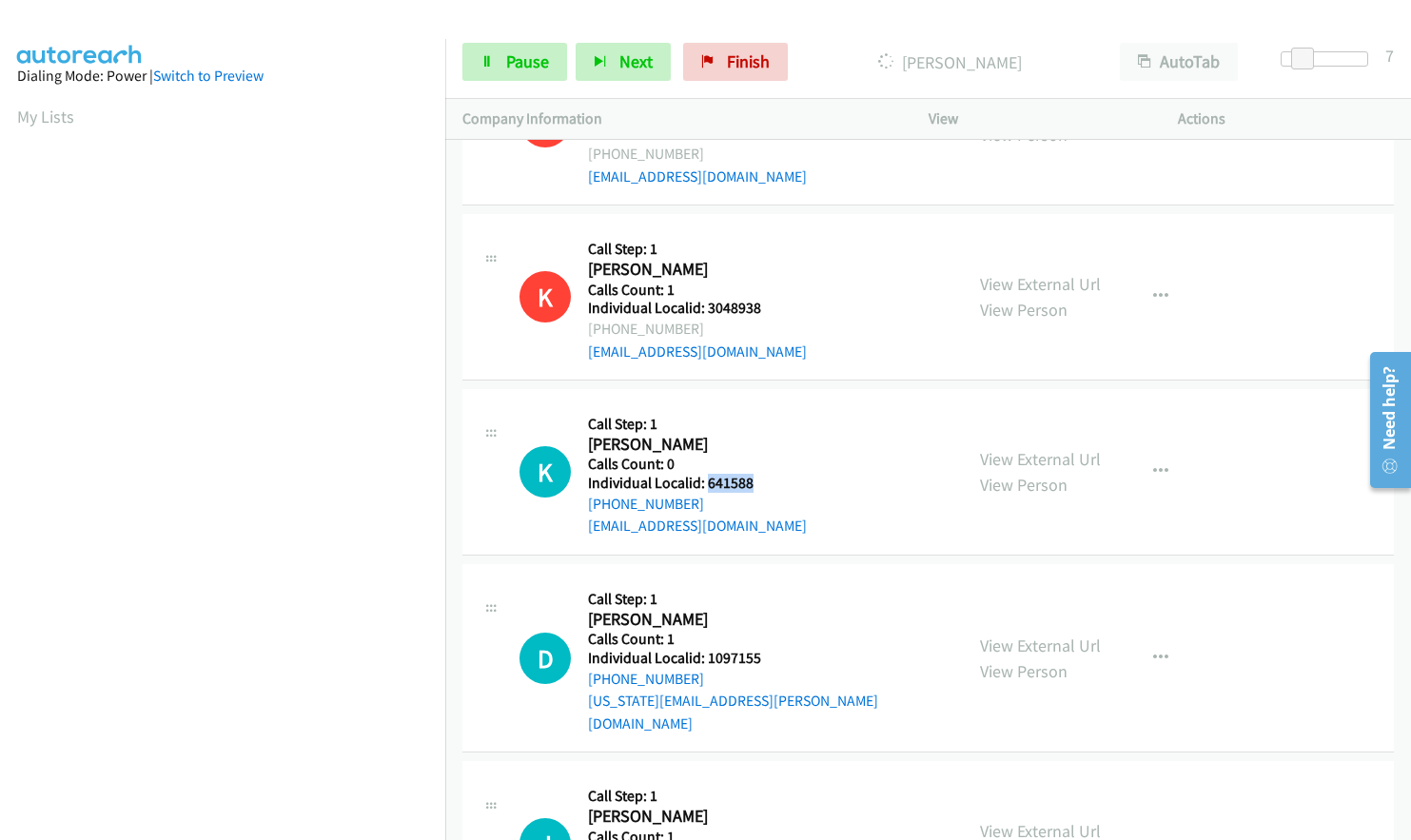 scroll, scrollTop: 226, scrollLeft: 0, axis: vertical 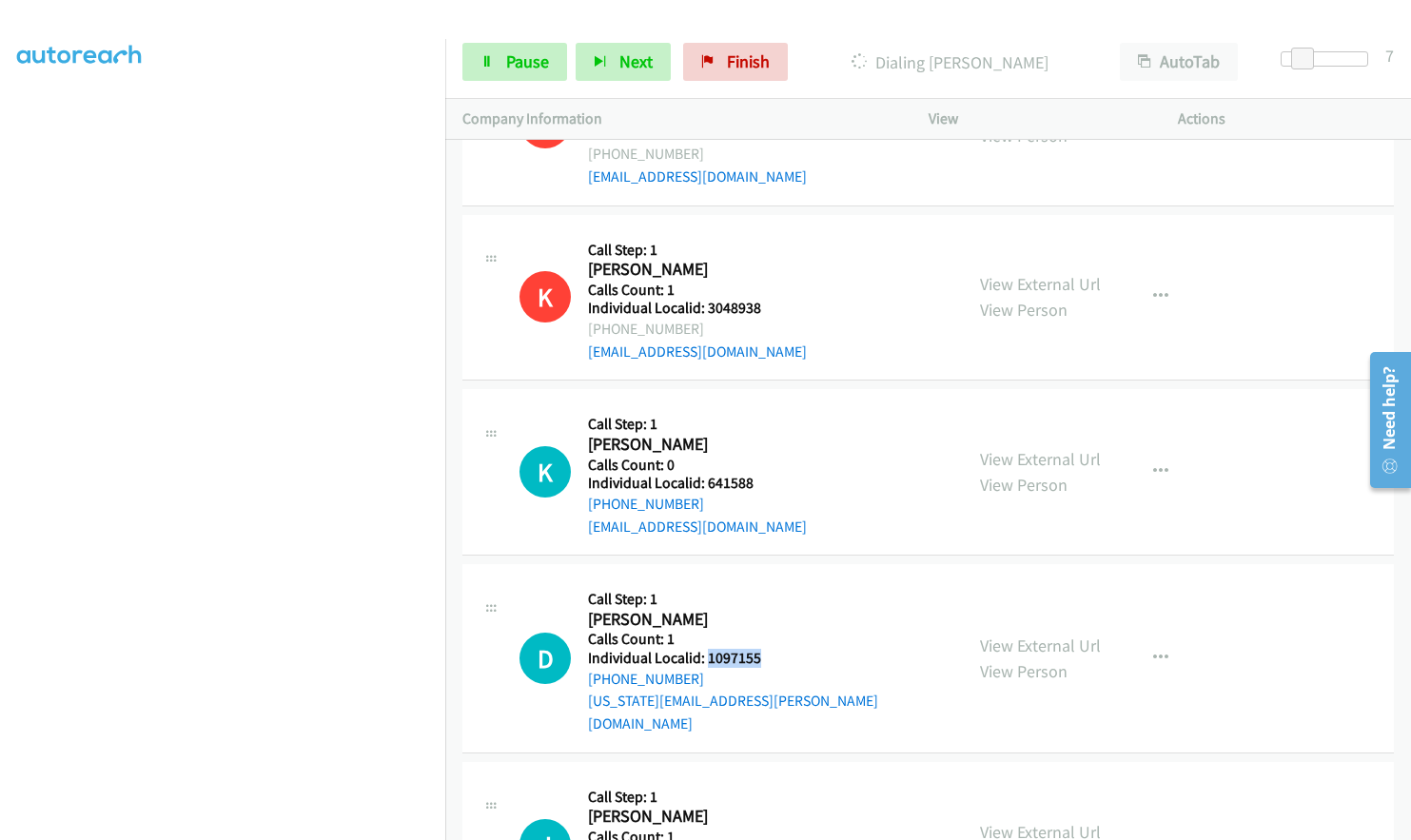 drag, startPoint x: 705, startPoint y: 636, endPoint x: 770, endPoint y: 635, distance: 65.007692 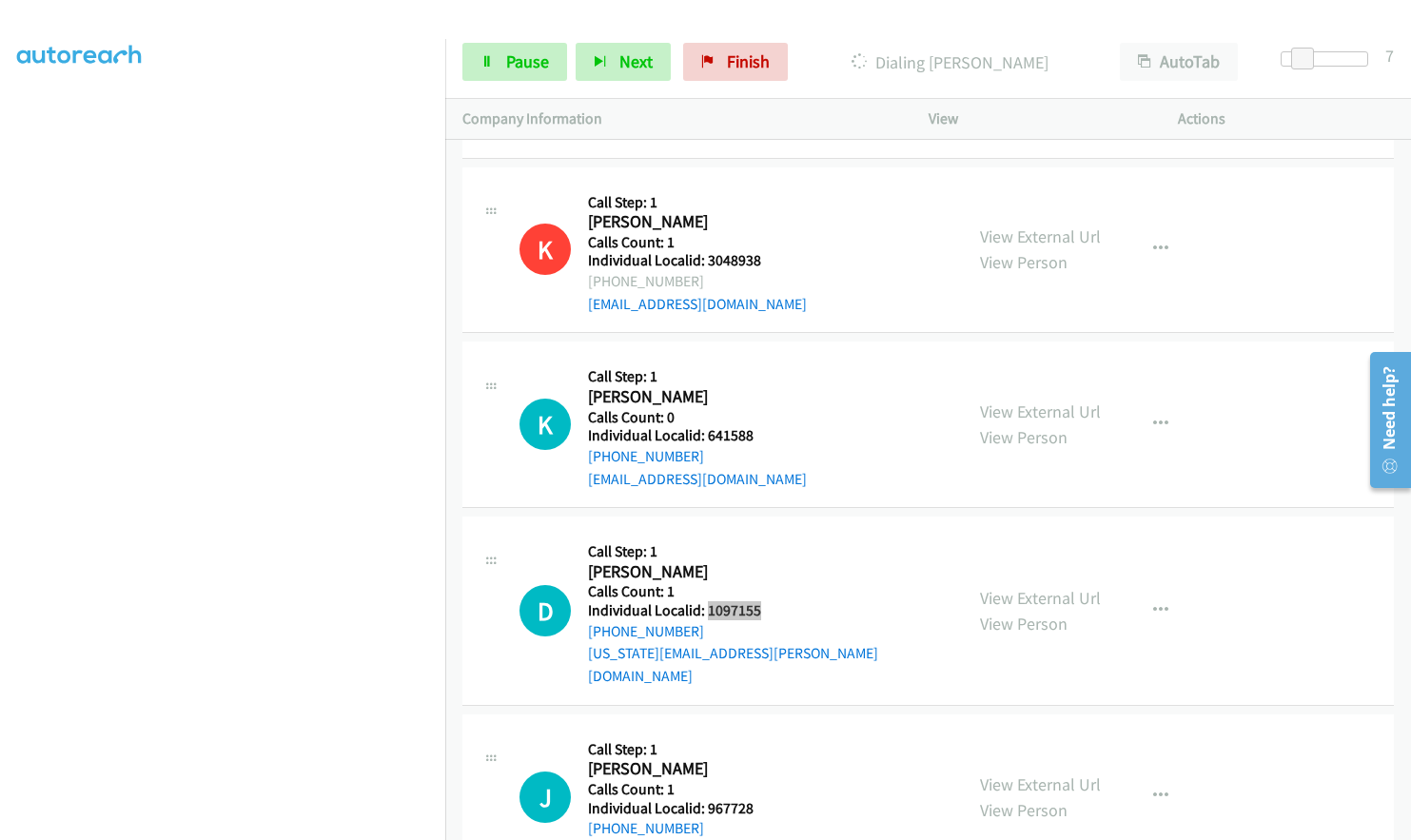 scroll, scrollTop: 2005, scrollLeft: 0, axis: vertical 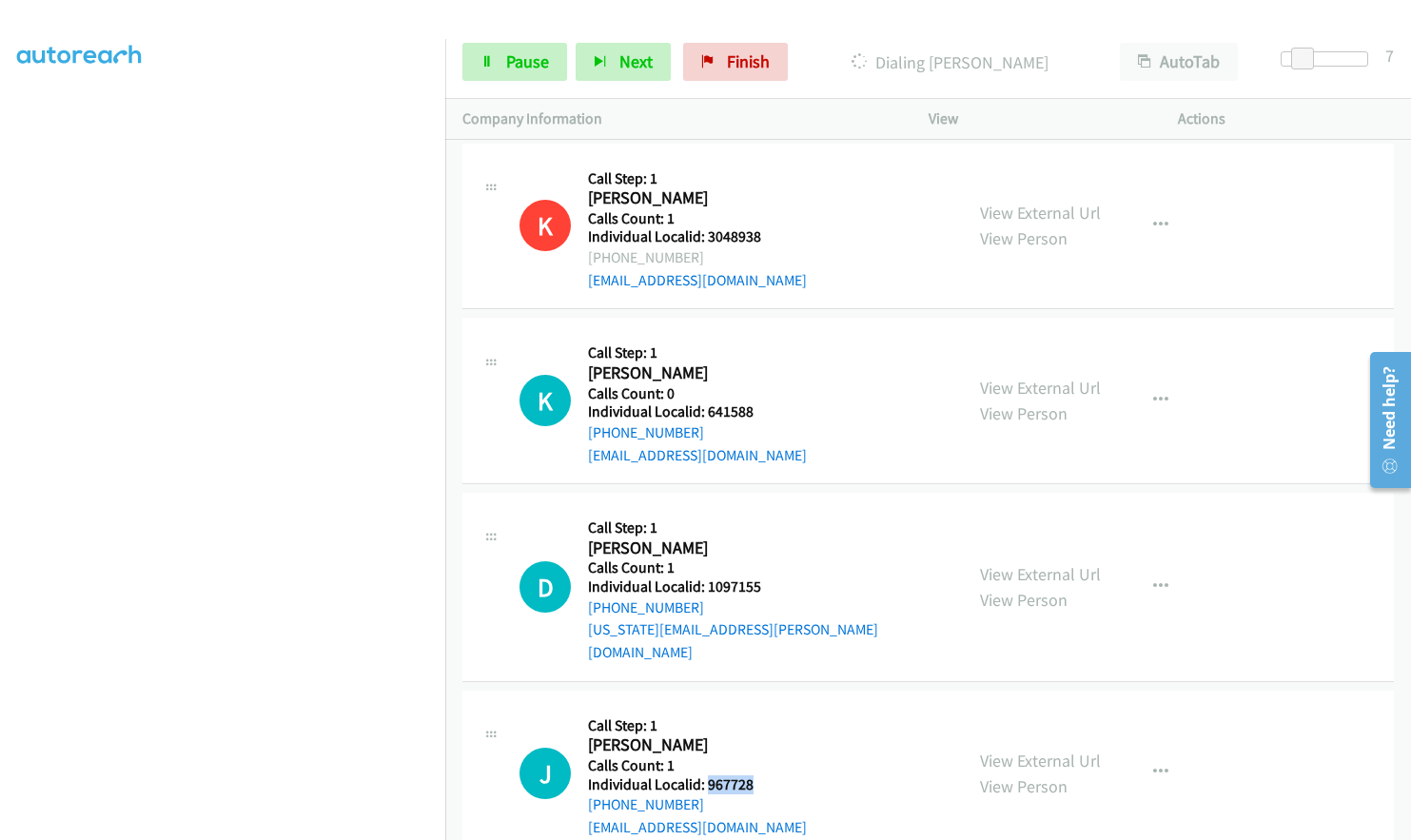 drag, startPoint x: 706, startPoint y: 739, endPoint x: 764, endPoint y: 736, distance: 58.077534 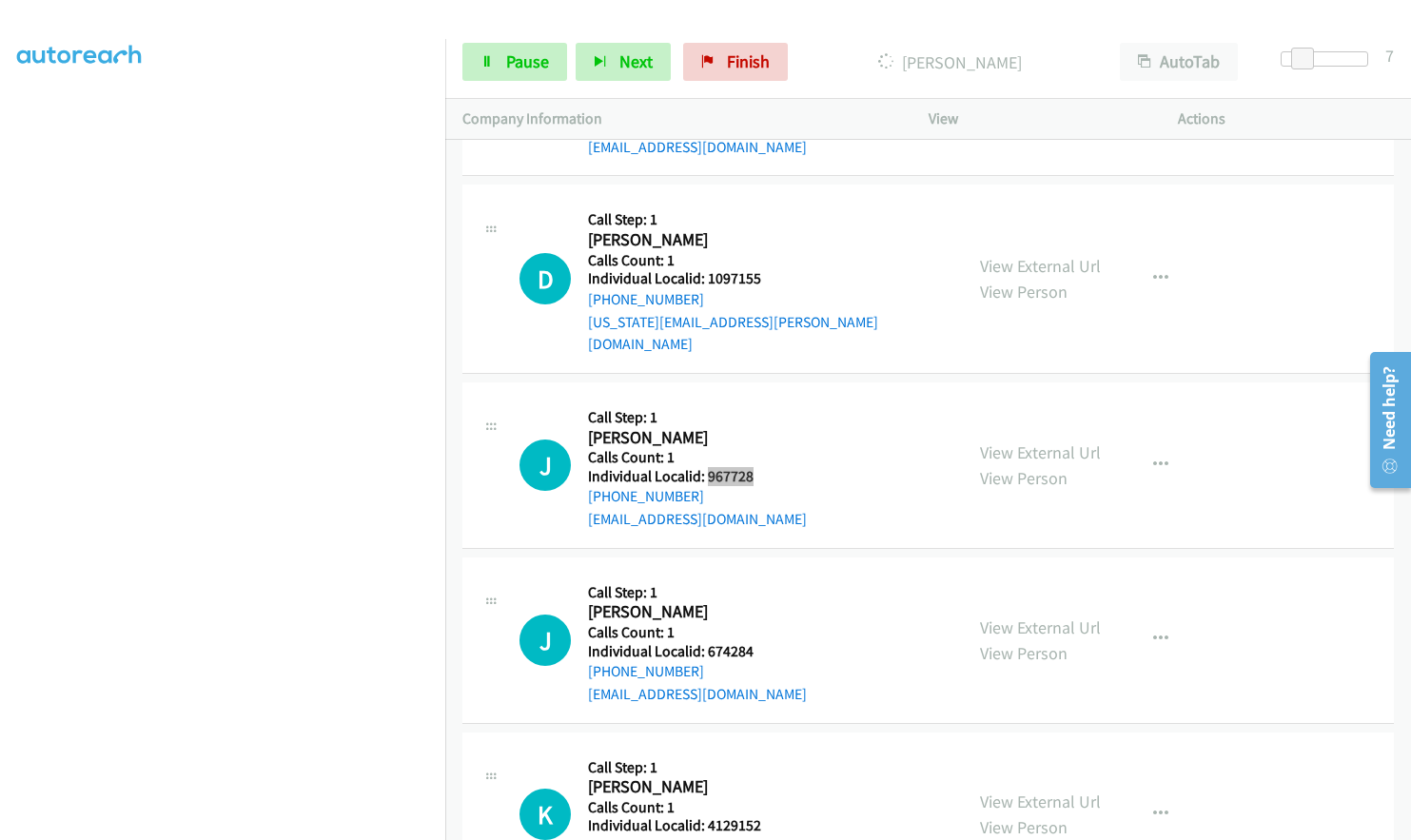 scroll, scrollTop: 2396, scrollLeft: 0, axis: vertical 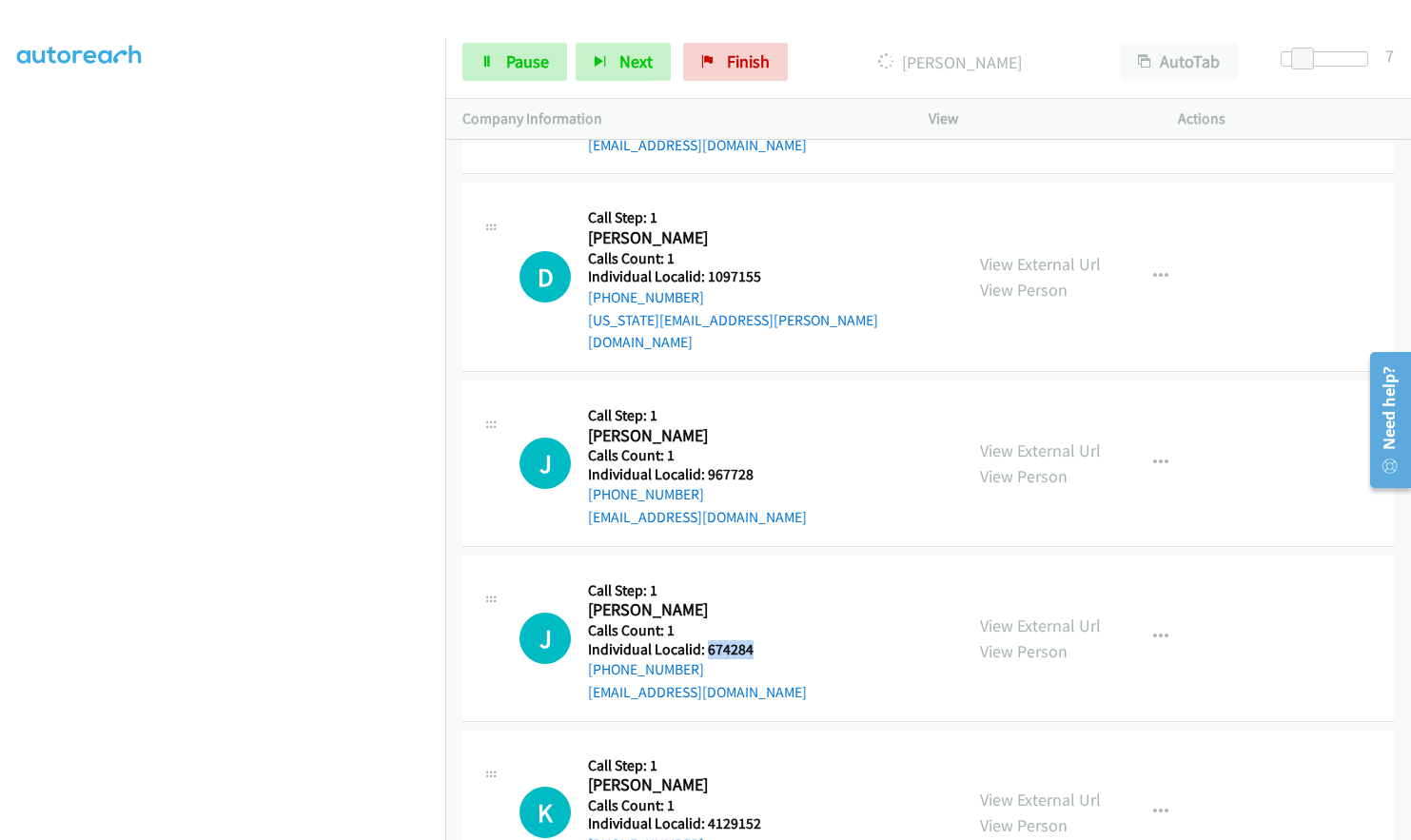 drag, startPoint x: 706, startPoint y: 601, endPoint x: 755, endPoint y: 601, distance: 49 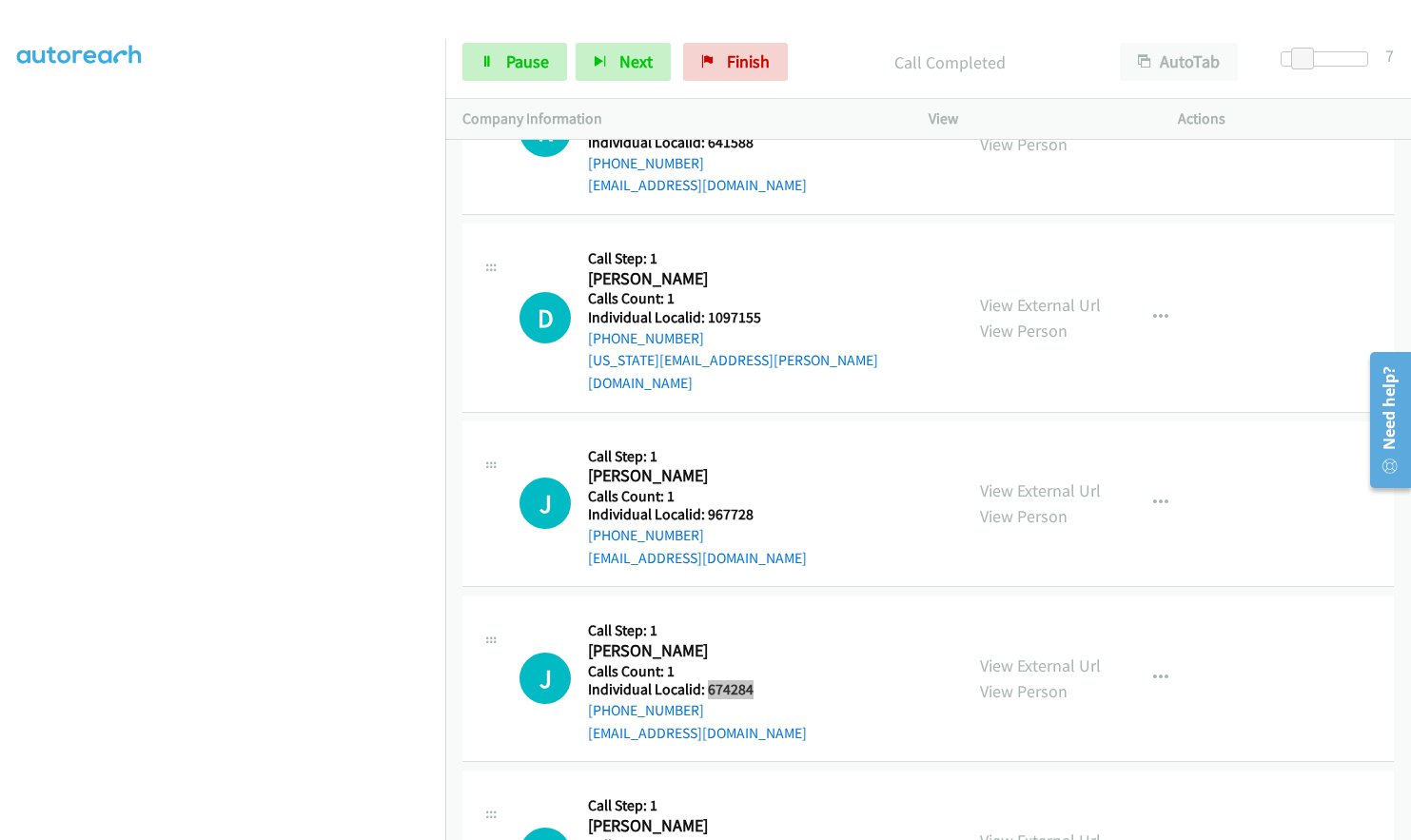 scroll, scrollTop: 2437, scrollLeft: 0, axis: vertical 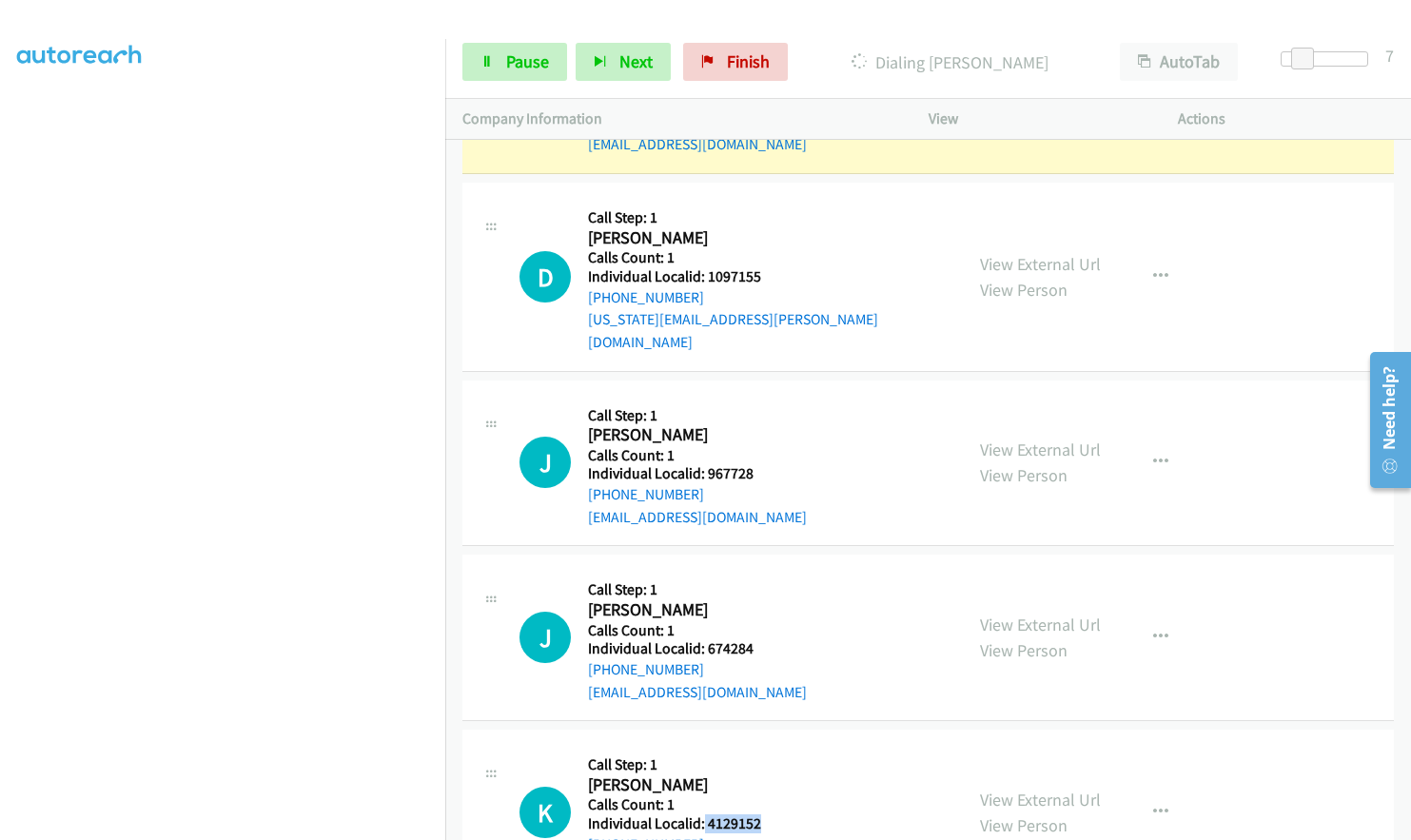 drag, startPoint x: 703, startPoint y: 777, endPoint x: 767, endPoint y: 776, distance: 64.00781 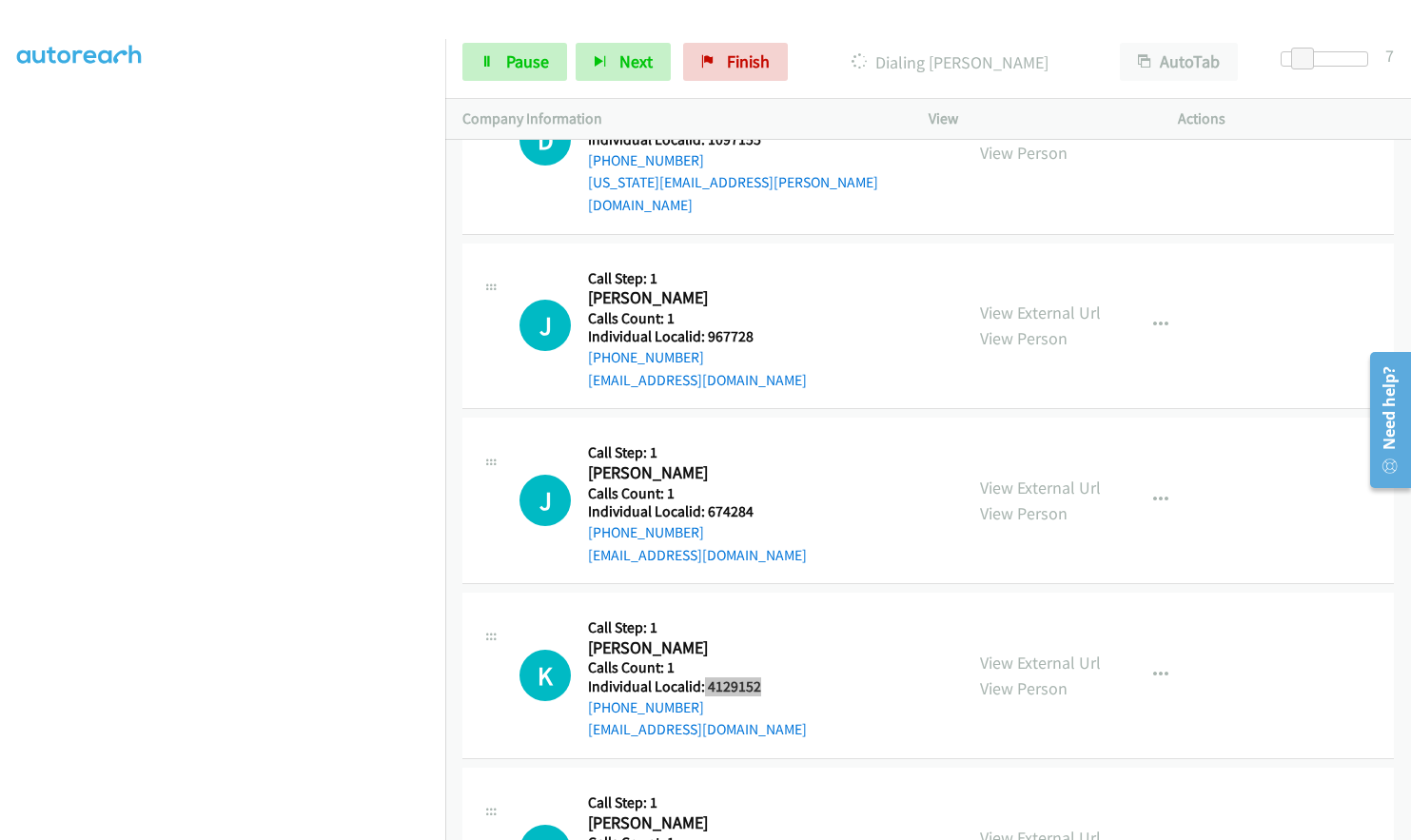 scroll, scrollTop: 2627, scrollLeft: 0, axis: vertical 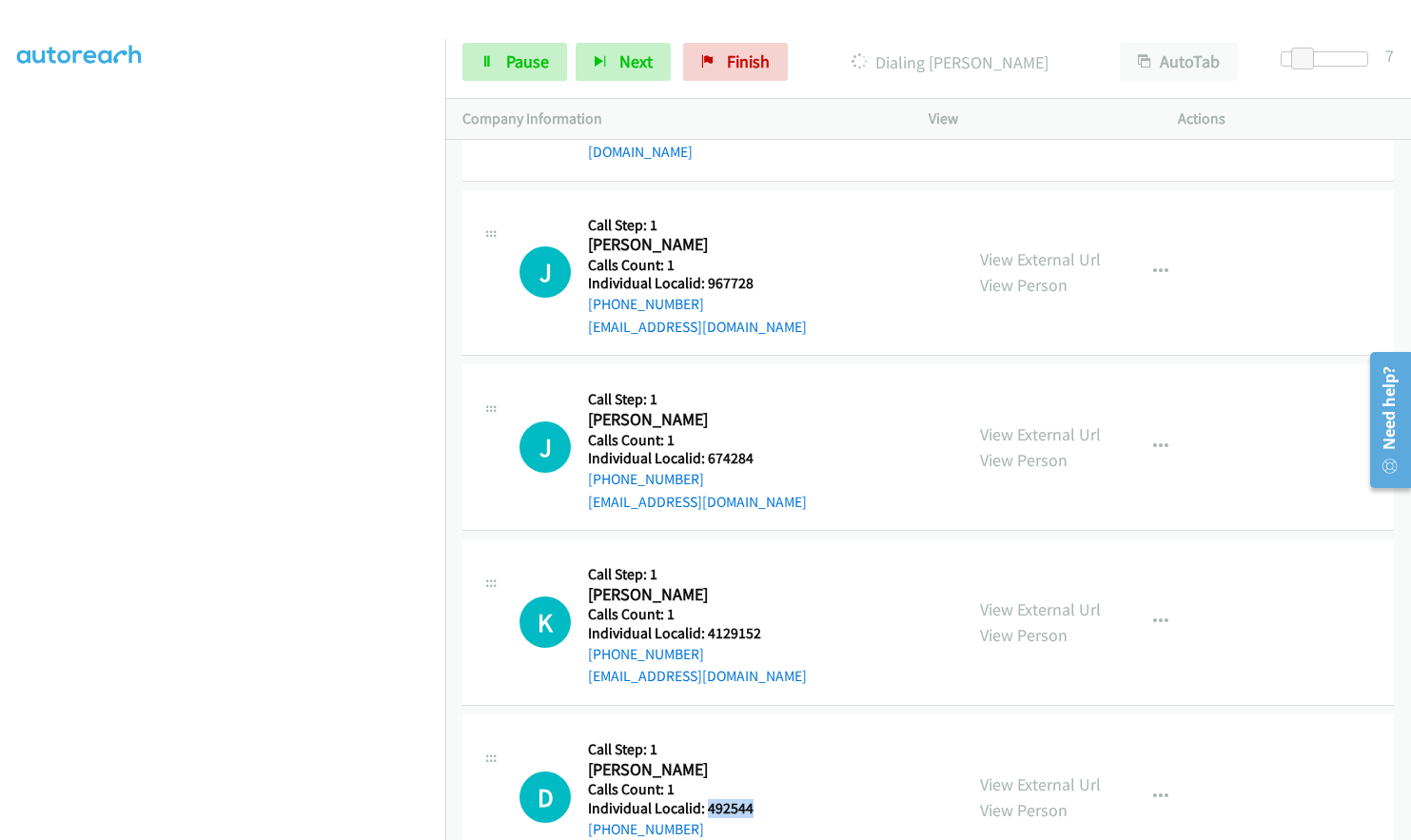 drag, startPoint x: 706, startPoint y: 761, endPoint x: 767, endPoint y: 762, distance: 61.0082 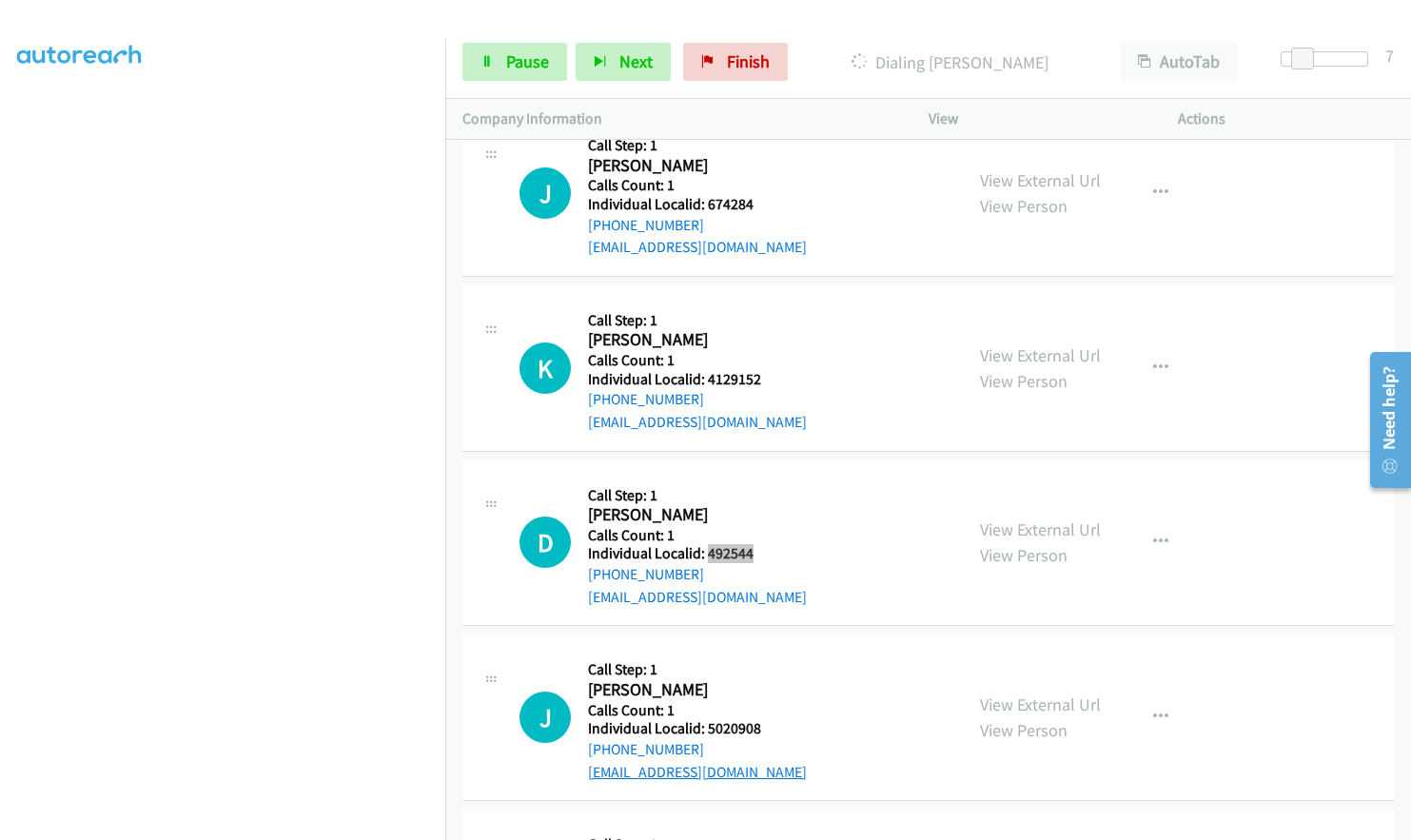scroll, scrollTop: 2978, scrollLeft: 0, axis: vertical 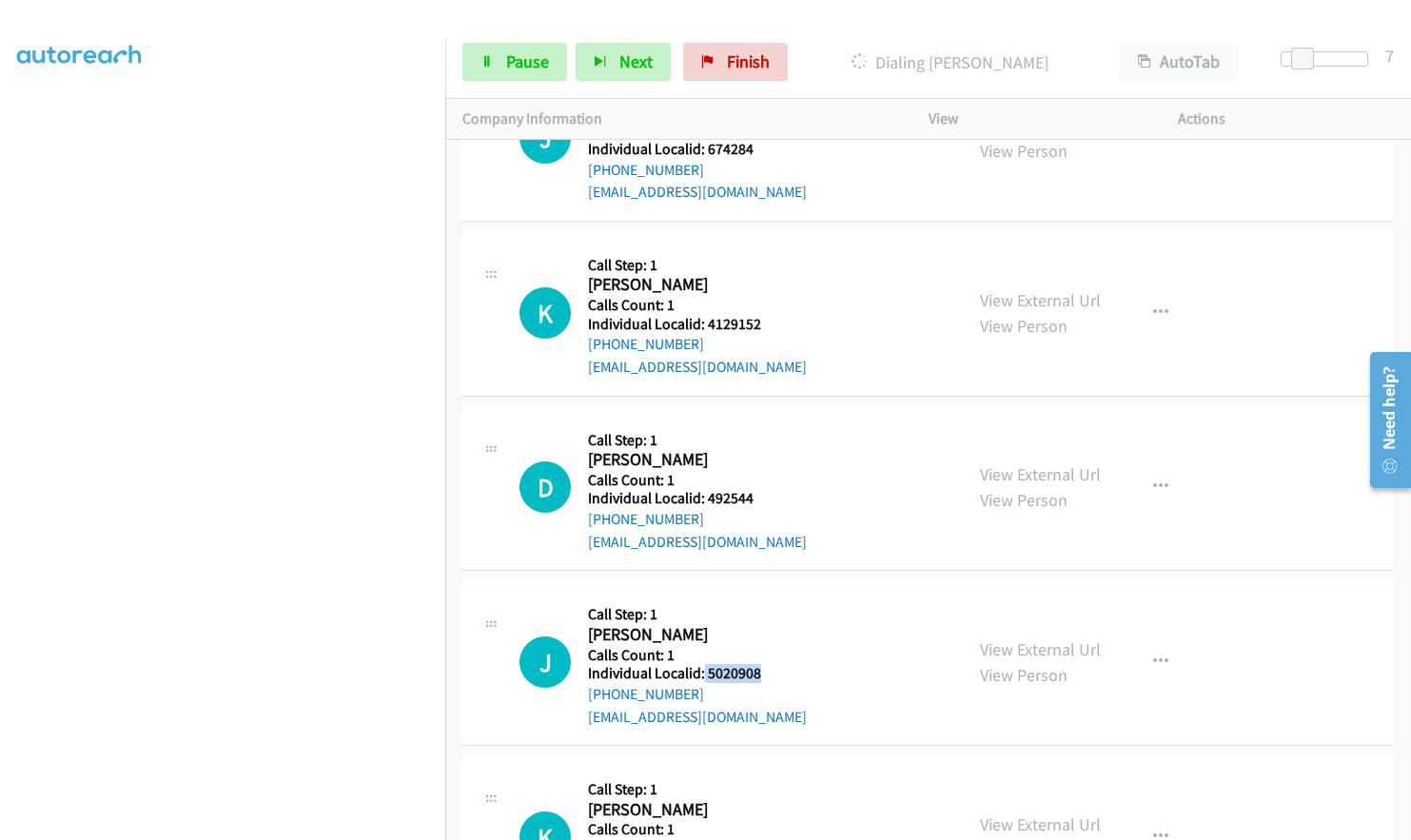 drag, startPoint x: 703, startPoint y: 631, endPoint x: 765, endPoint y: 631, distance: 62 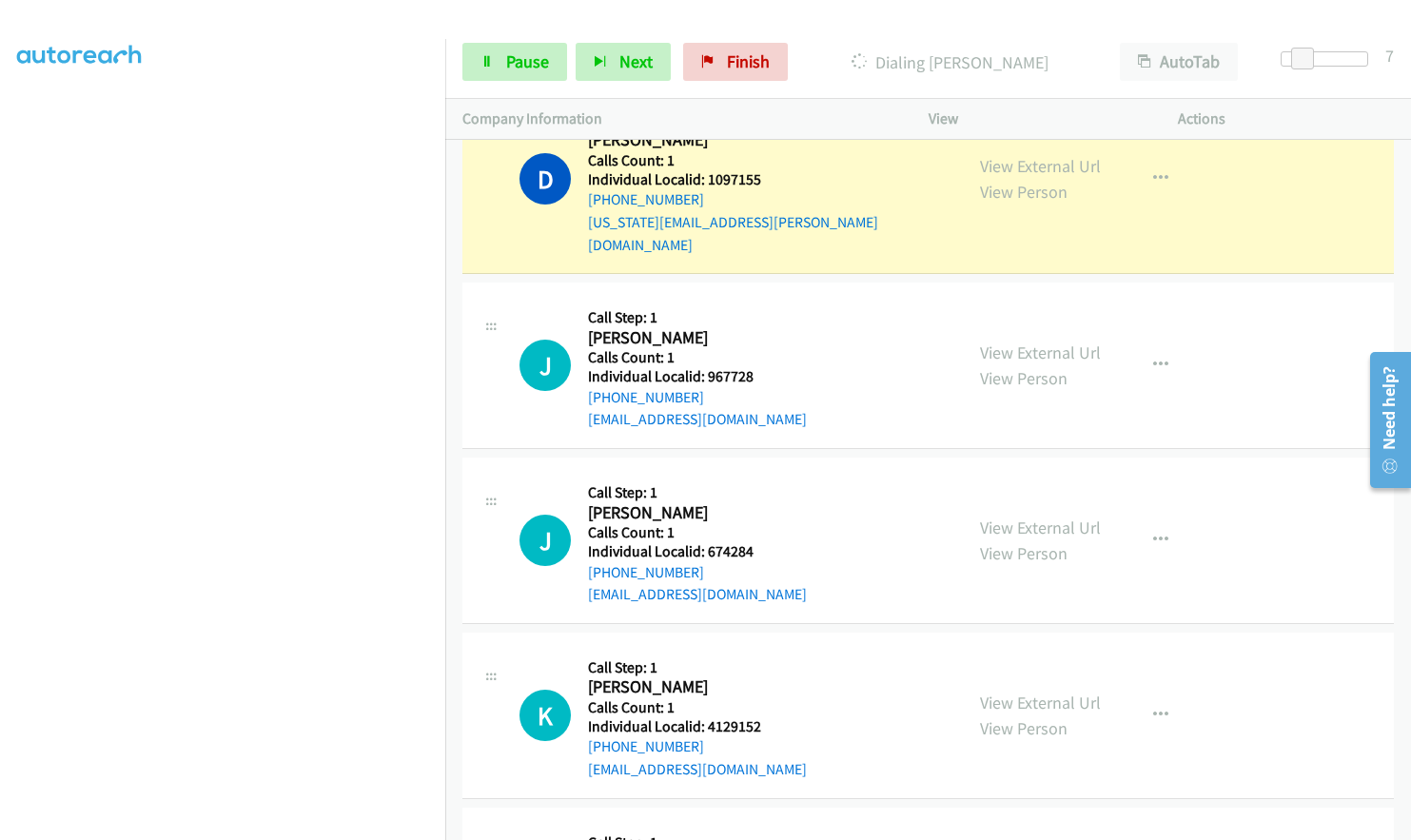 scroll, scrollTop: 2573, scrollLeft: 0, axis: vertical 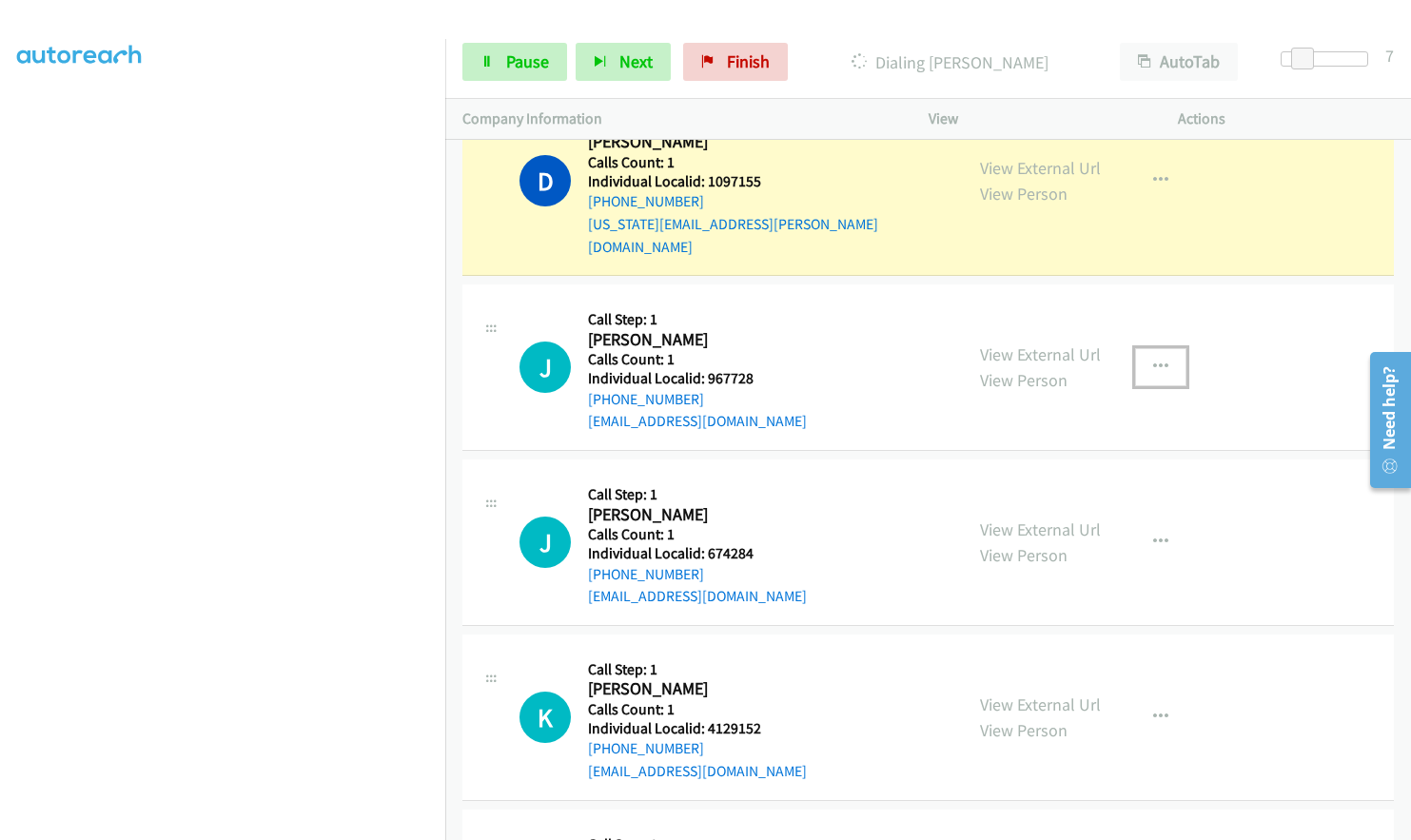click at bounding box center (1161, 367) 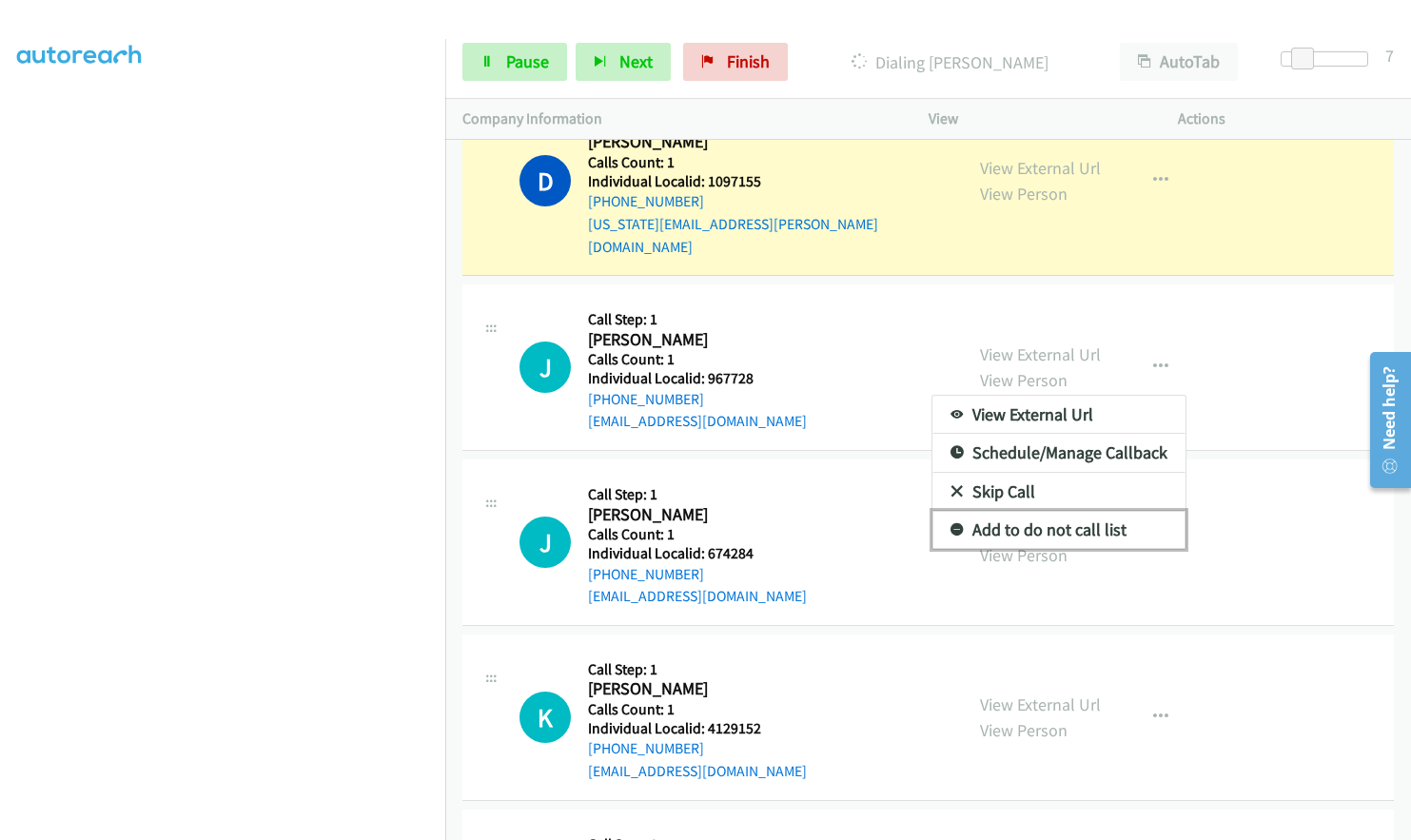 click at bounding box center (957, 531) 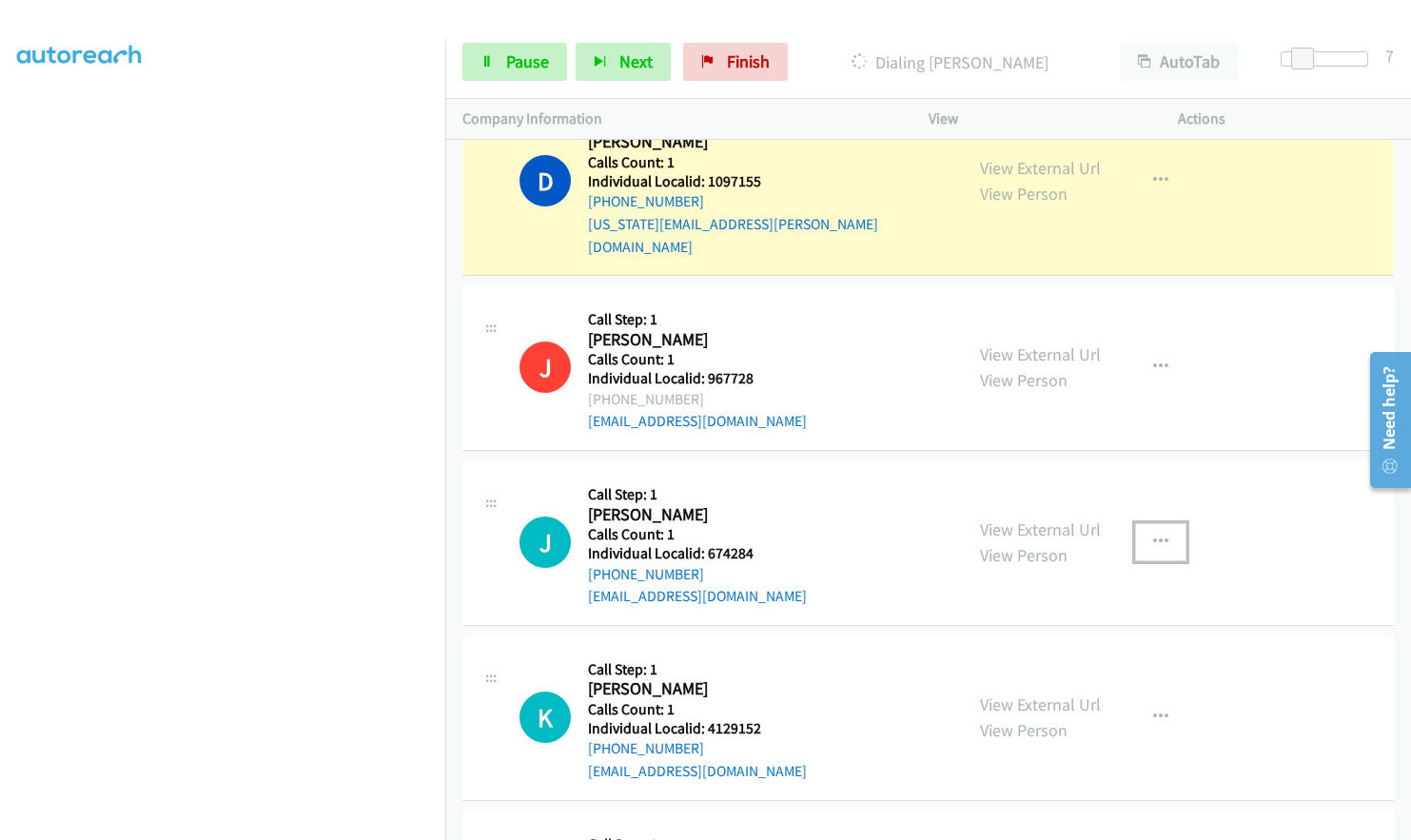 click at bounding box center (1161, 542) 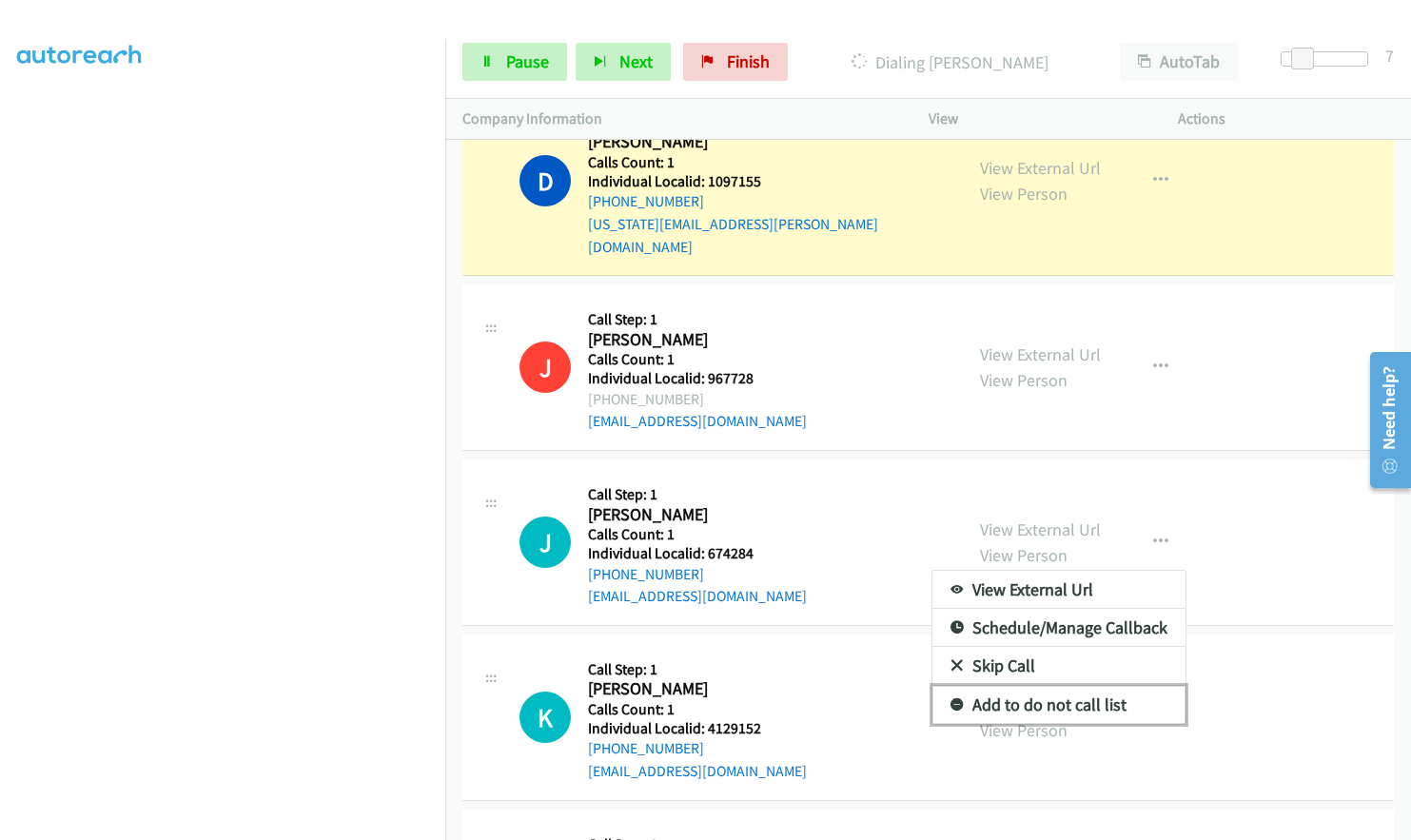click at bounding box center (957, 706) 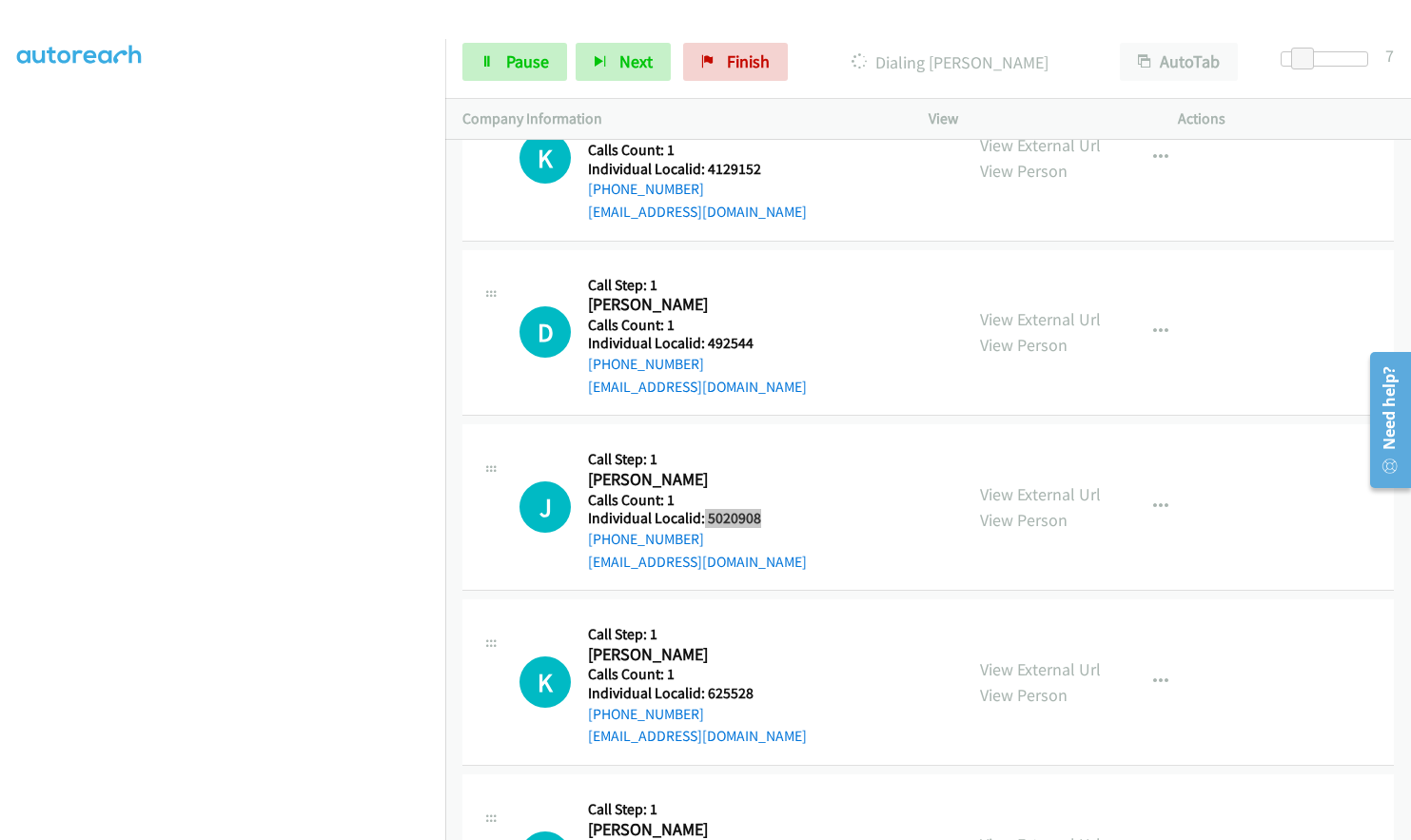 scroll, scrollTop: 3239, scrollLeft: 0, axis: vertical 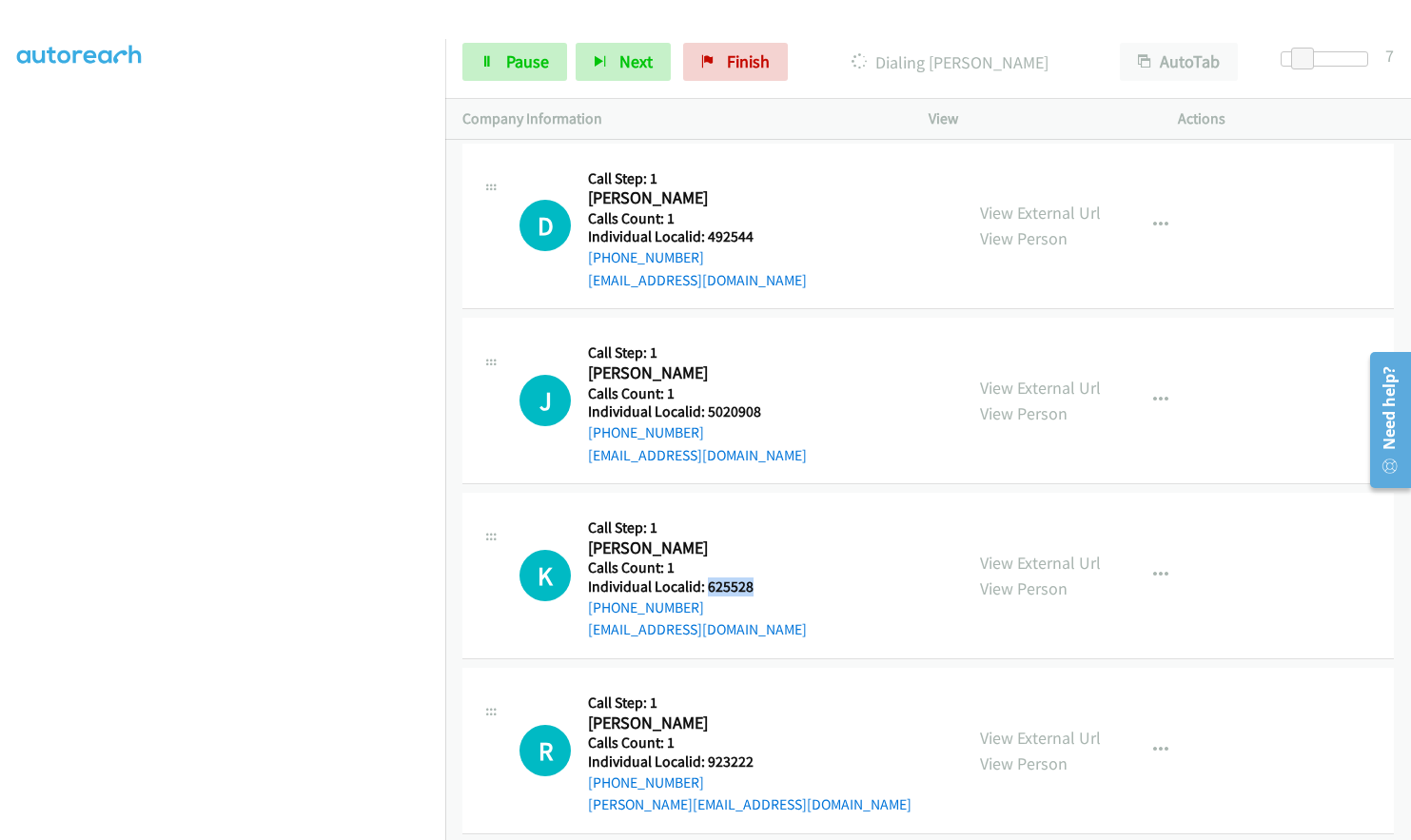 drag, startPoint x: 704, startPoint y: 543, endPoint x: 749, endPoint y: 539, distance: 45.177428 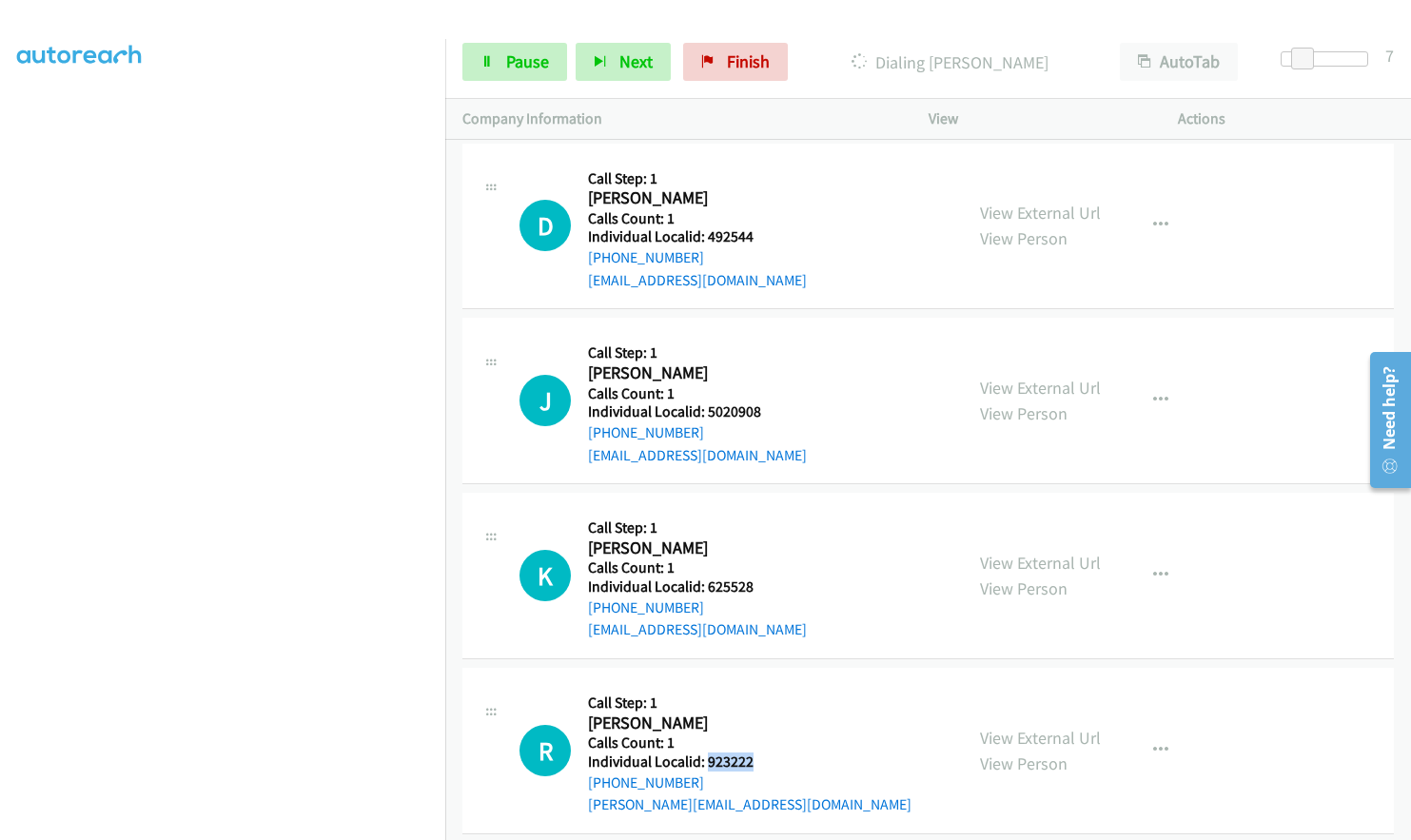 drag, startPoint x: 705, startPoint y: 711, endPoint x: 754, endPoint y: 711, distance: 49 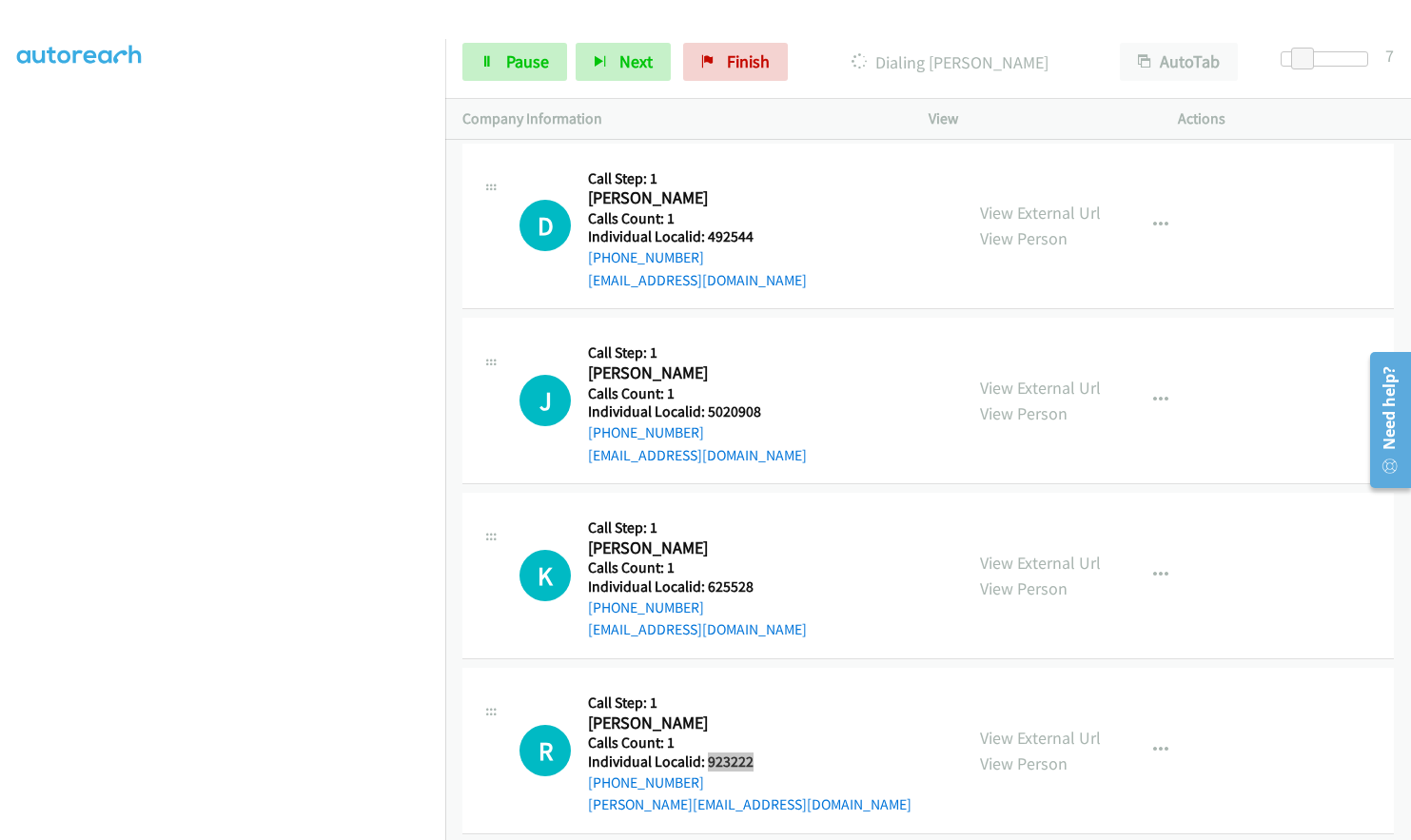 scroll, scrollTop: 3279, scrollLeft: 0, axis: vertical 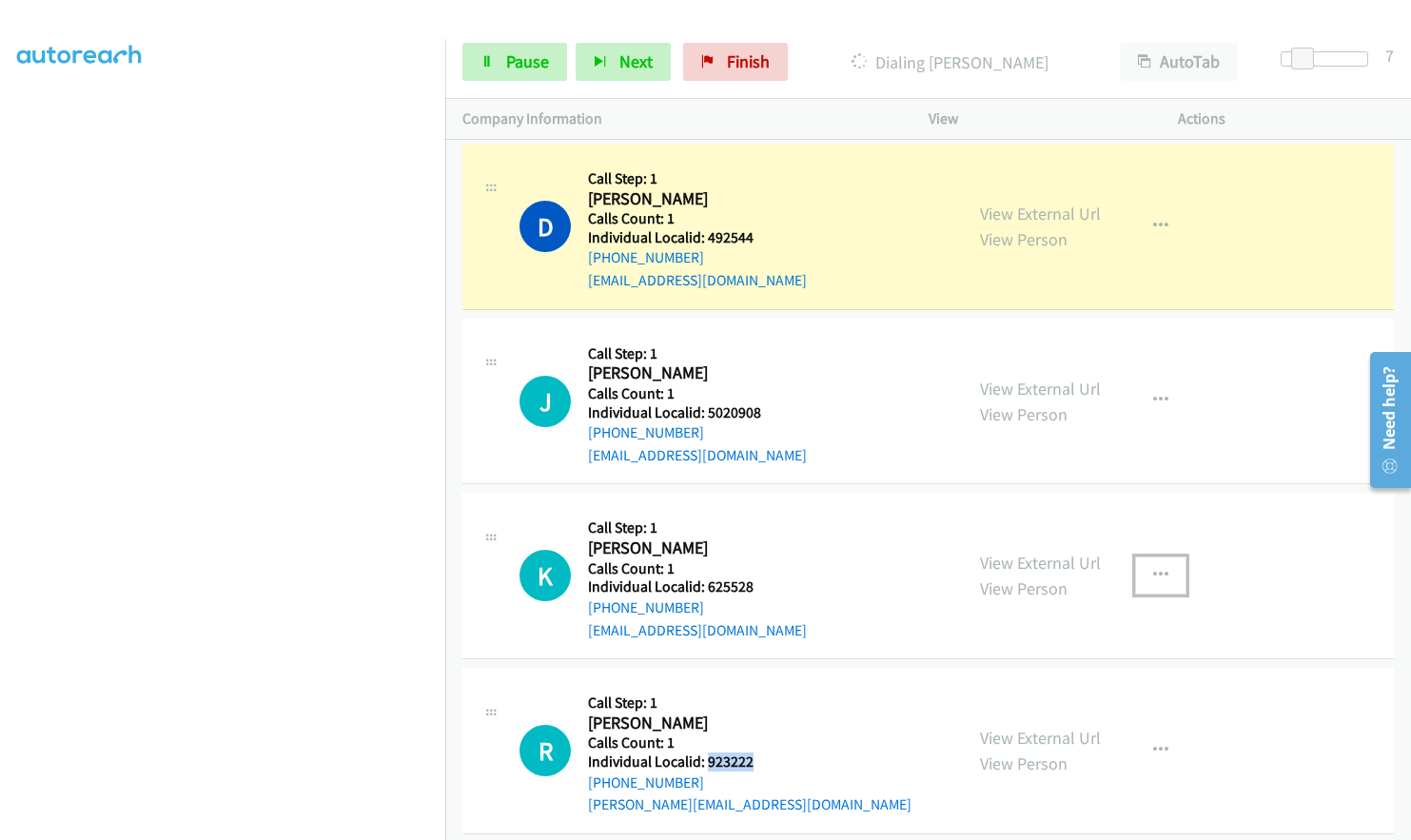 click at bounding box center (1161, 576) 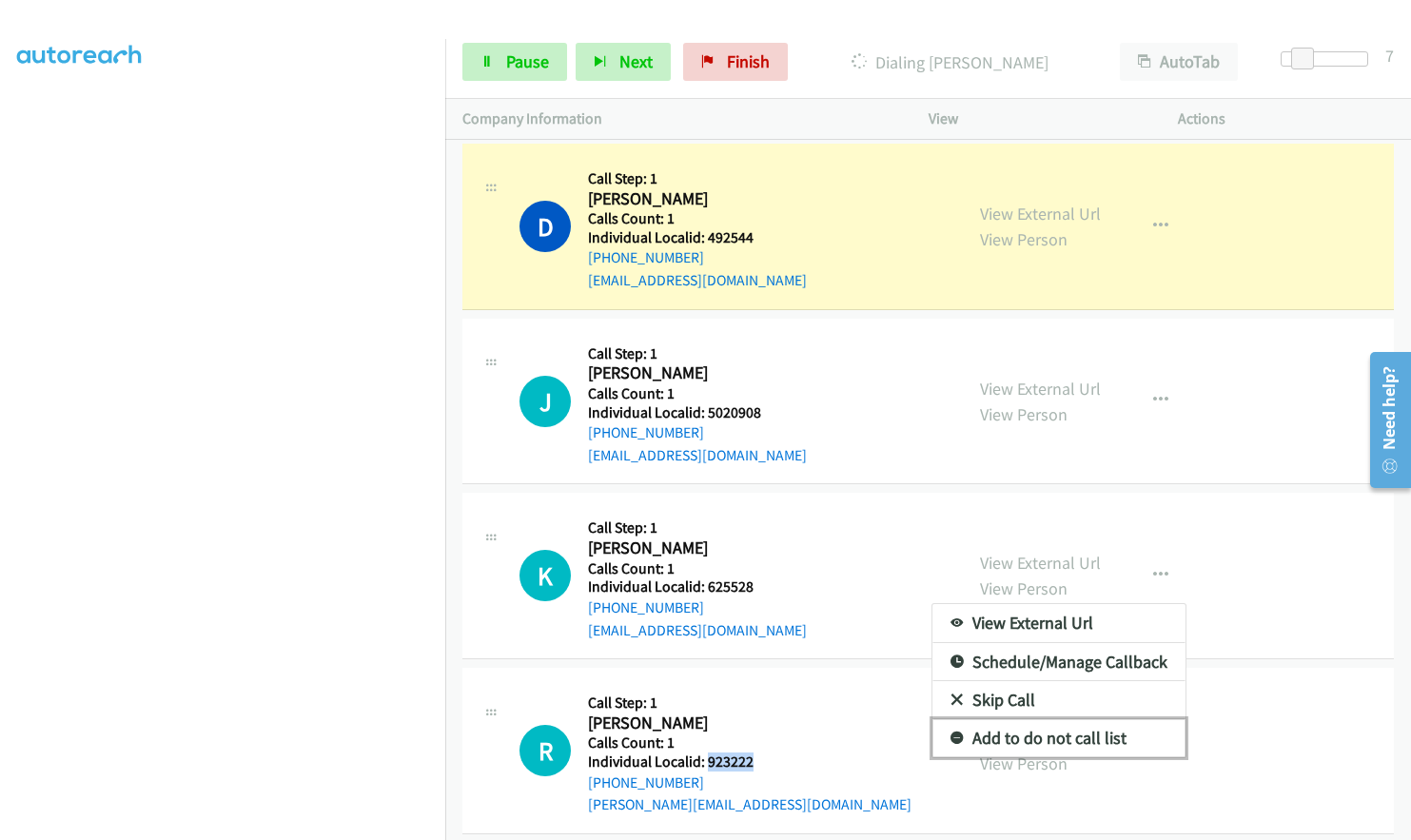 click at bounding box center [957, 739] 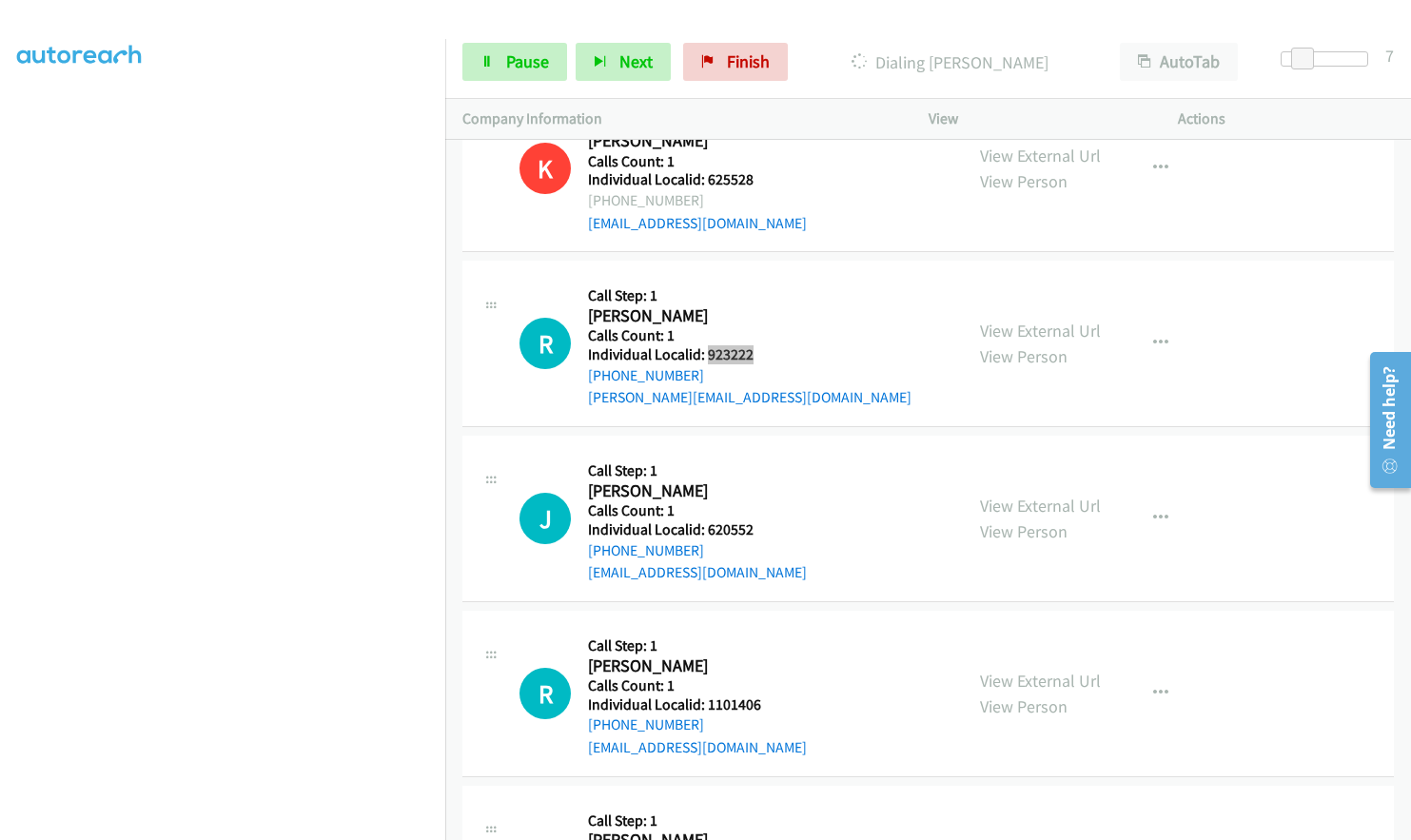scroll, scrollTop: 3819, scrollLeft: 0, axis: vertical 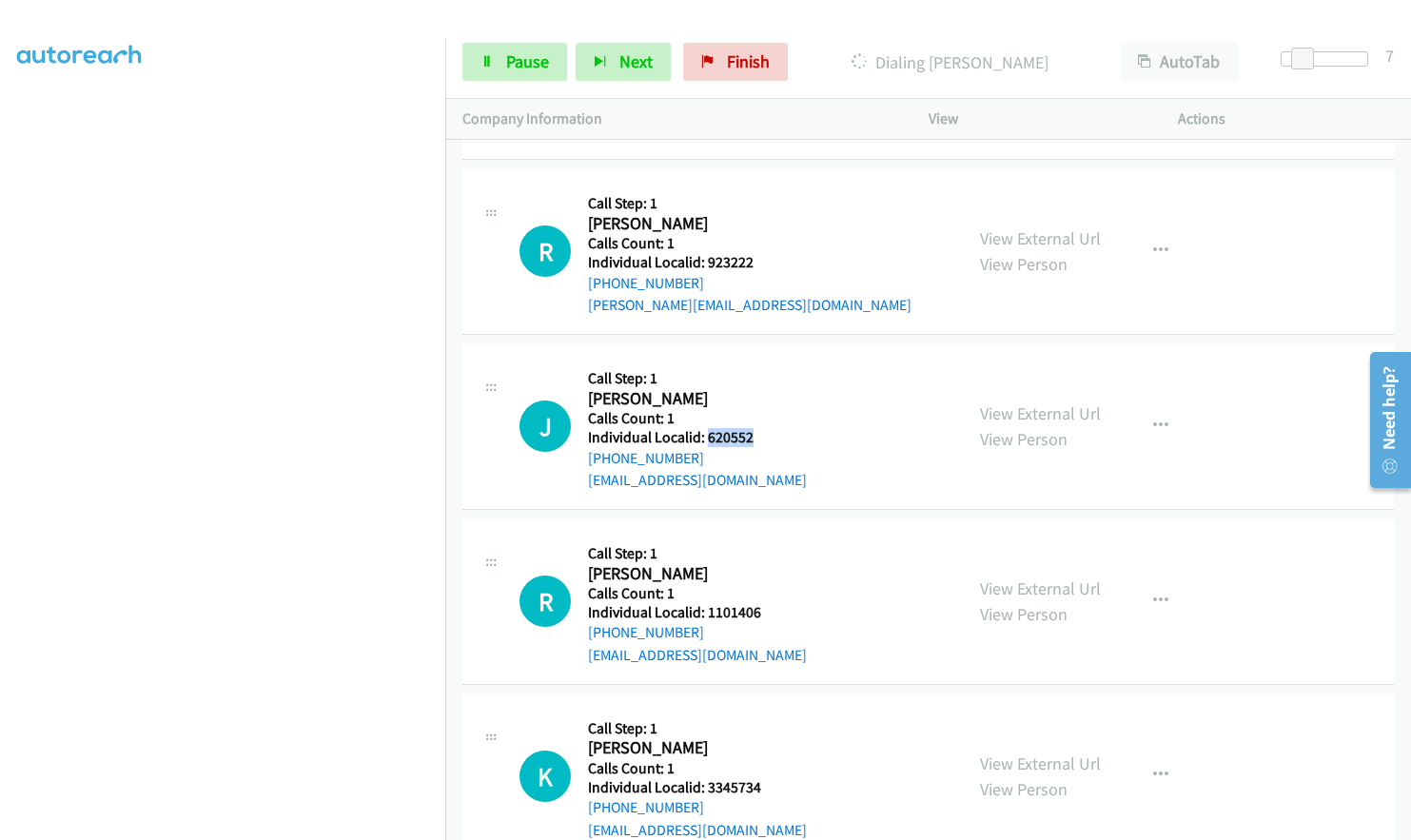drag, startPoint x: 706, startPoint y: 398, endPoint x: 755, endPoint y: 394, distance: 49.162994 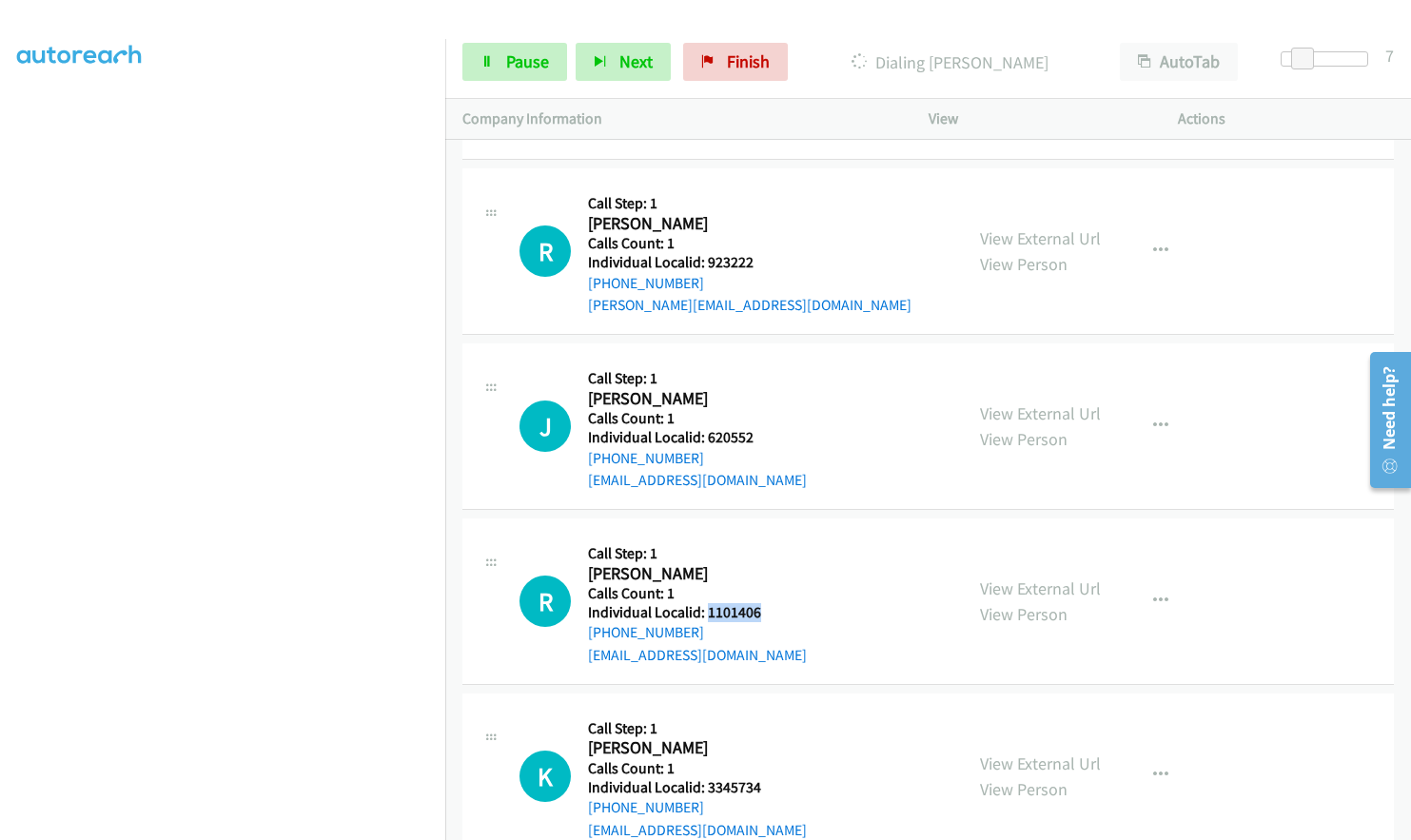 drag, startPoint x: 705, startPoint y: 573, endPoint x: 767, endPoint y: 570, distance: 62.07254 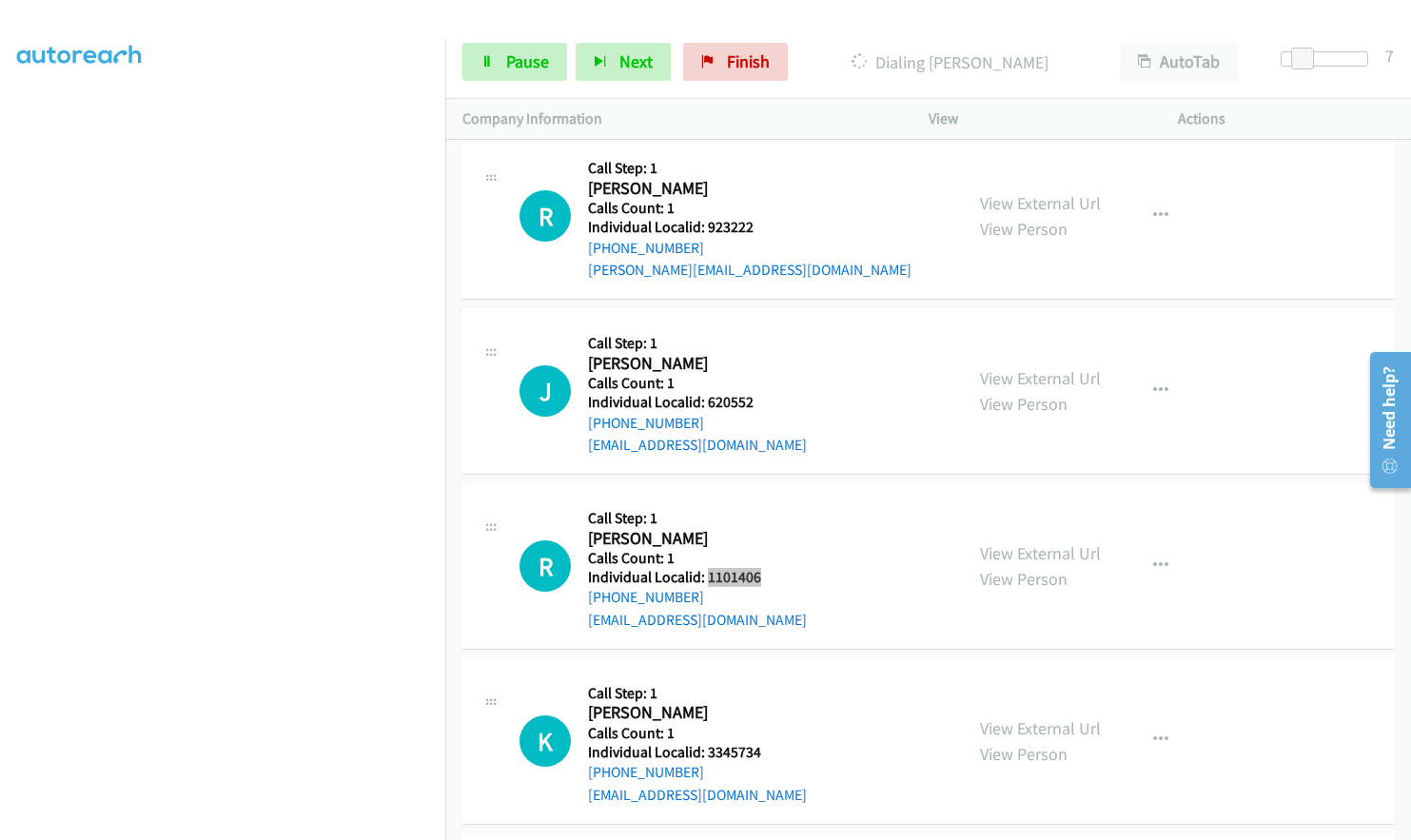 scroll, scrollTop: 3938, scrollLeft: 0, axis: vertical 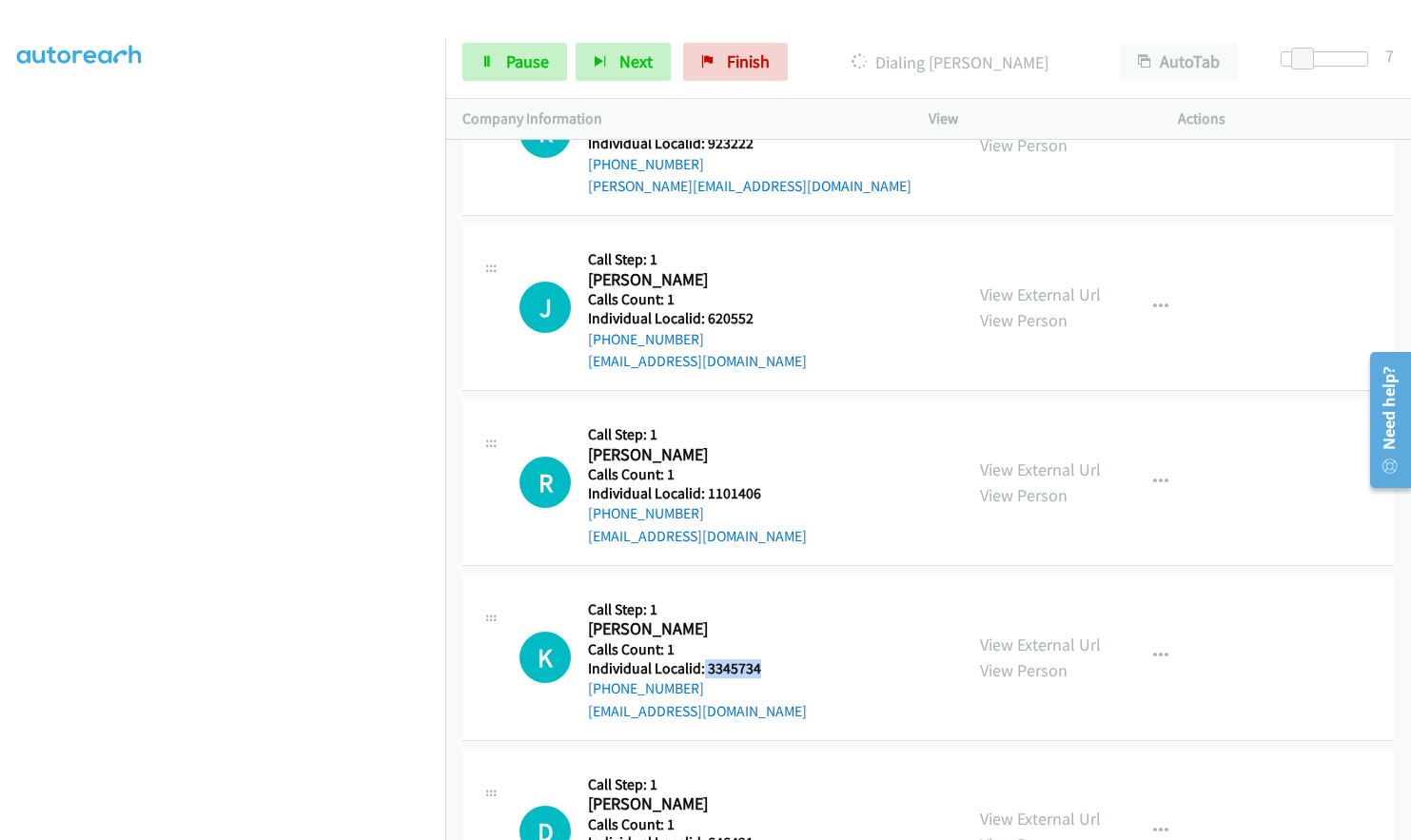 drag, startPoint x: 710, startPoint y: 618, endPoint x: 767, endPoint y: 618, distance: 57 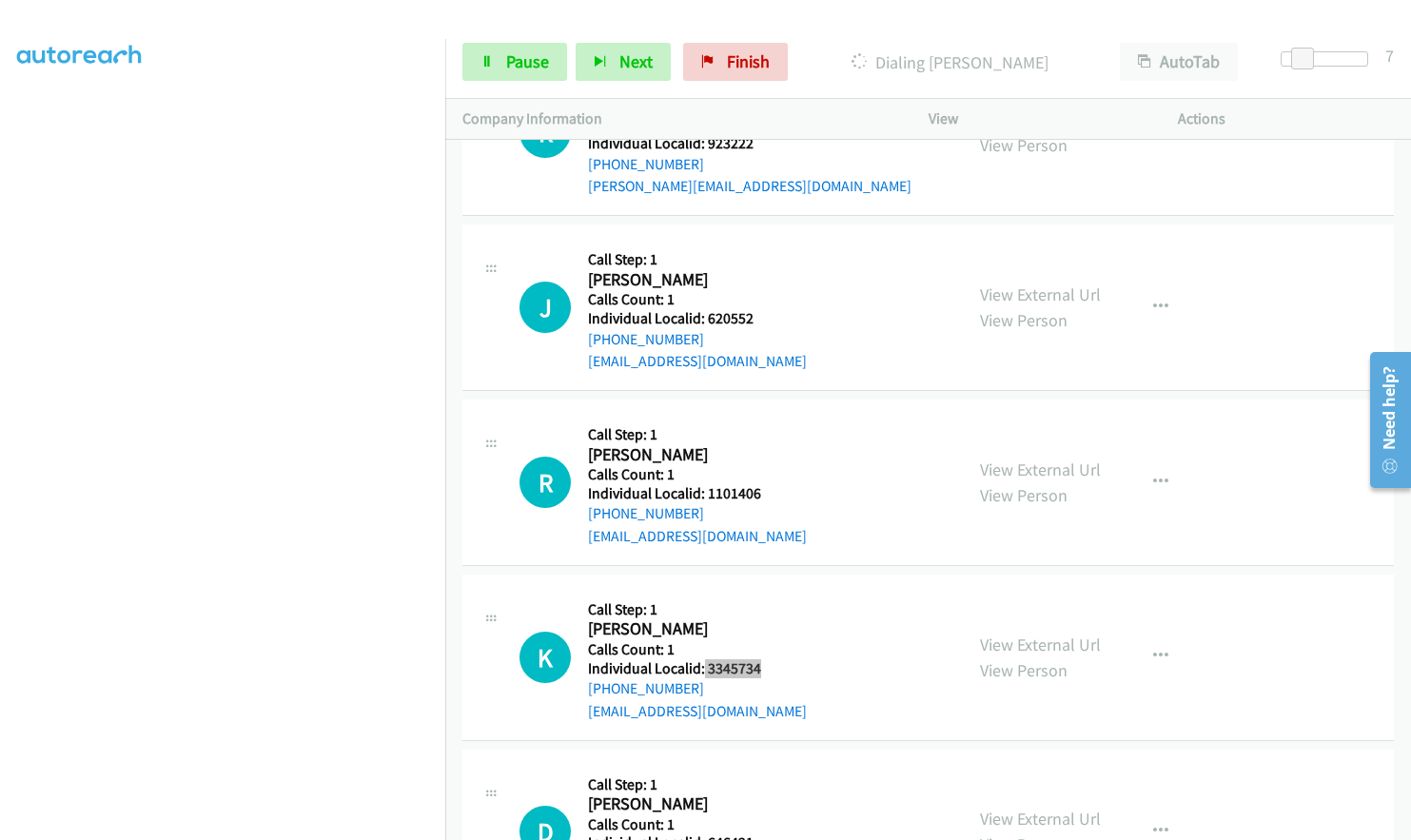scroll, scrollTop: 3979, scrollLeft: 0, axis: vertical 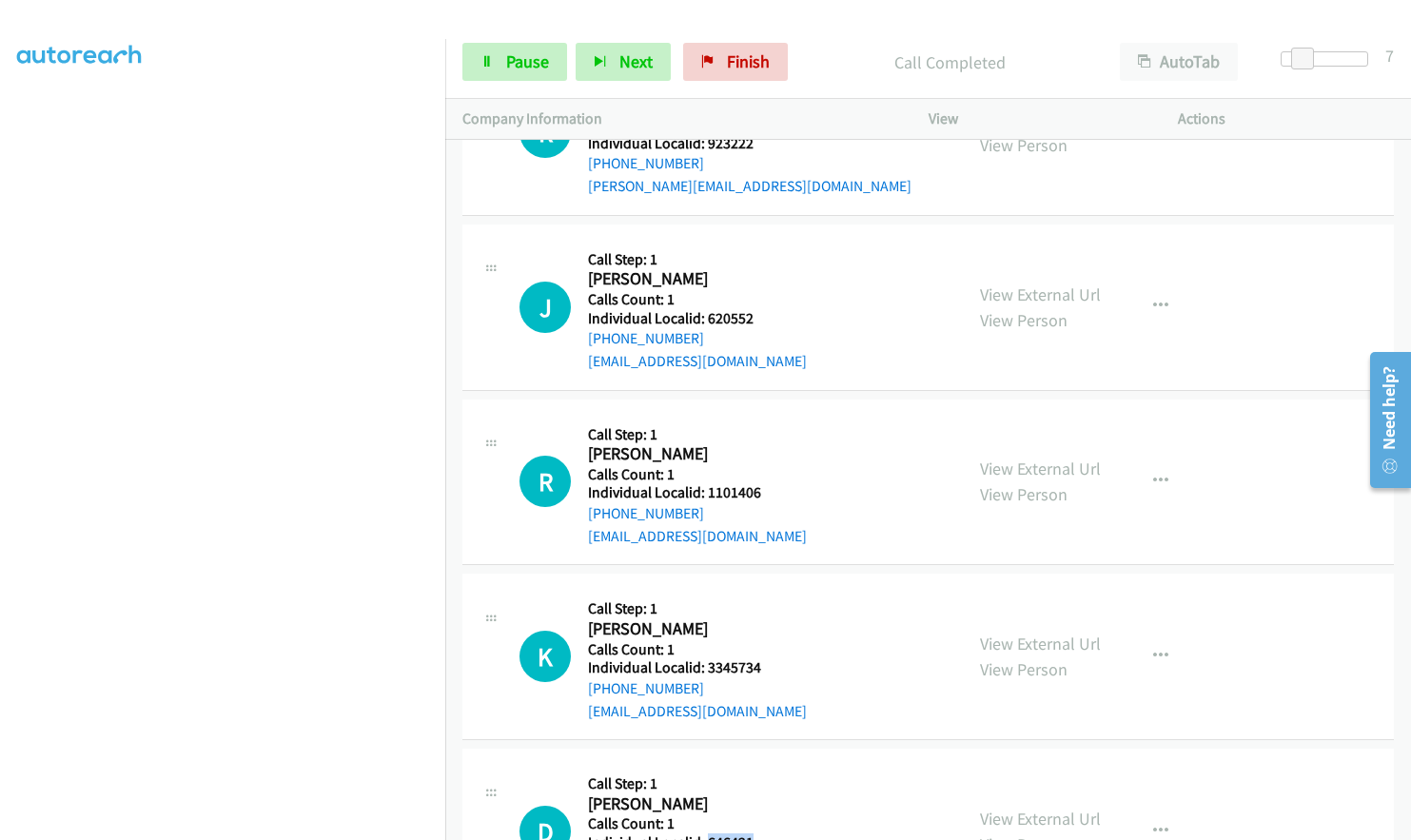 drag, startPoint x: 705, startPoint y: 793, endPoint x: 766, endPoint y: 791, distance: 61.032778 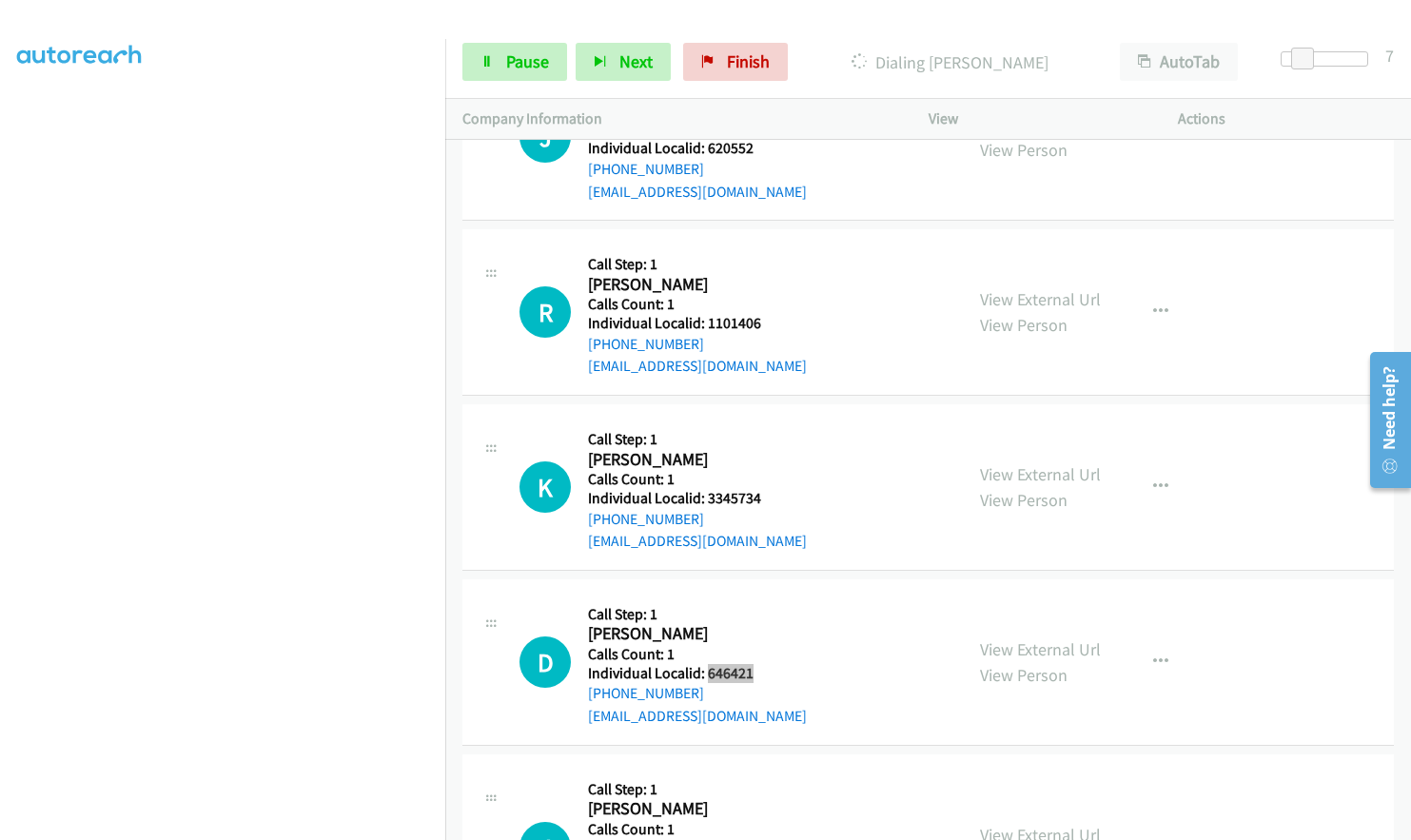 scroll, scrollTop: 4282, scrollLeft: 0, axis: vertical 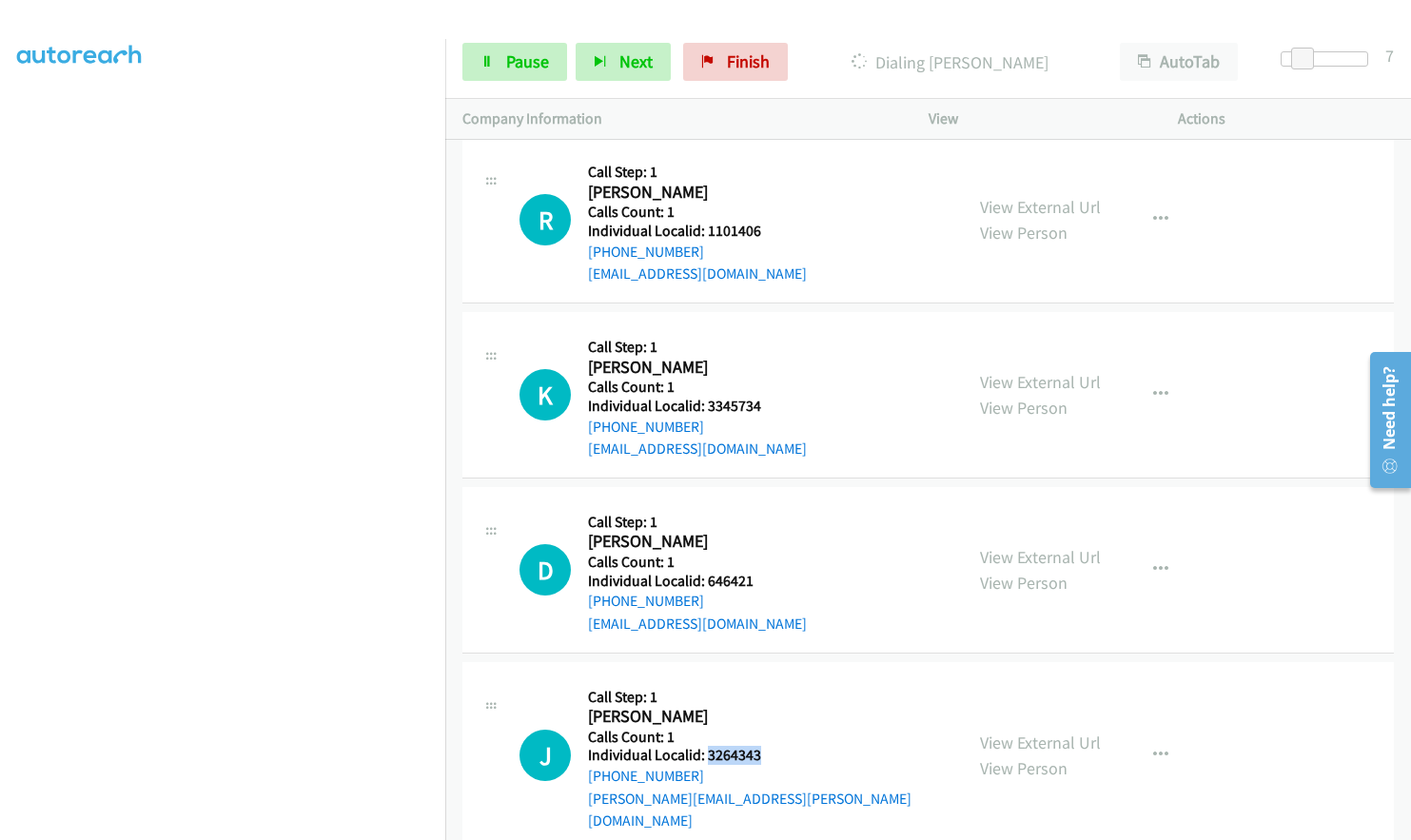 drag, startPoint x: 706, startPoint y: 714, endPoint x: 762, endPoint y: 712, distance: 56.0357 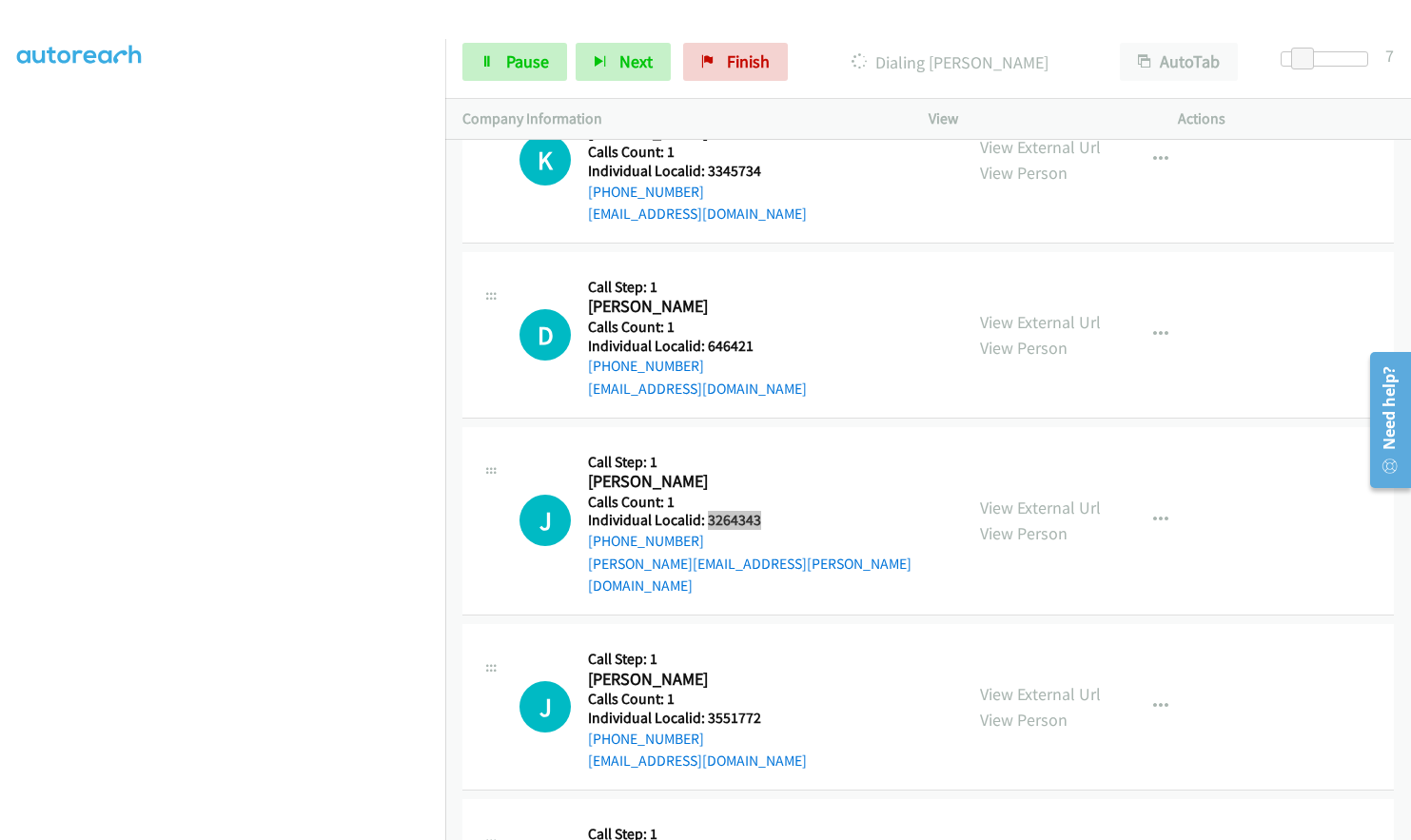 scroll, scrollTop: 4591, scrollLeft: 0, axis: vertical 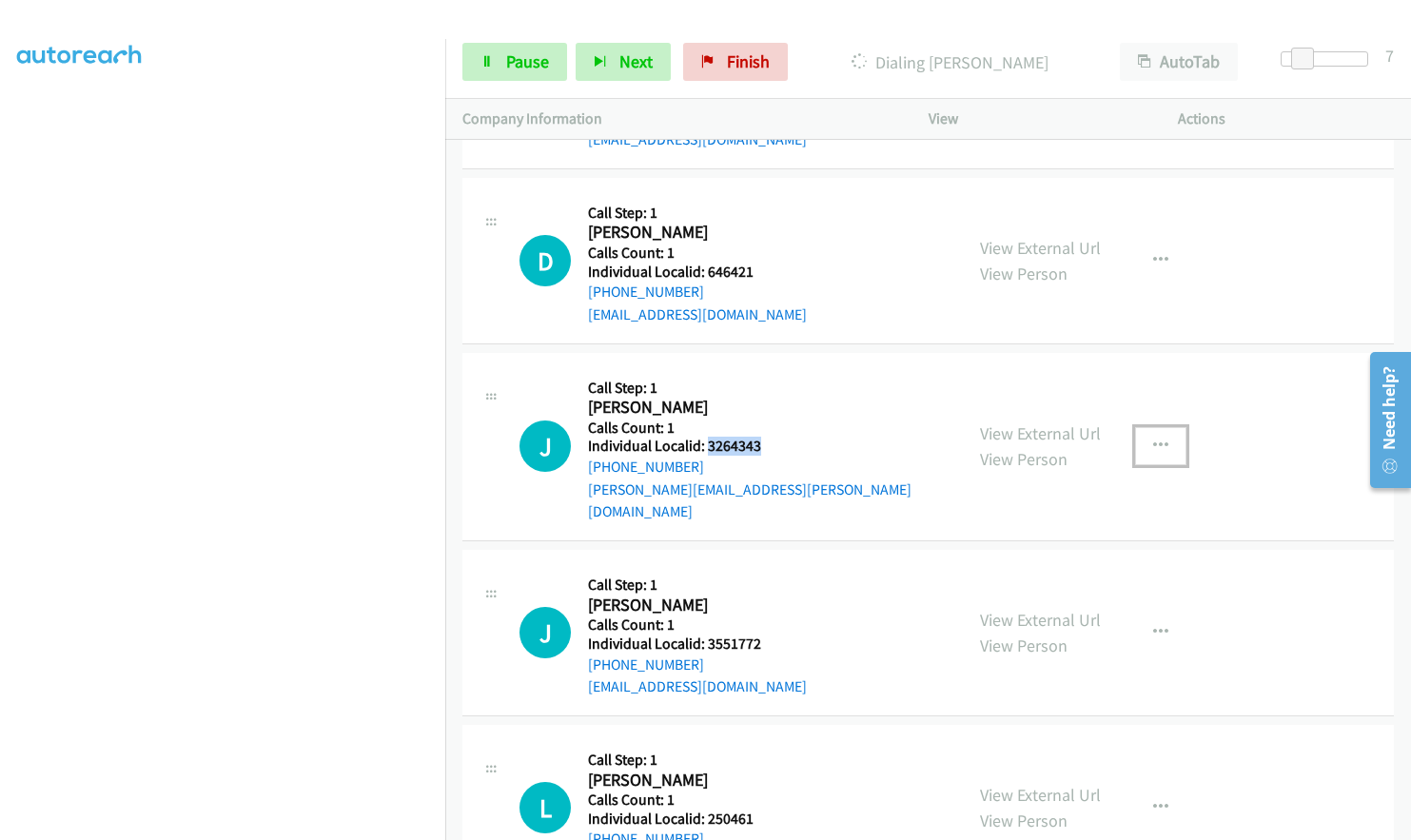 drag, startPoint x: 1155, startPoint y: 385, endPoint x: 1135, endPoint y: 406, distance: 29 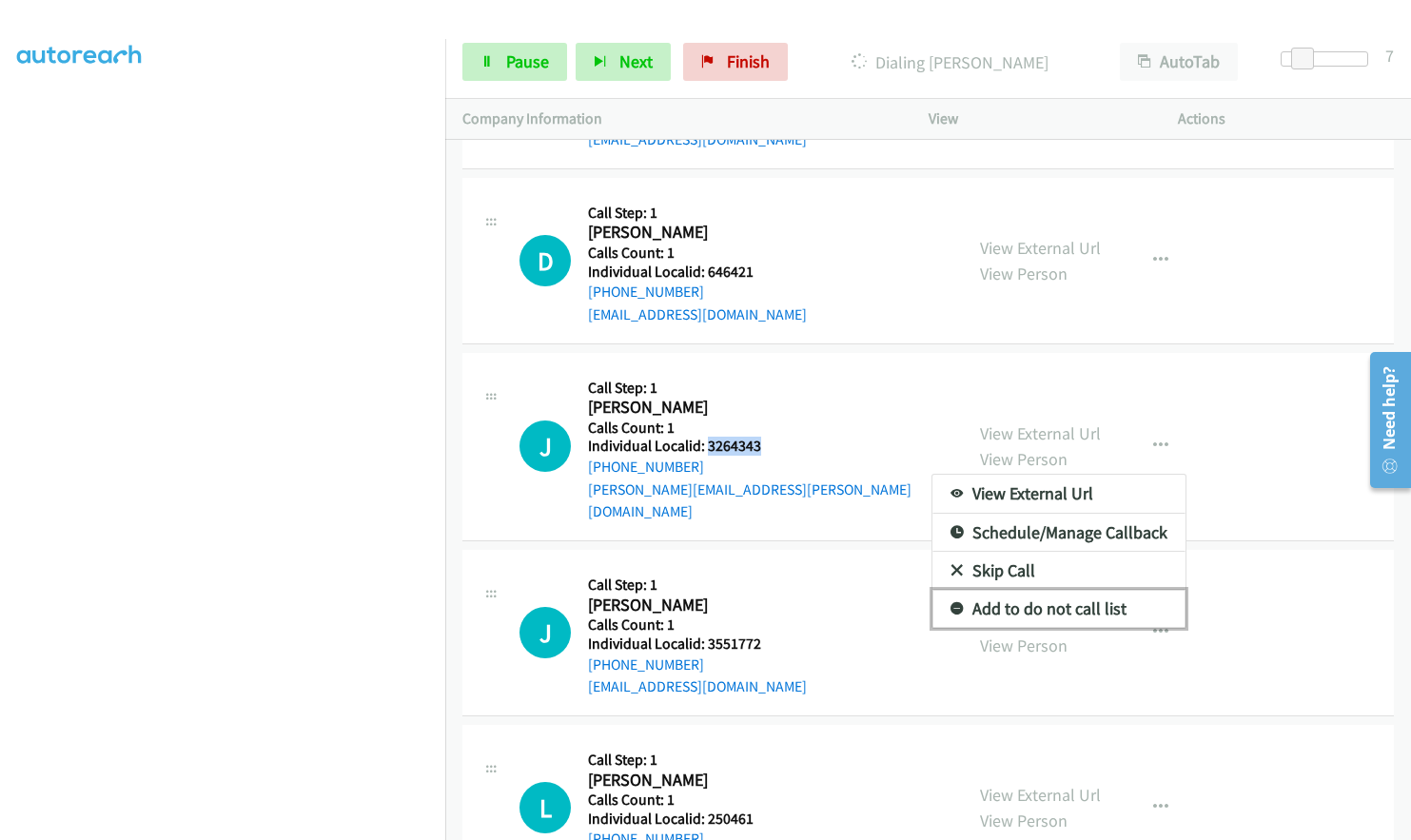 click at bounding box center (957, 610) 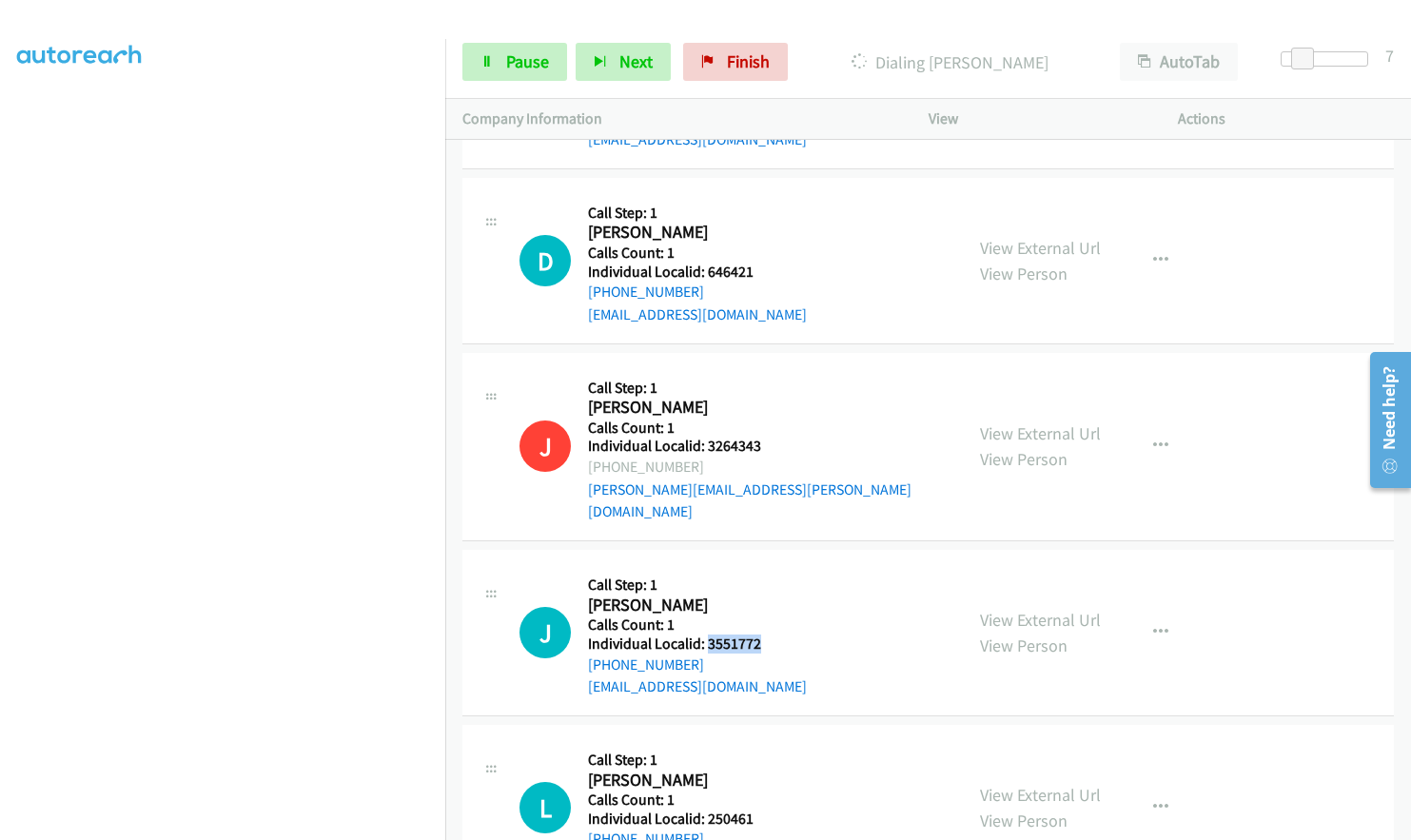drag, startPoint x: 704, startPoint y: 576, endPoint x: 768, endPoint y: 576, distance: 64 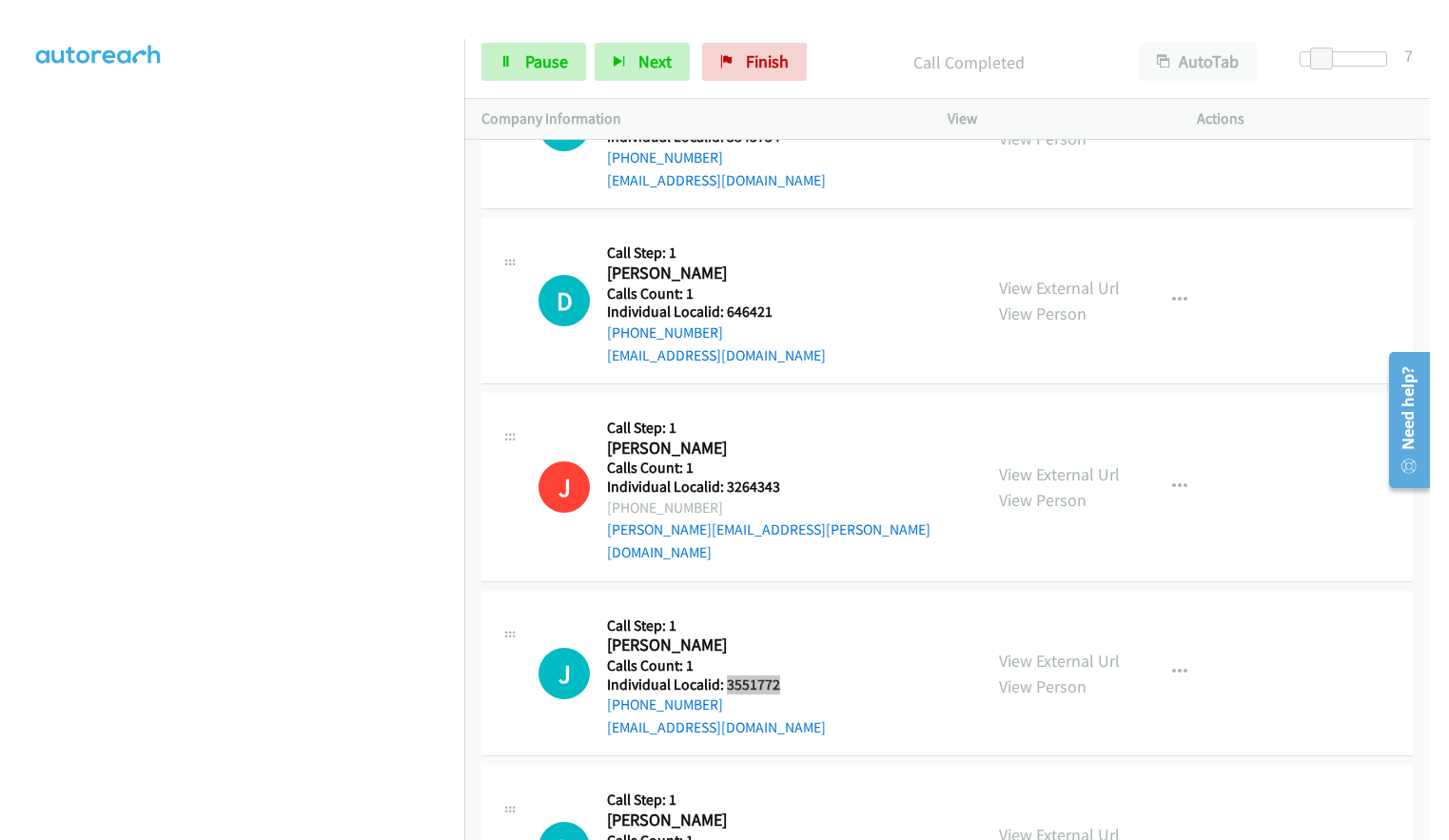scroll, scrollTop: 4631, scrollLeft: 0, axis: vertical 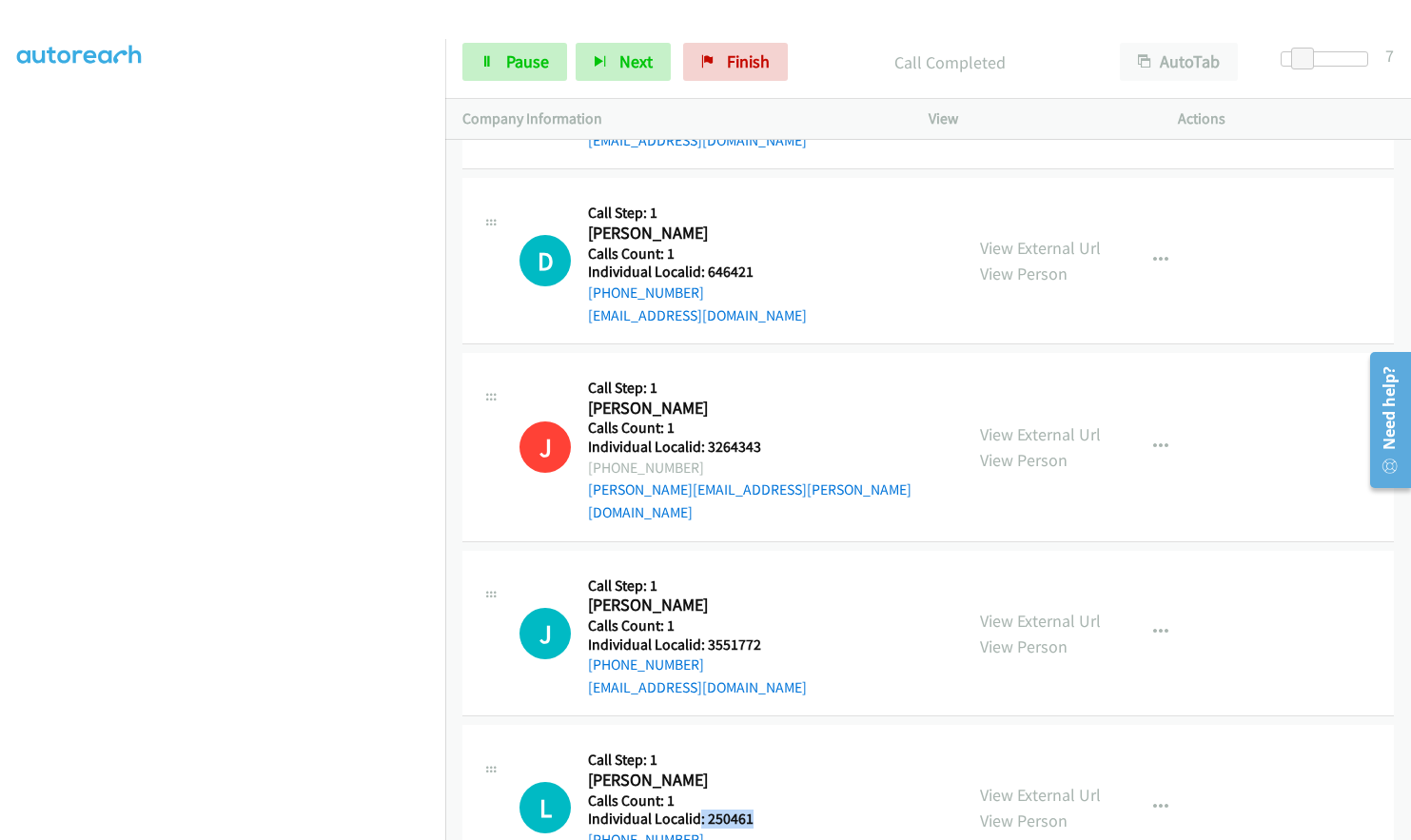drag, startPoint x: 705, startPoint y: 753, endPoint x: 755, endPoint y: 752, distance: 50.009999 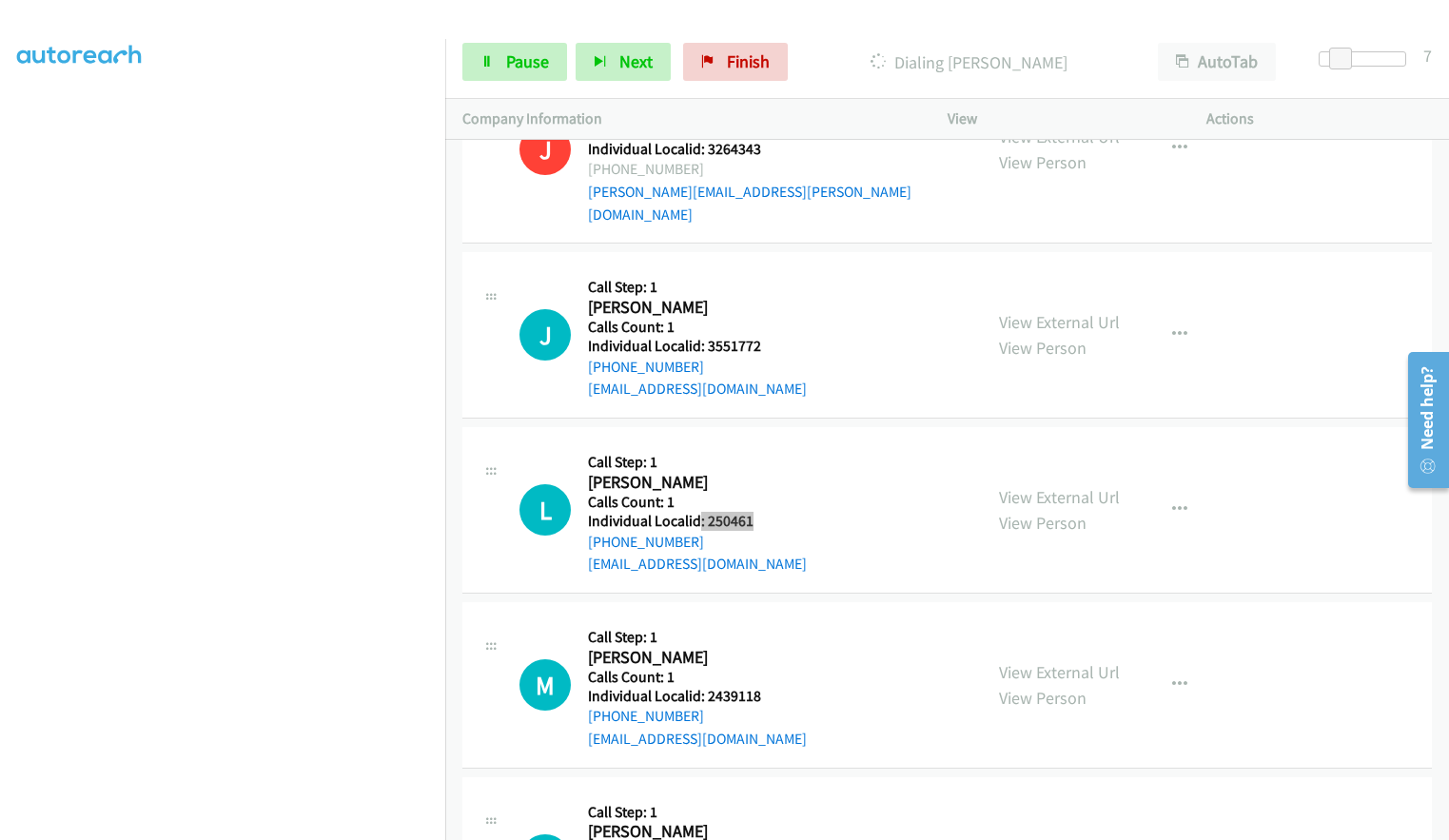 scroll, scrollTop: 4981, scrollLeft: 0, axis: vertical 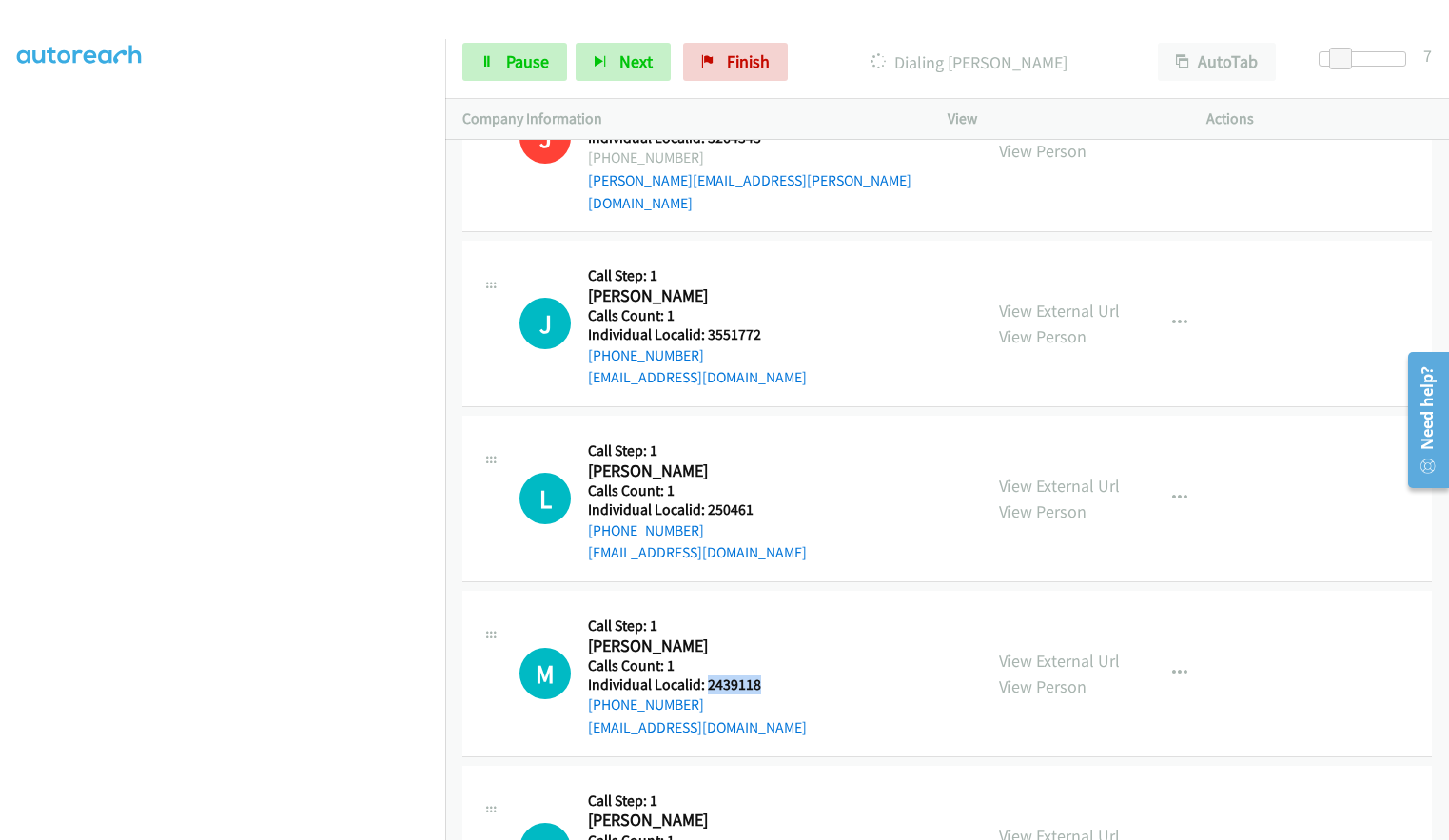 drag, startPoint x: 707, startPoint y: 619, endPoint x: 762, endPoint y: 616, distance: 55.081757 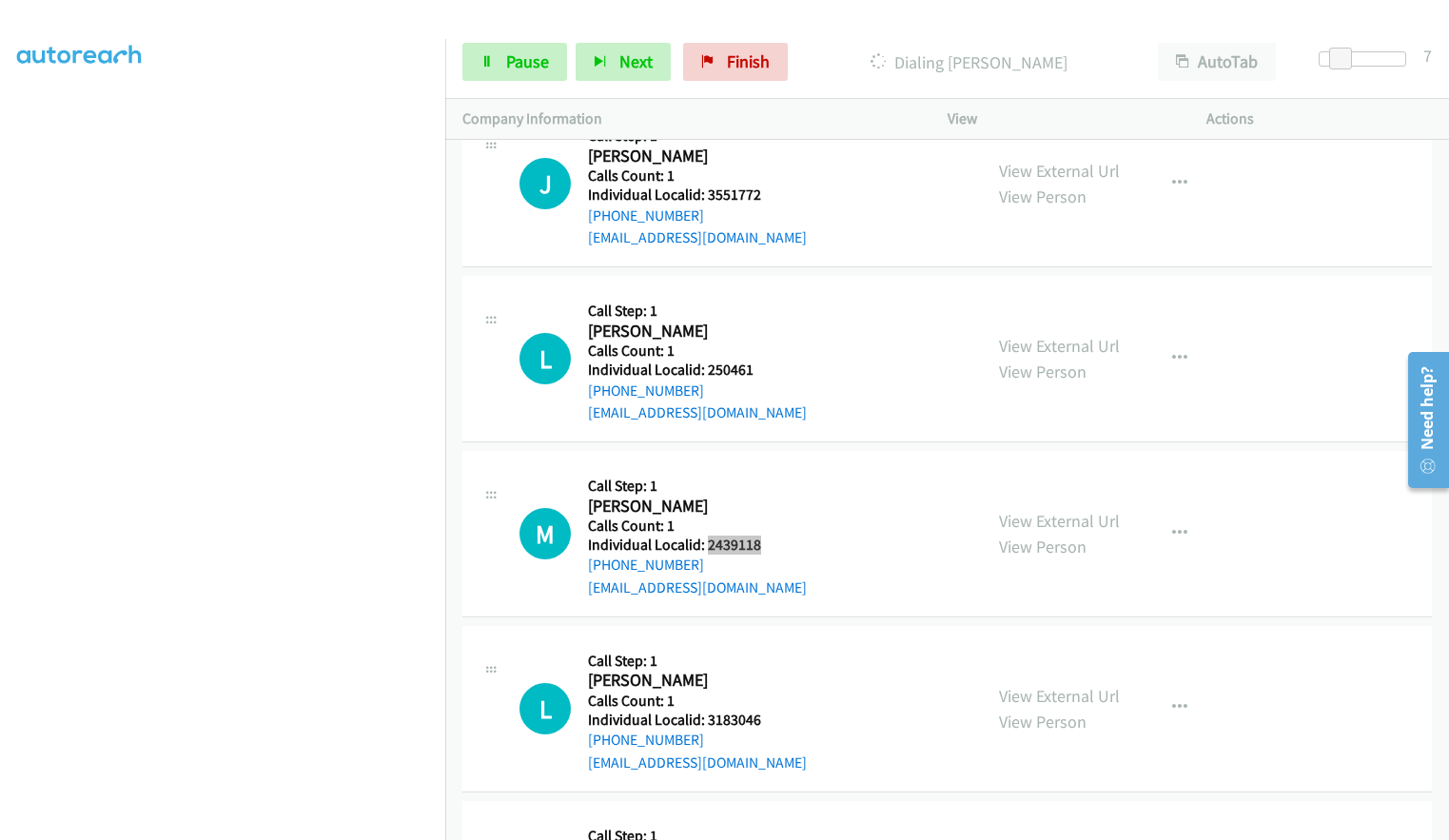 scroll, scrollTop: 5171, scrollLeft: 0, axis: vertical 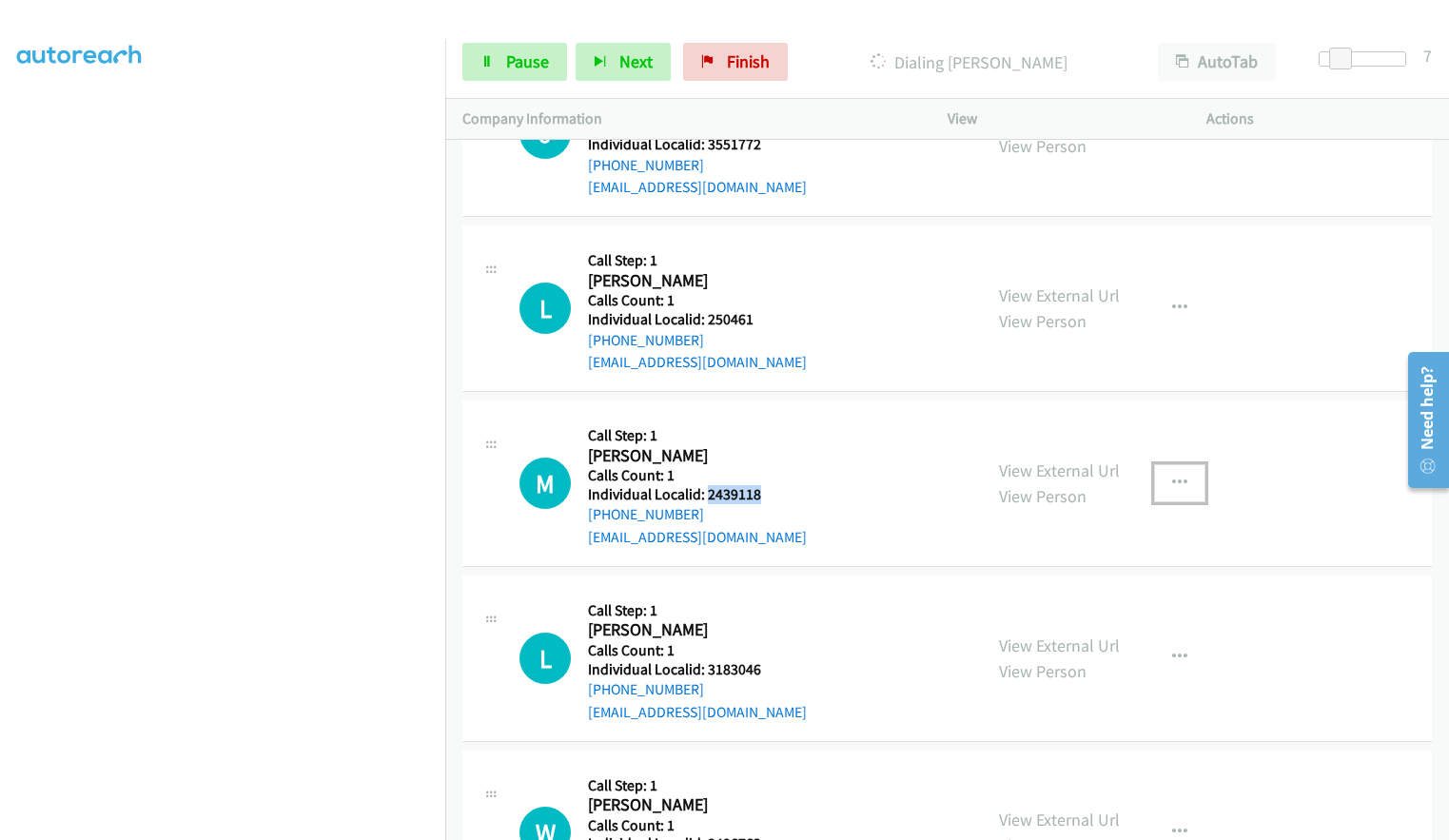 click at bounding box center (1180, 483) 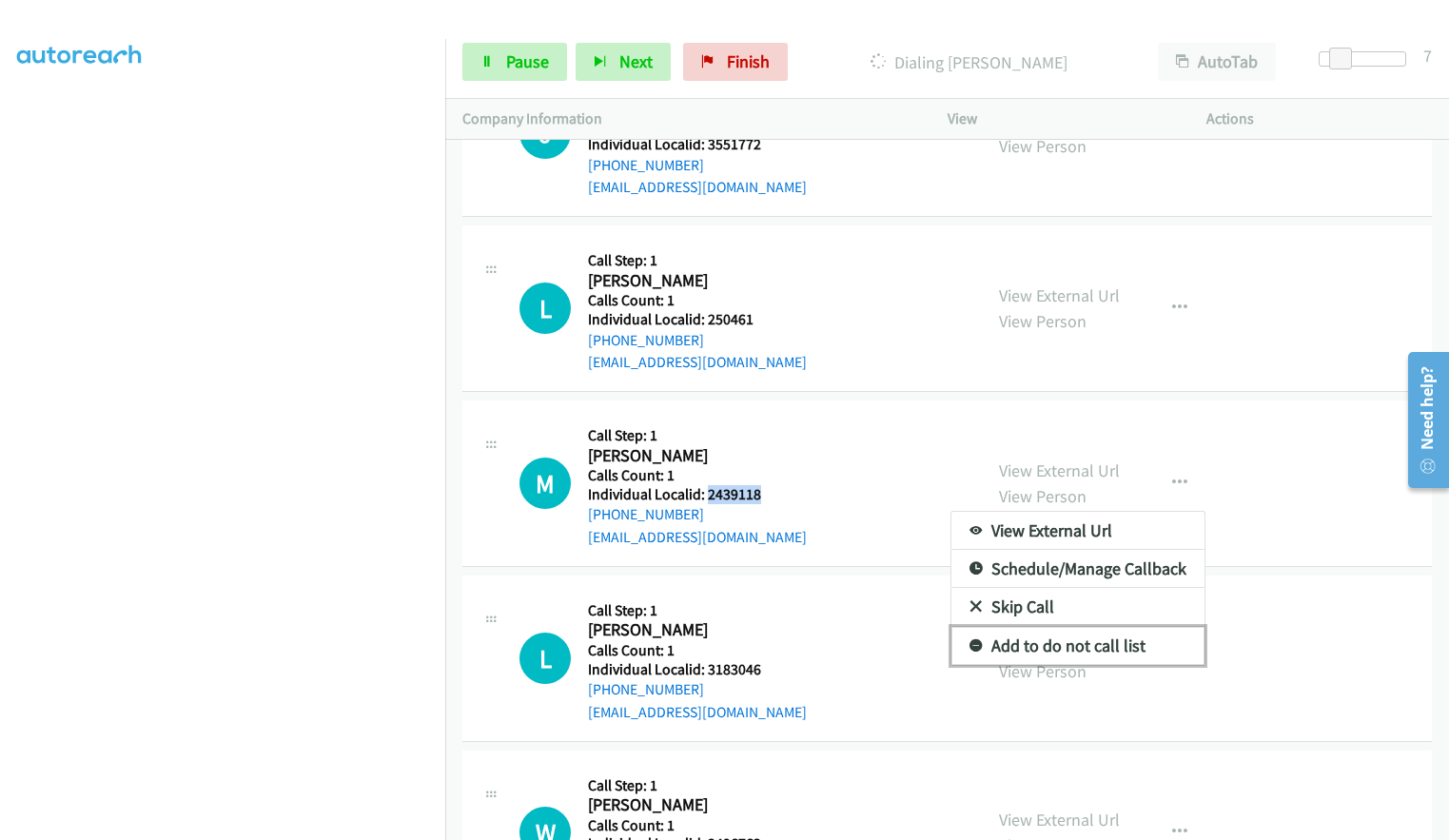 click at bounding box center [976, 647] 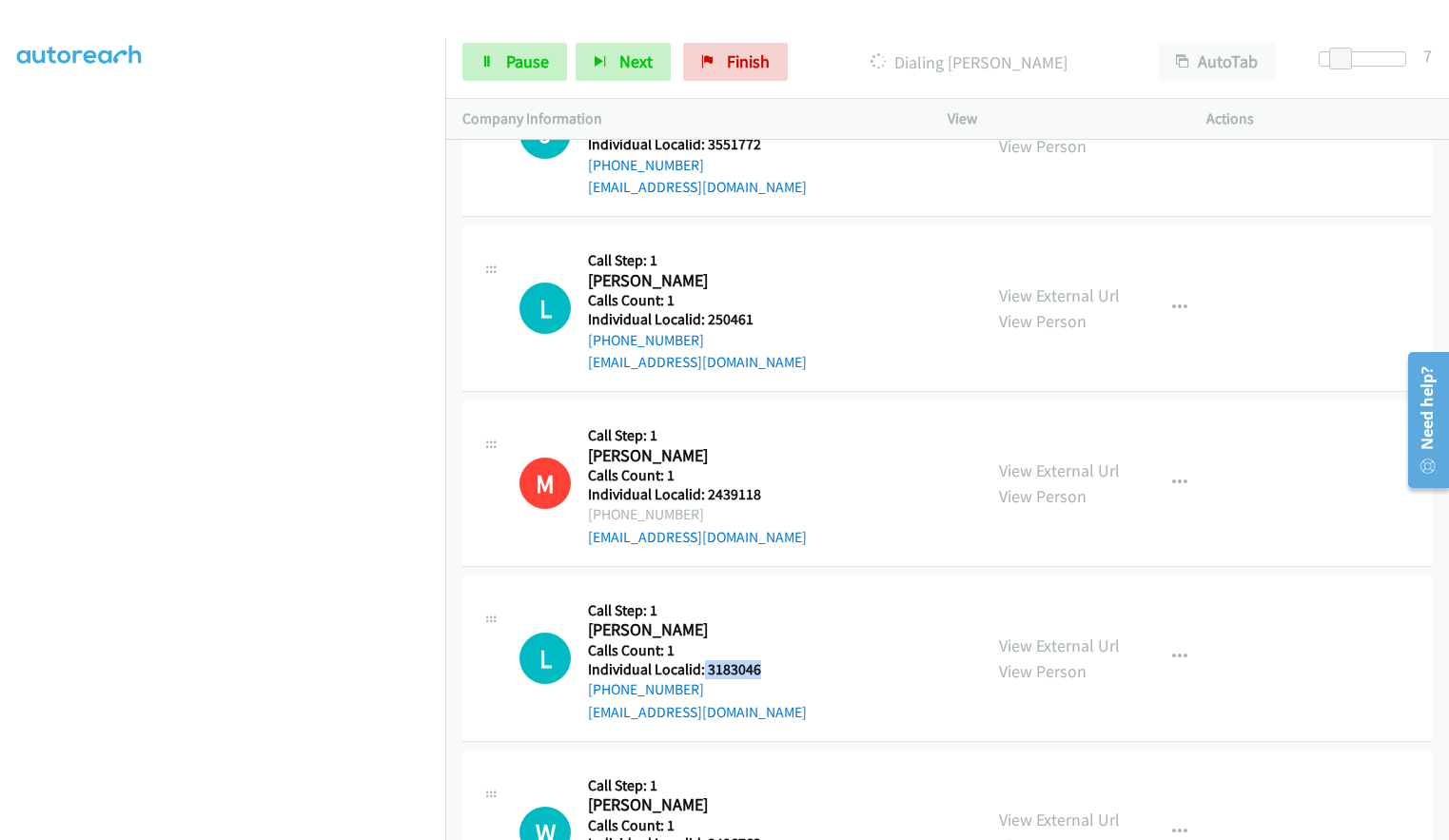 drag, startPoint x: 702, startPoint y: 597, endPoint x: 757, endPoint y: 598, distance: 55.00909 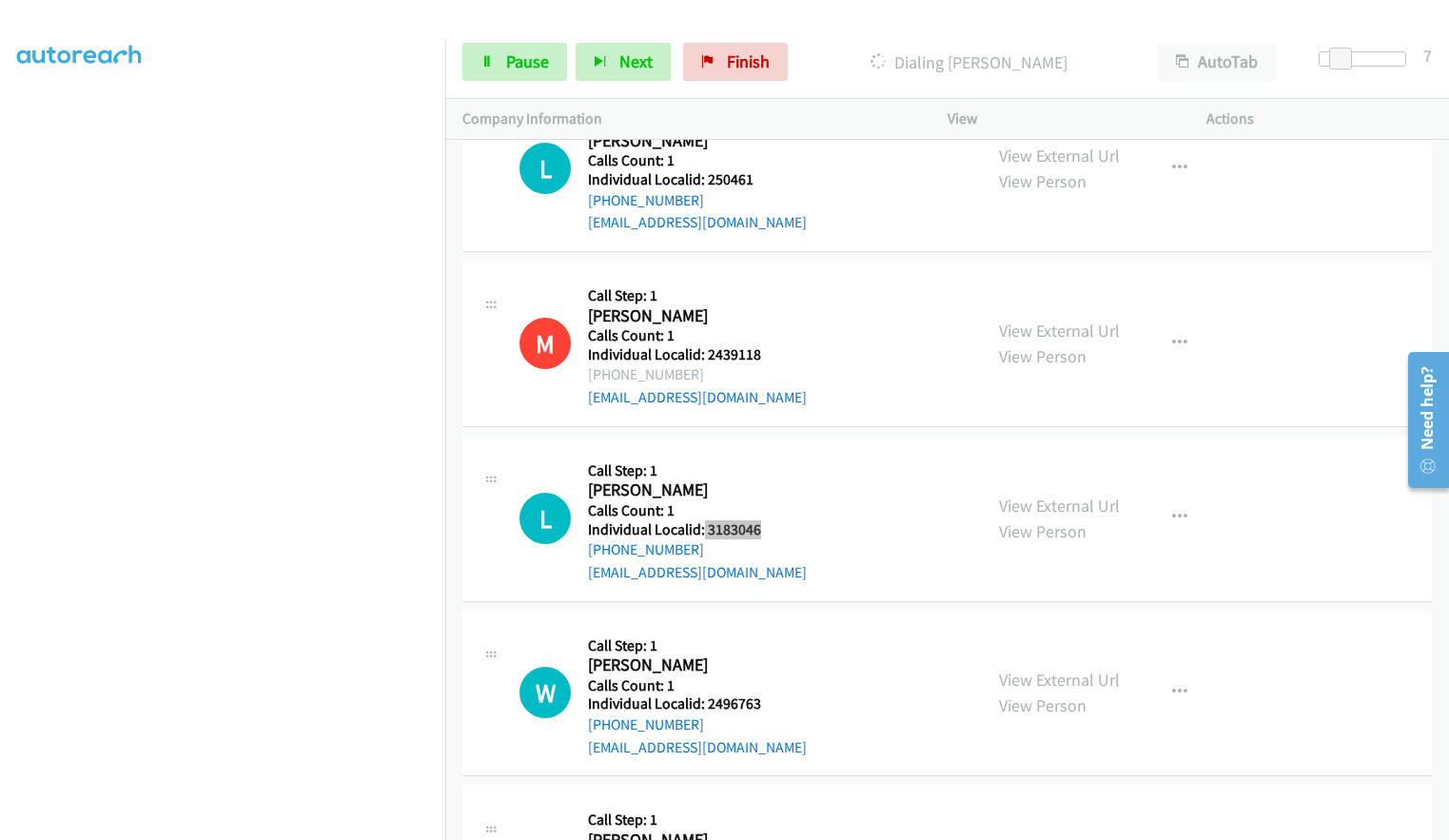 scroll, scrollTop: 5338, scrollLeft: 0, axis: vertical 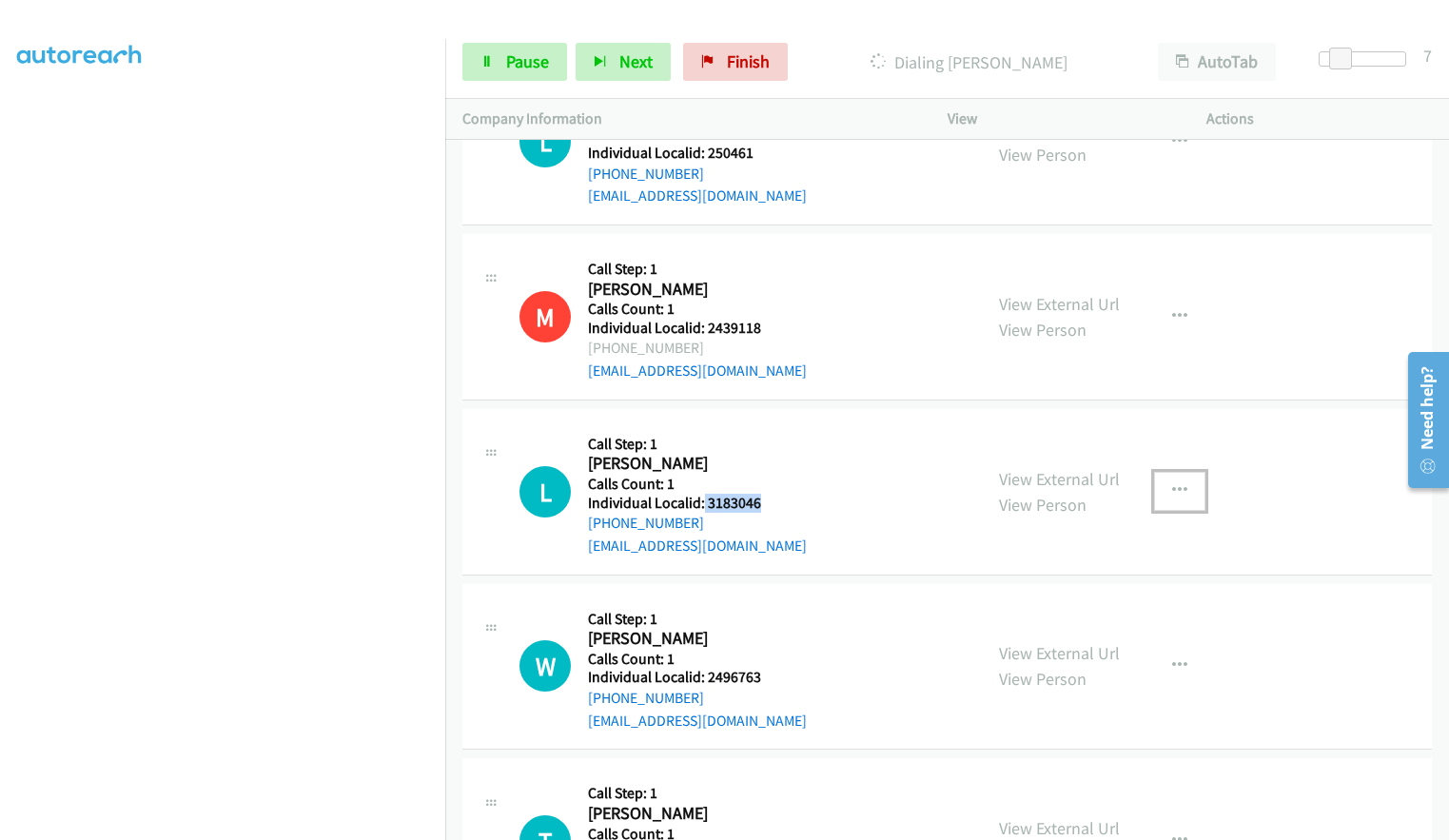 click at bounding box center [1180, 491] 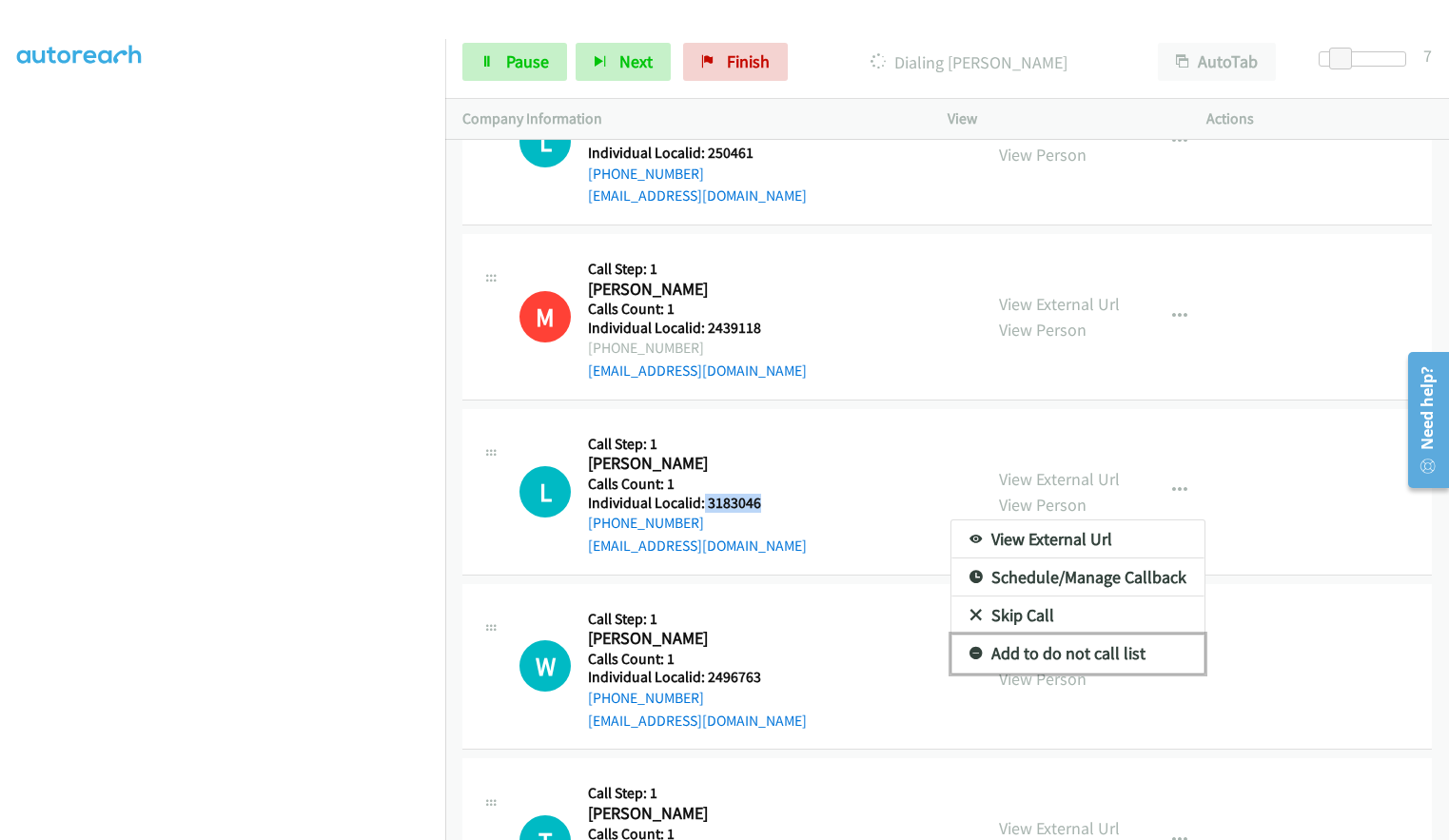 click on "Add to do not call list" at bounding box center (1078, 654) 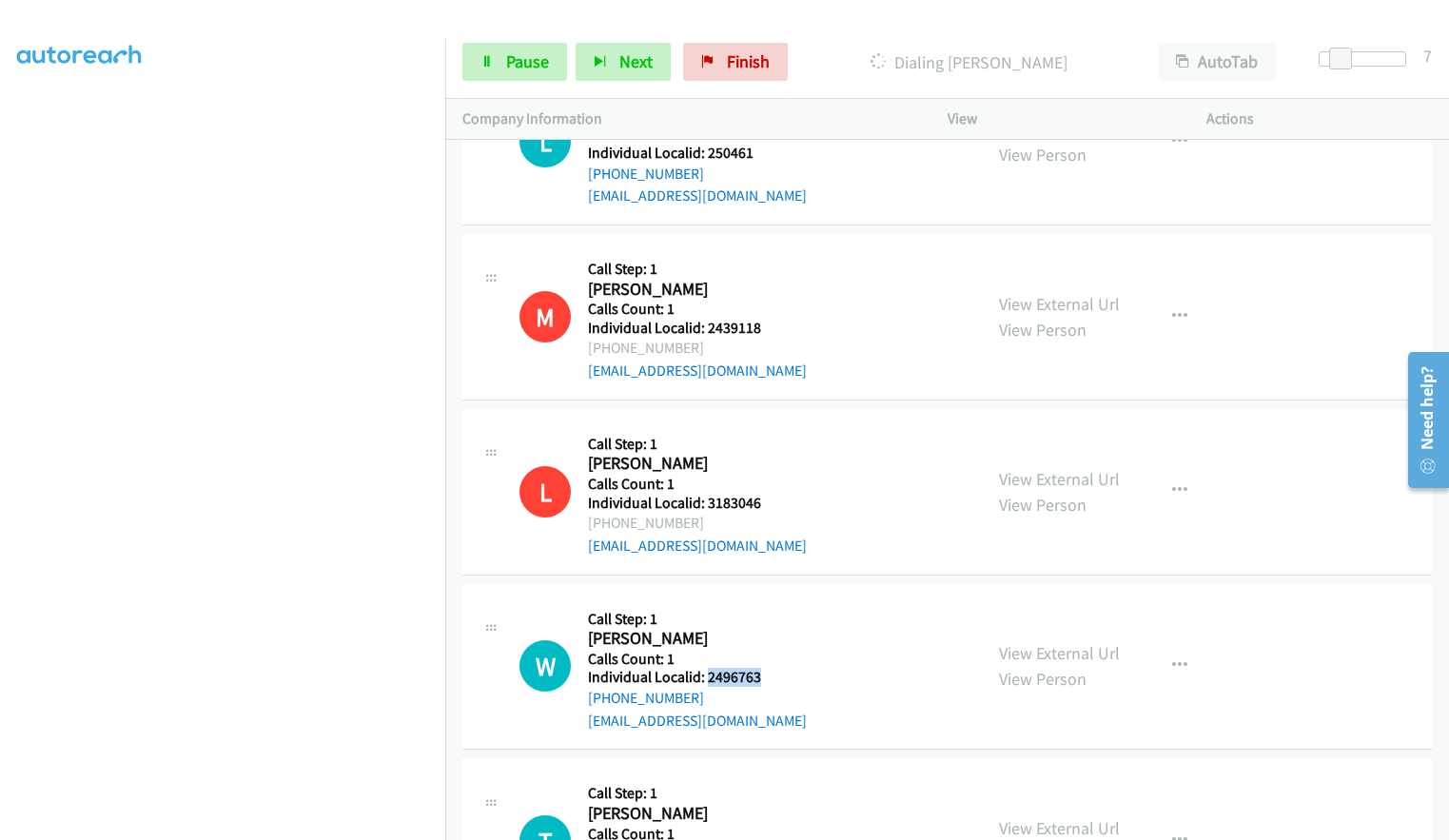 drag, startPoint x: 707, startPoint y: 610, endPoint x: 765, endPoint y: 608, distance: 58.03447 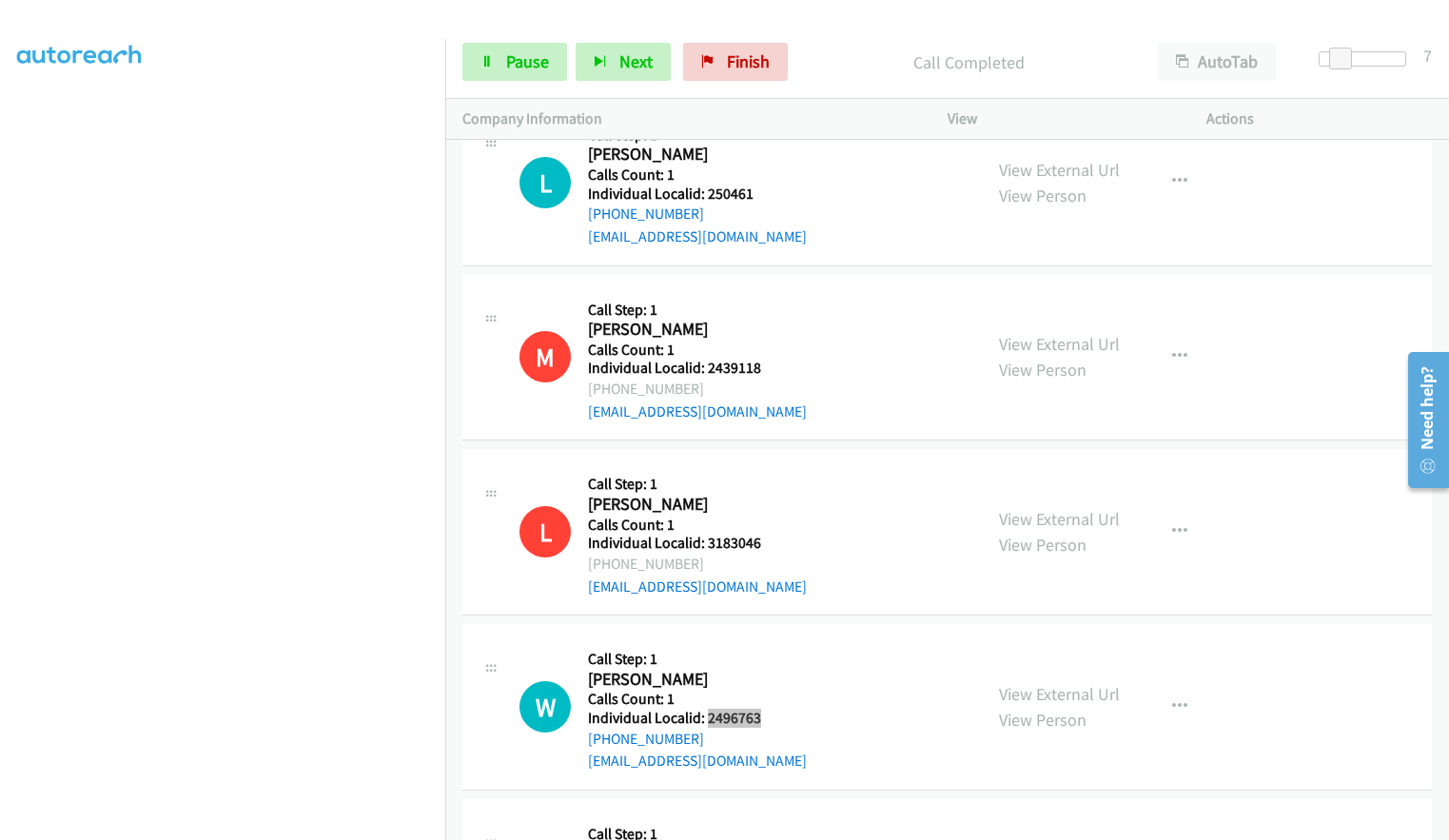 scroll, scrollTop: 5378, scrollLeft: 0, axis: vertical 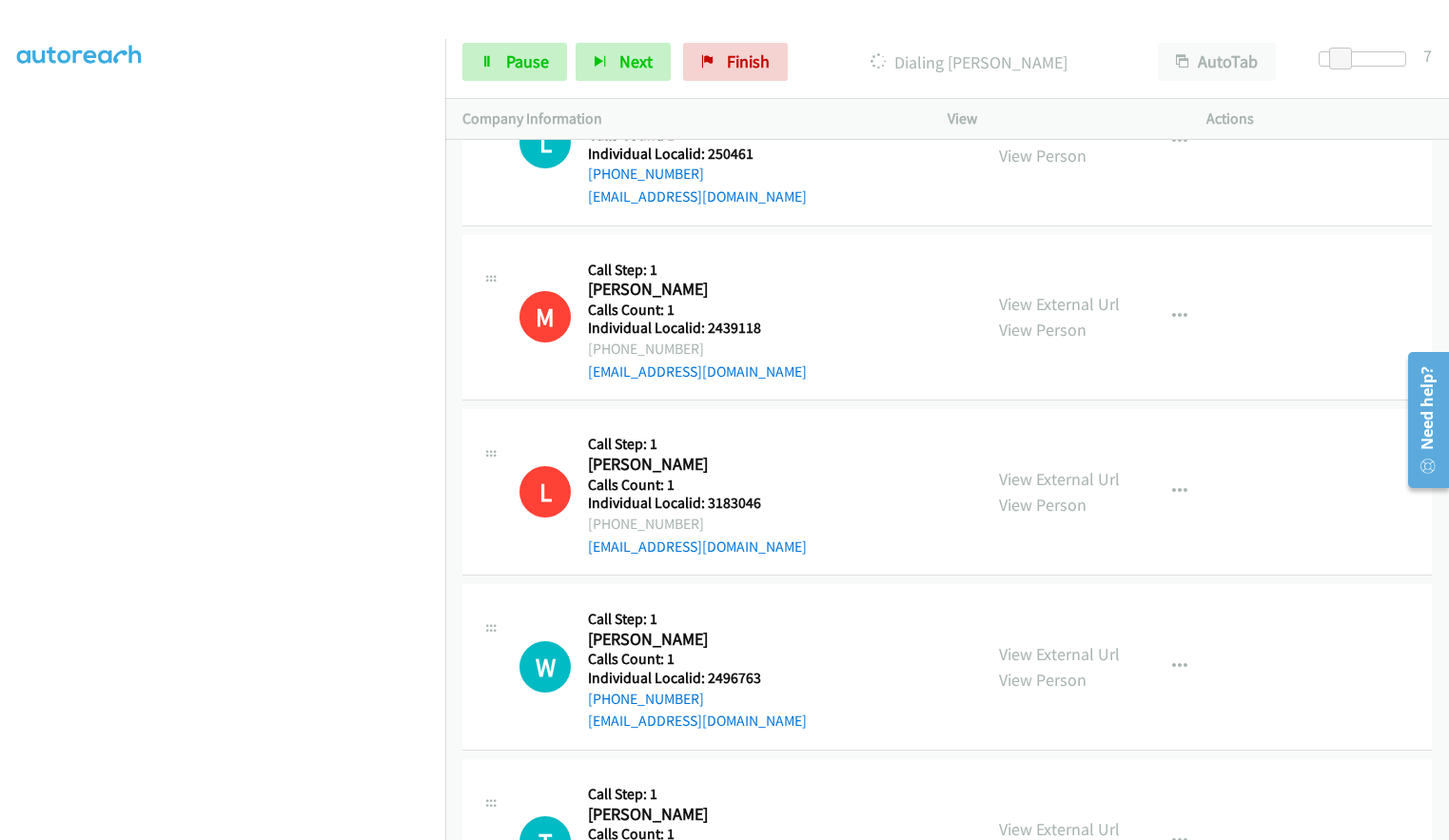 drag, startPoint x: 701, startPoint y: 784, endPoint x: 759, endPoint y: 785, distance: 58.00862 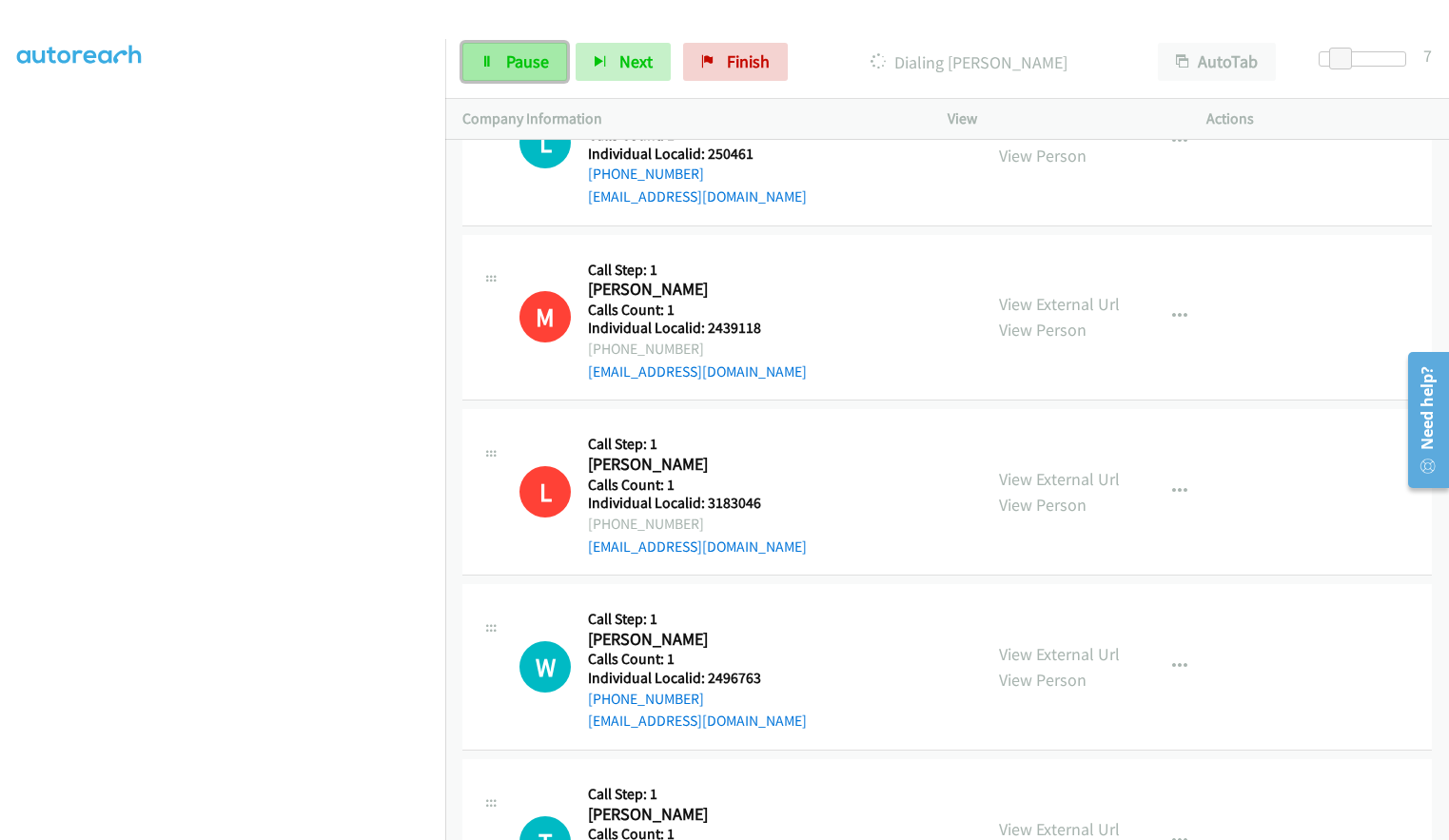click on "Pause" at bounding box center (527, 61) 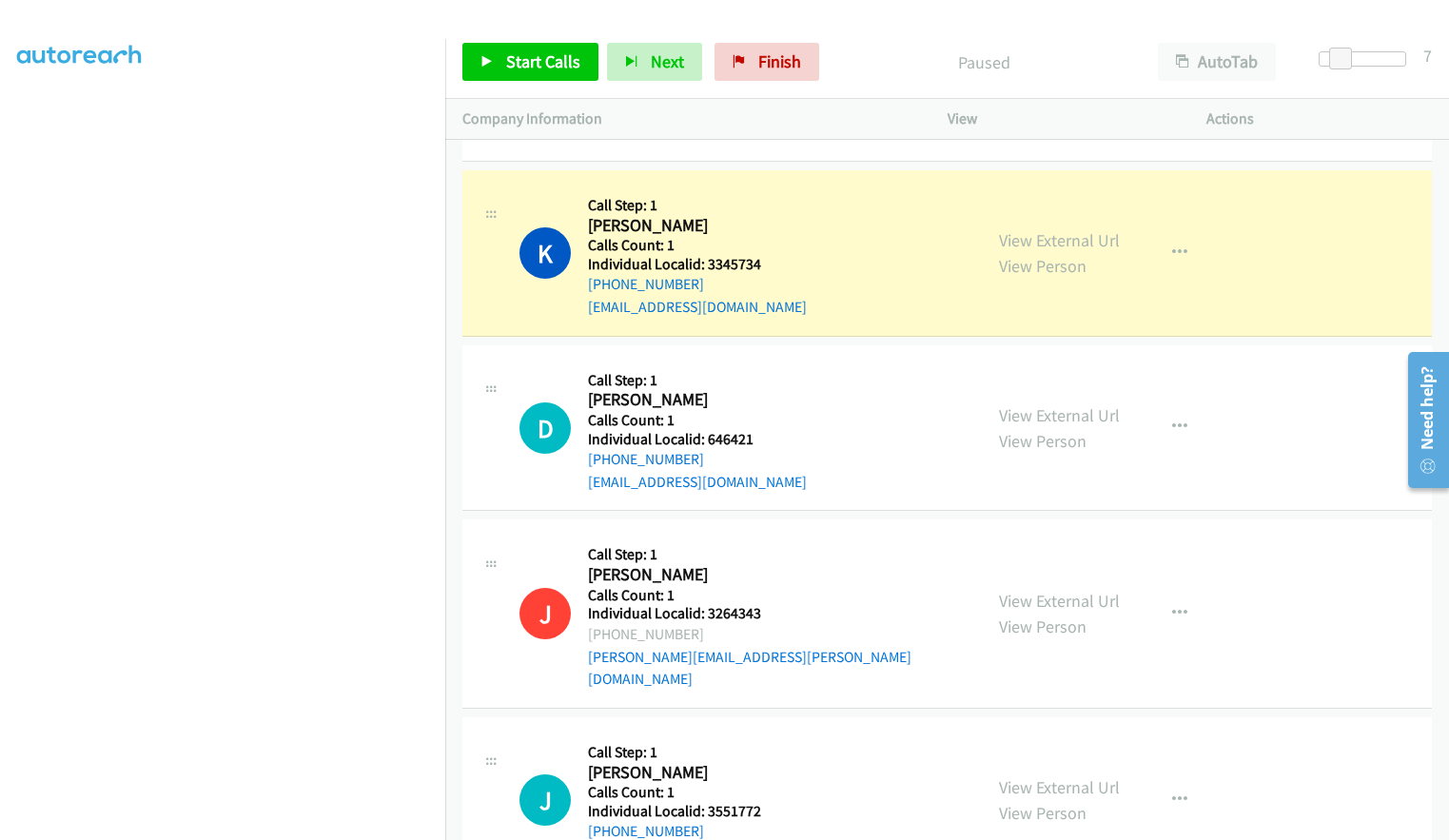 scroll, scrollTop: 4545, scrollLeft: 0, axis: vertical 